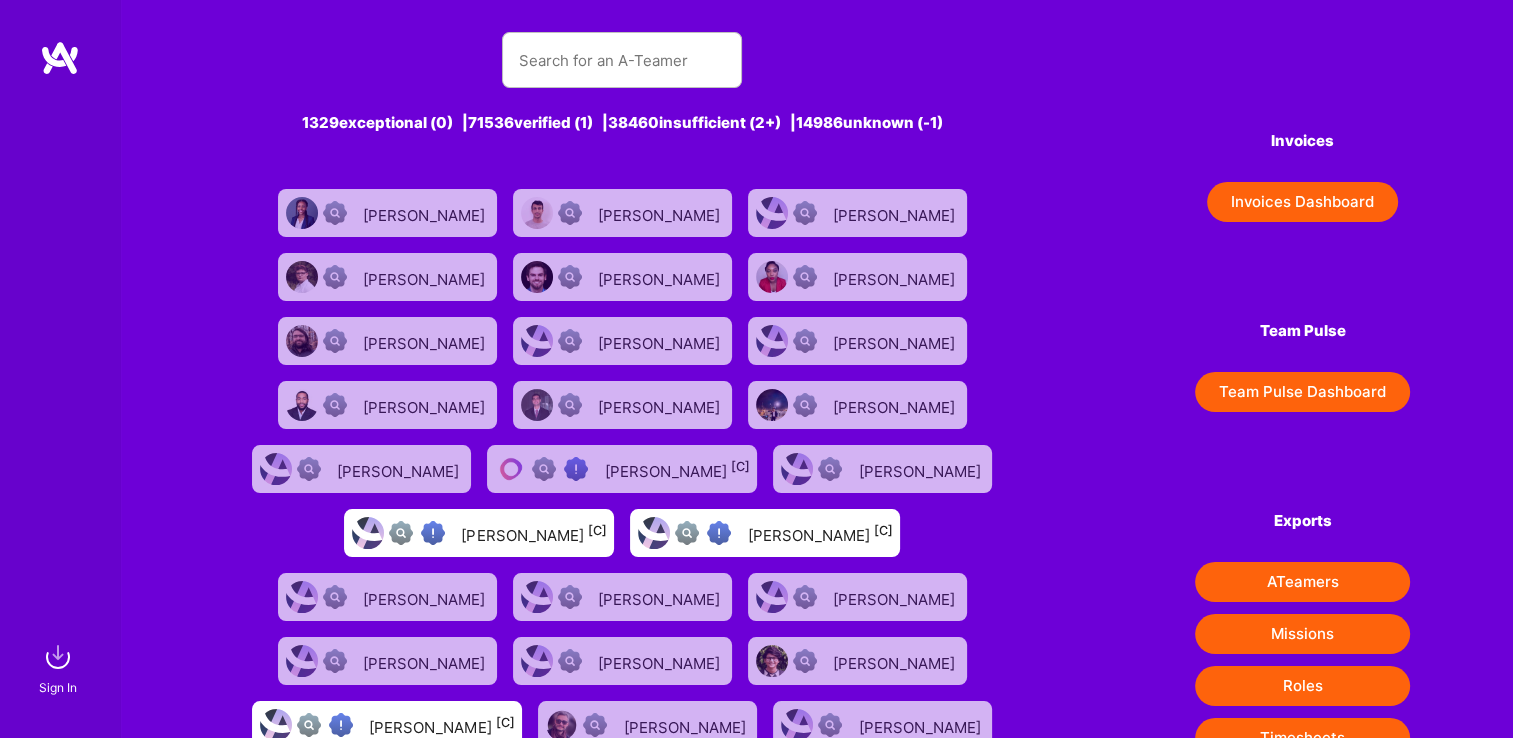 scroll, scrollTop: 0, scrollLeft: 0, axis: both 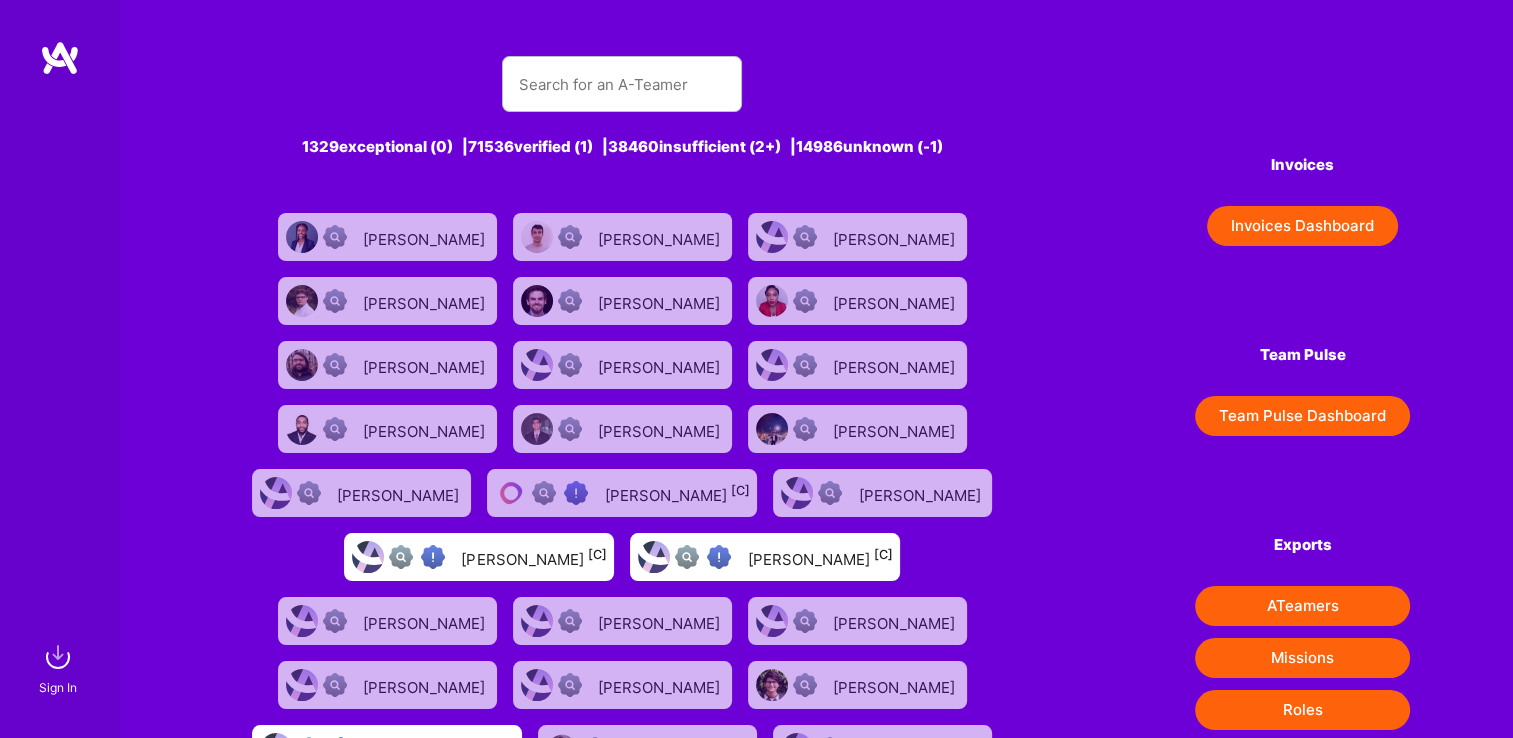 click on "Invoices Dashboard" at bounding box center [1302, 226] 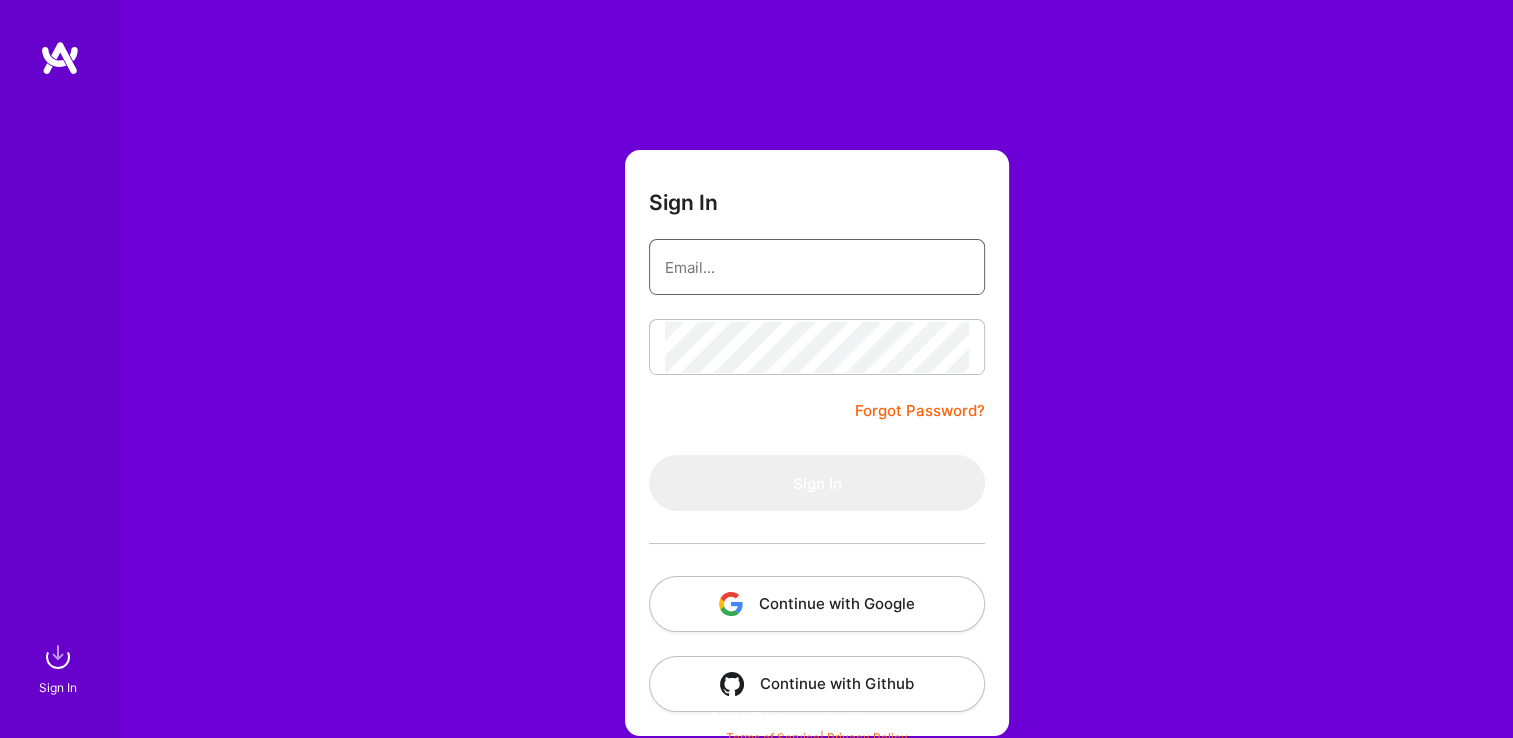 type on "[EMAIL_ADDRESS][DOMAIN_NAME]" 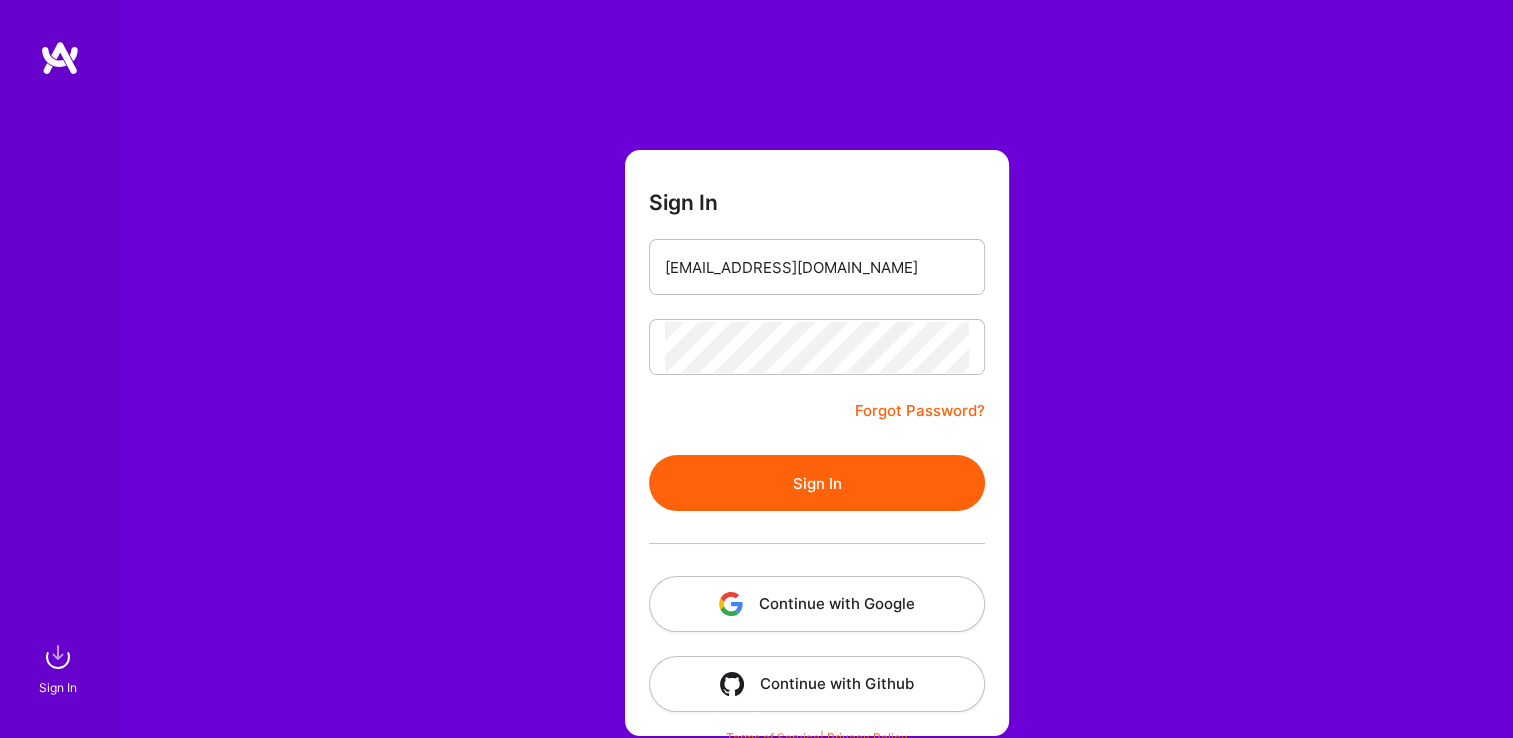click on "Continue with Google" at bounding box center (817, 604) 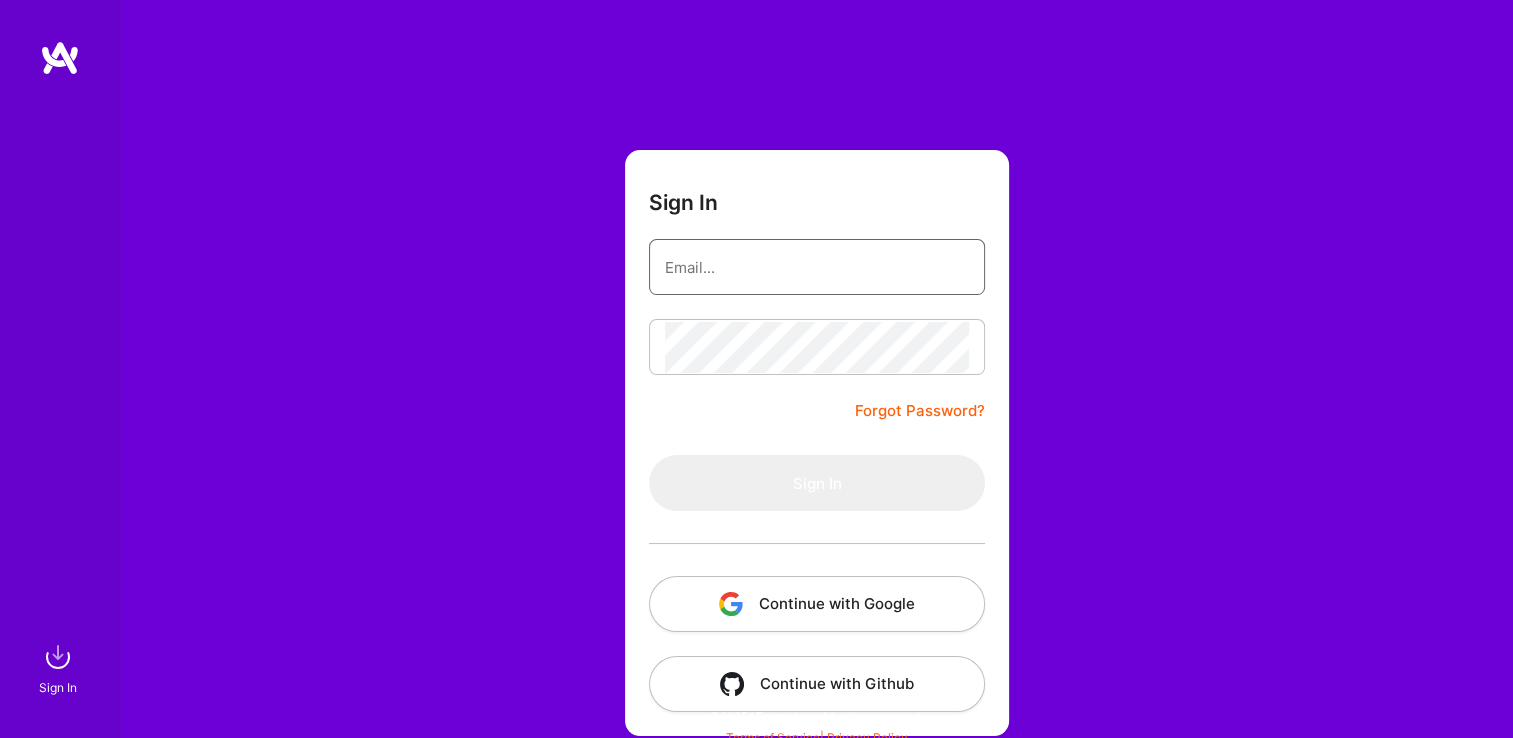 type on "[EMAIL_ADDRESS][DOMAIN_NAME]" 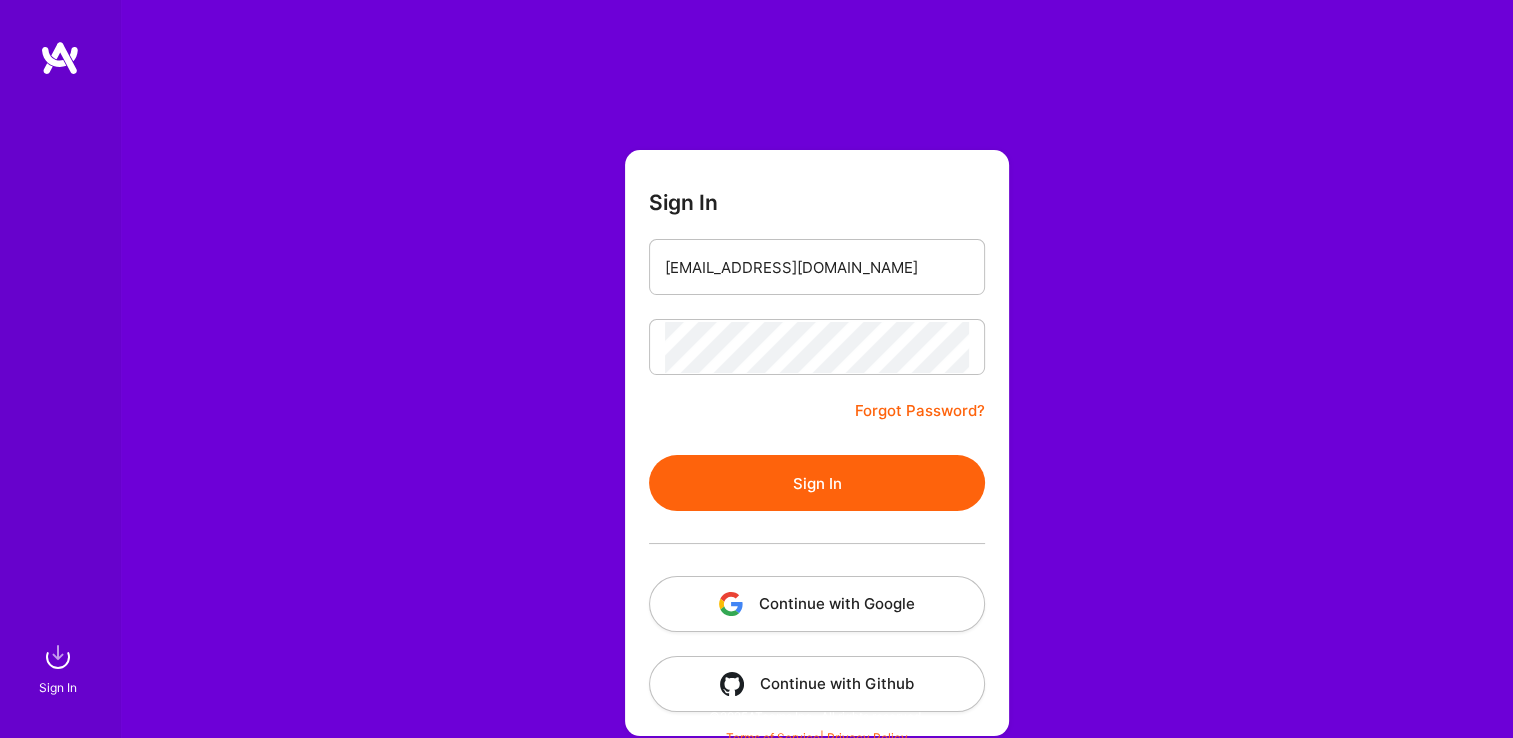 click on "Continue with Google" at bounding box center [817, 604] 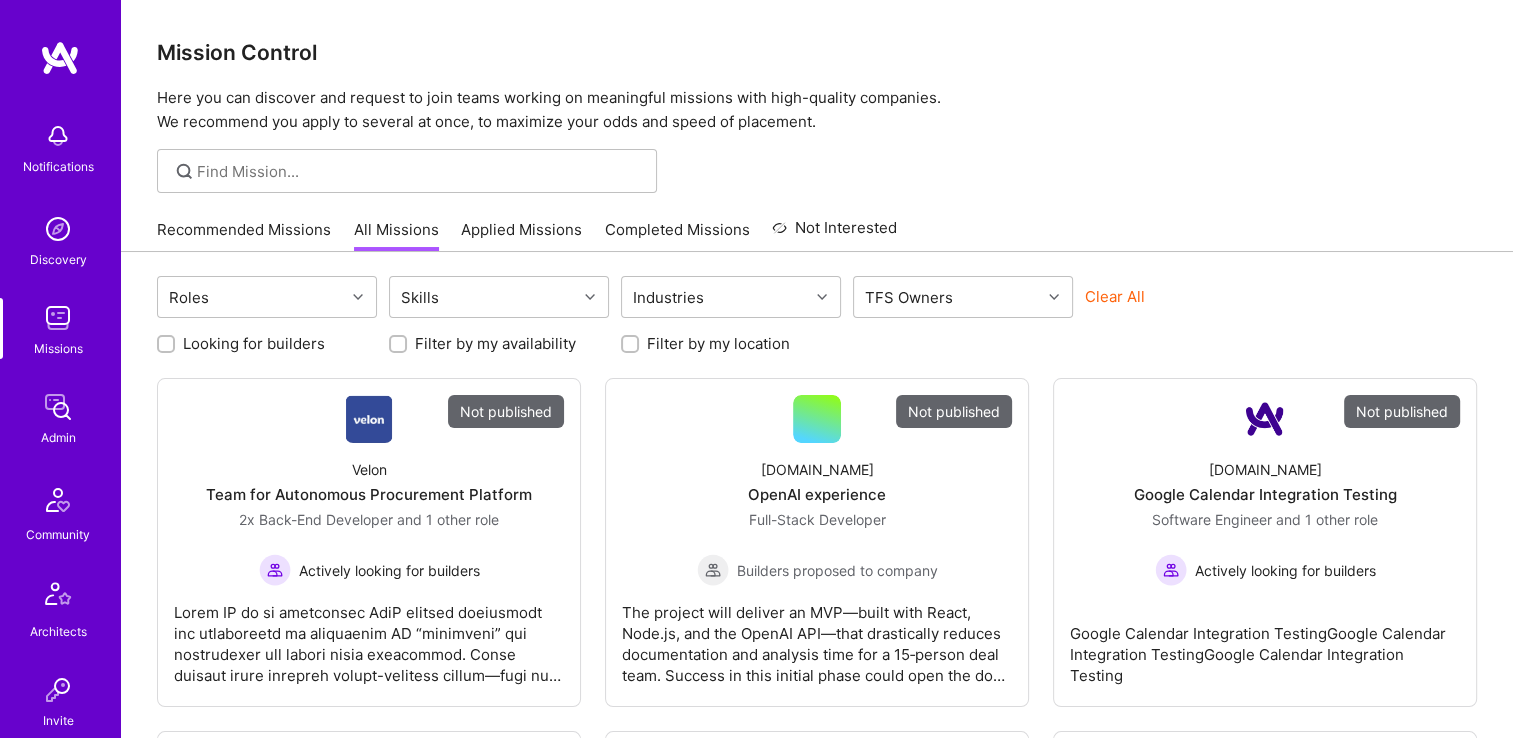 scroll, scrollTop: 678, scrollLeft: 0, axis: vertical 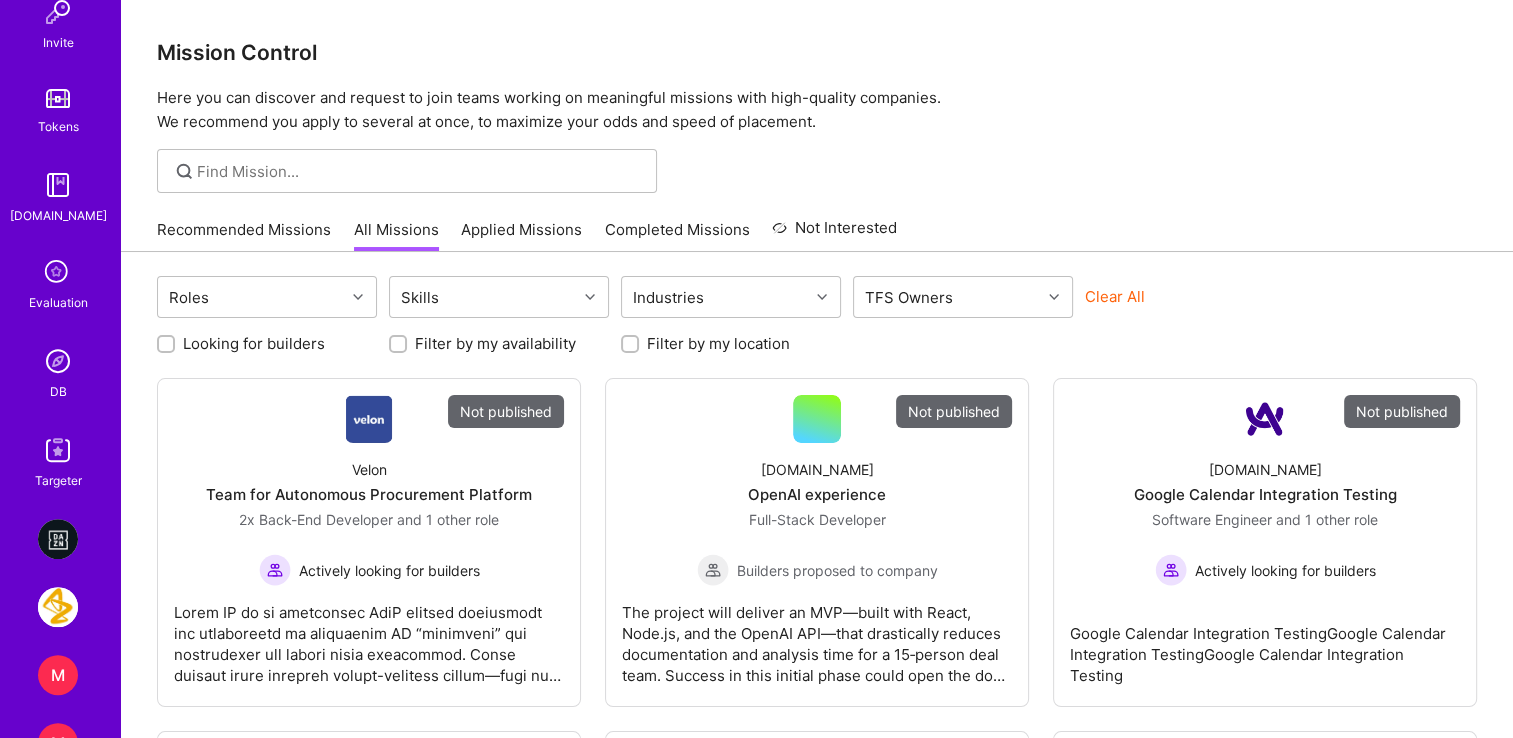 click at bounding box center (58, 361) 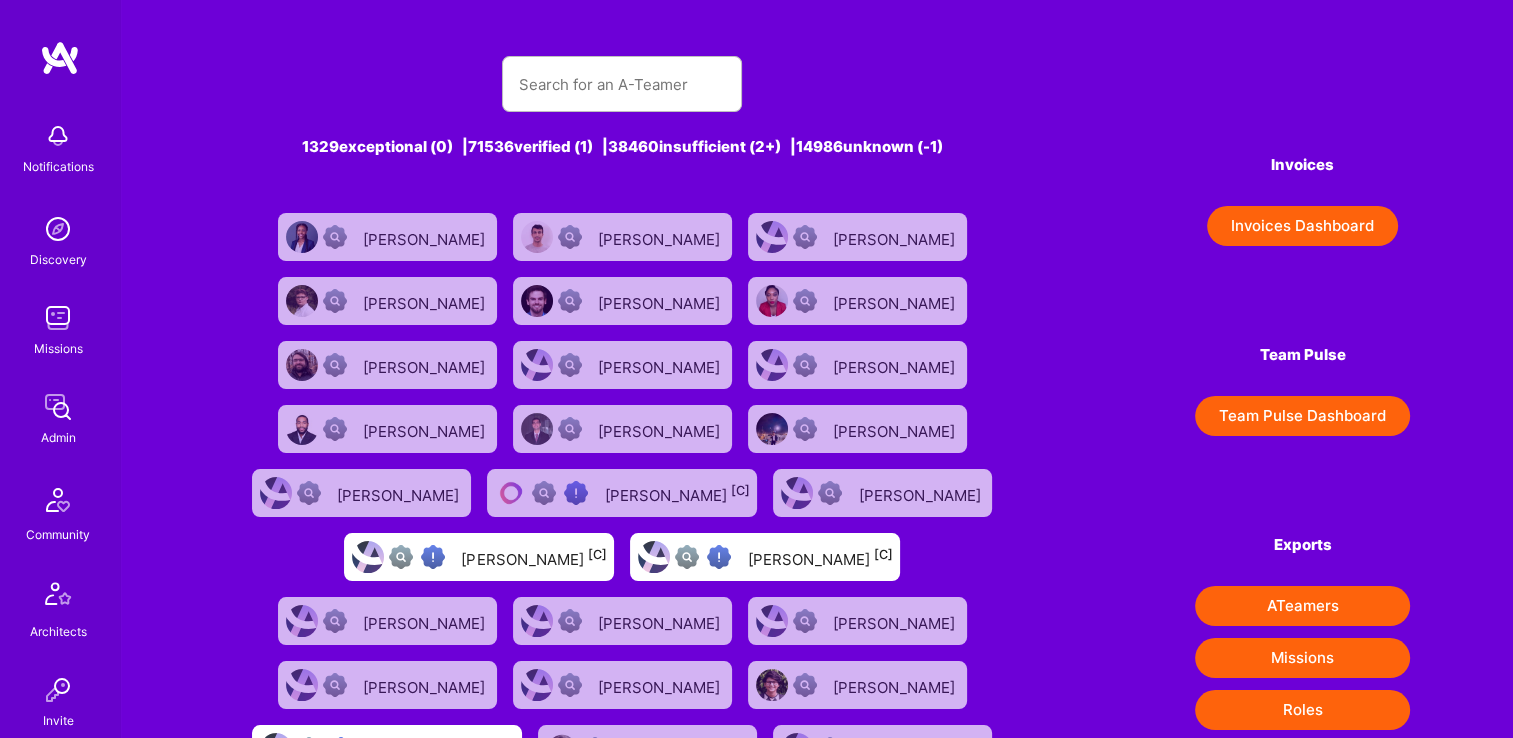 click on "Invoices Dashboard" at bounding box center [1302, 226] 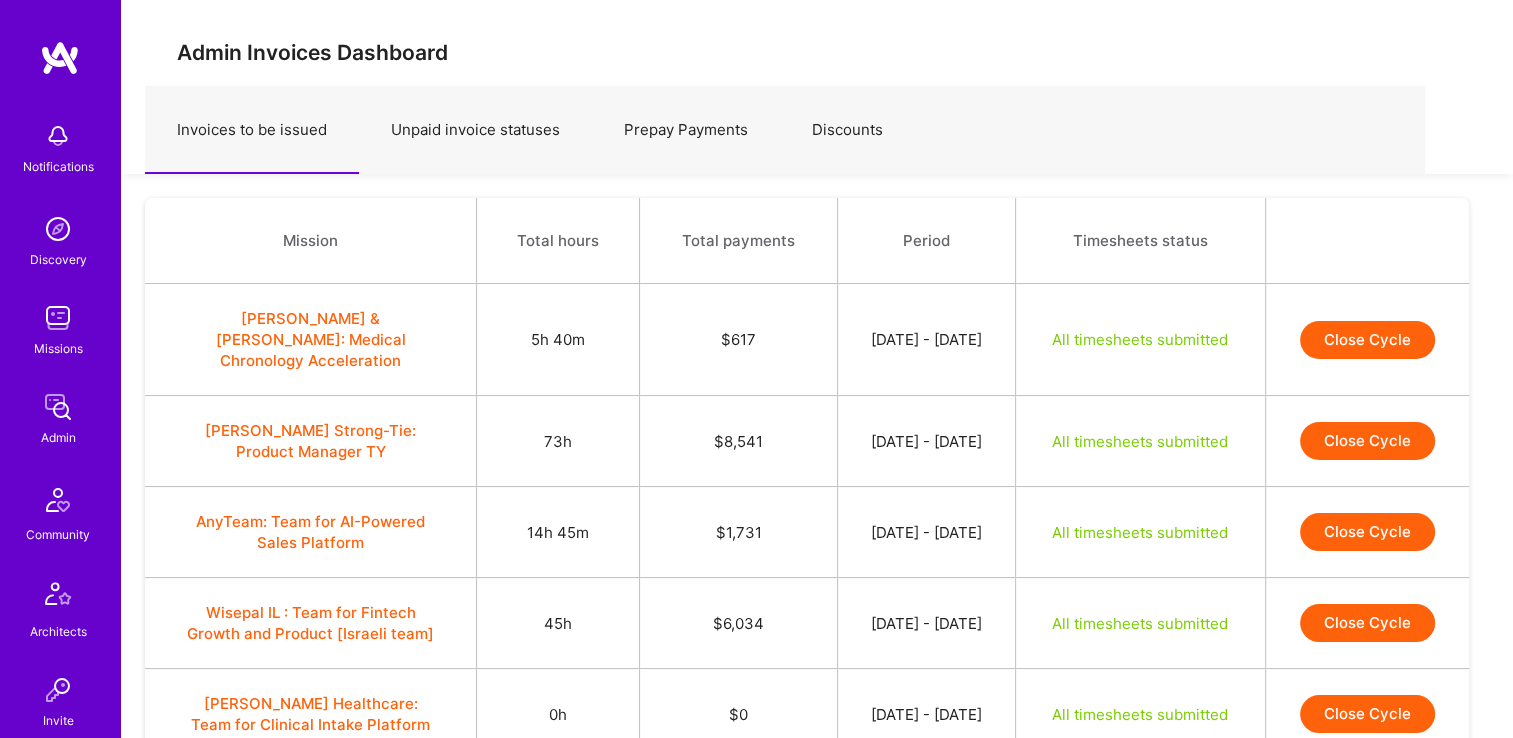 click on "Prepay Payments" at bounding box center [686, 130] 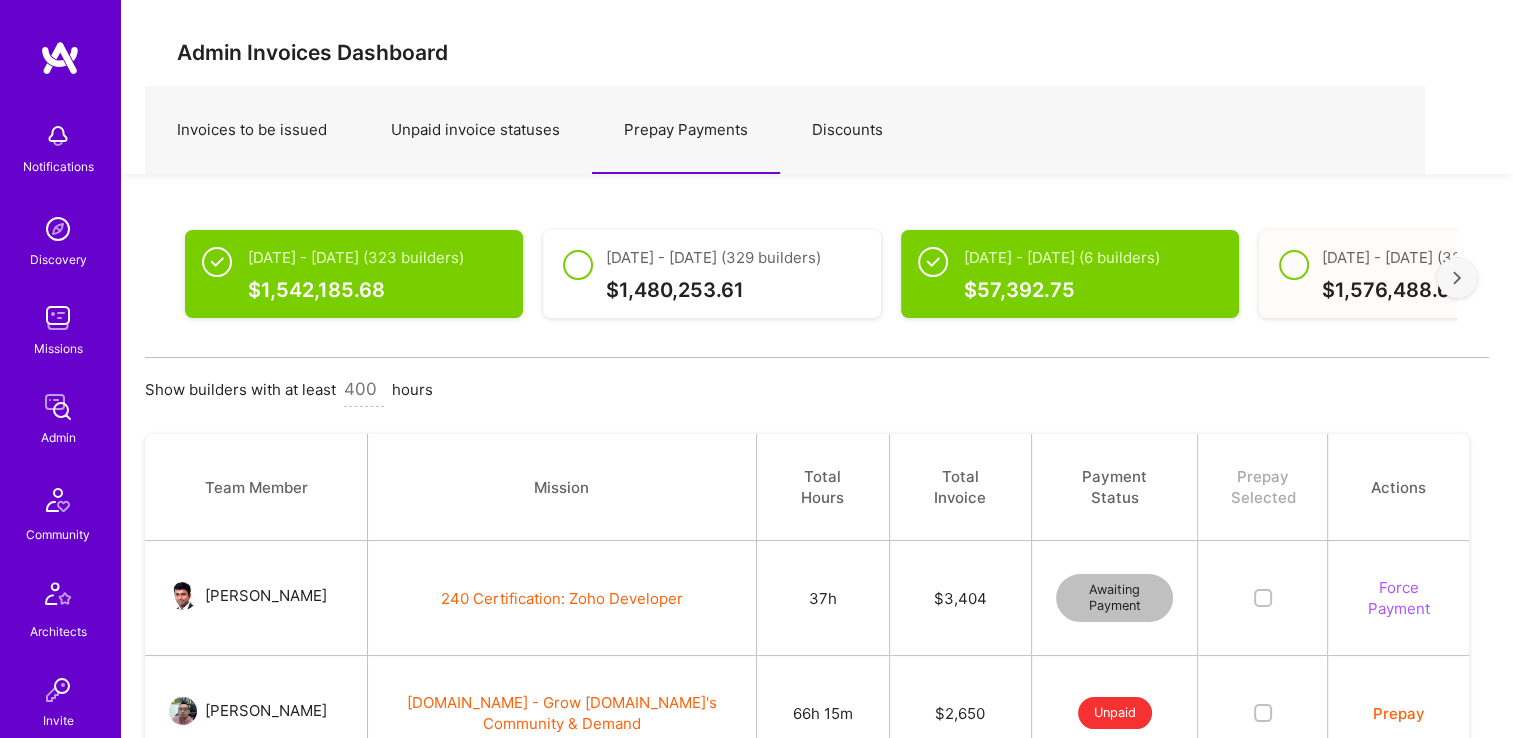 click on "$ 1,576,488.65" at bounding box center [1451, 290] 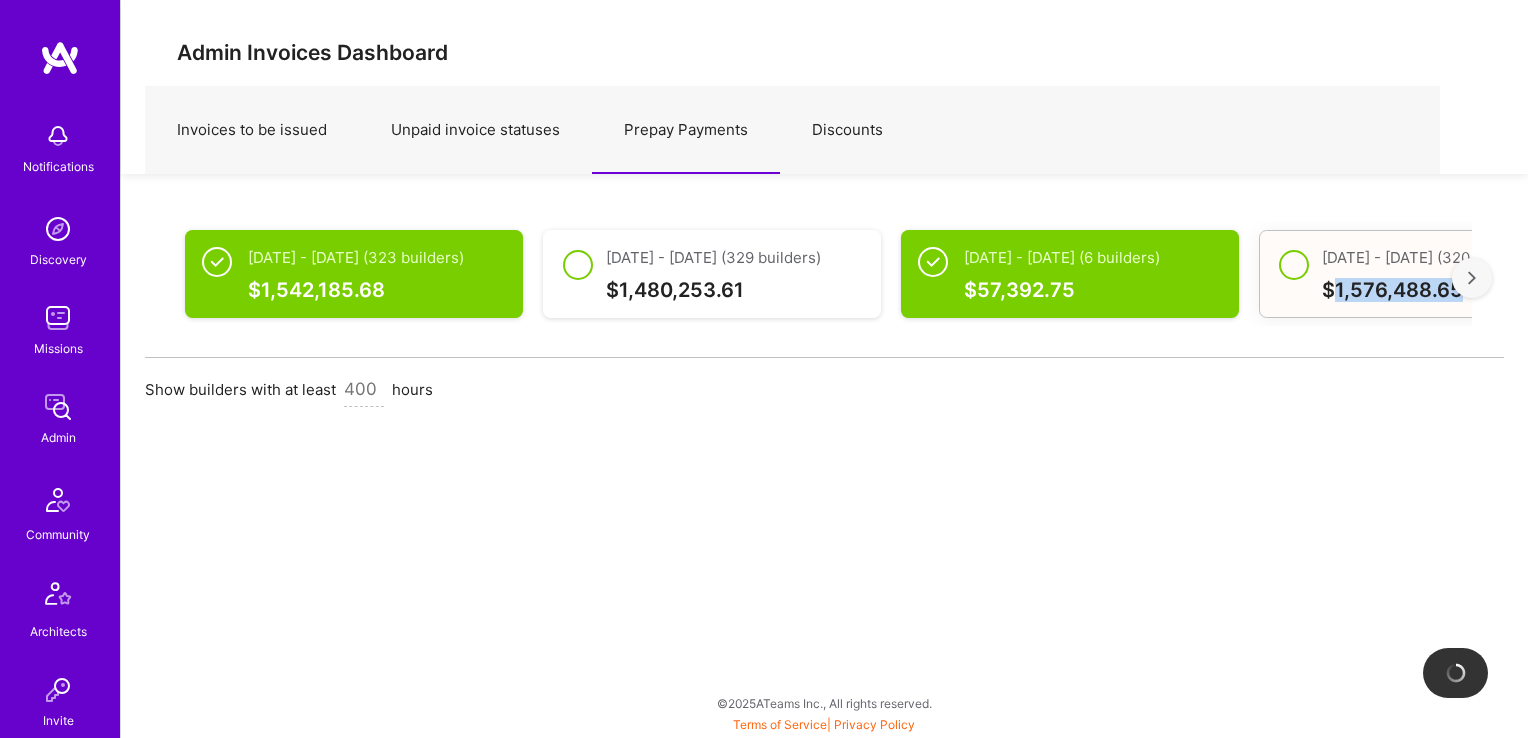 click on "$ 1,576,488.65" at bounding box center [1451, 290] 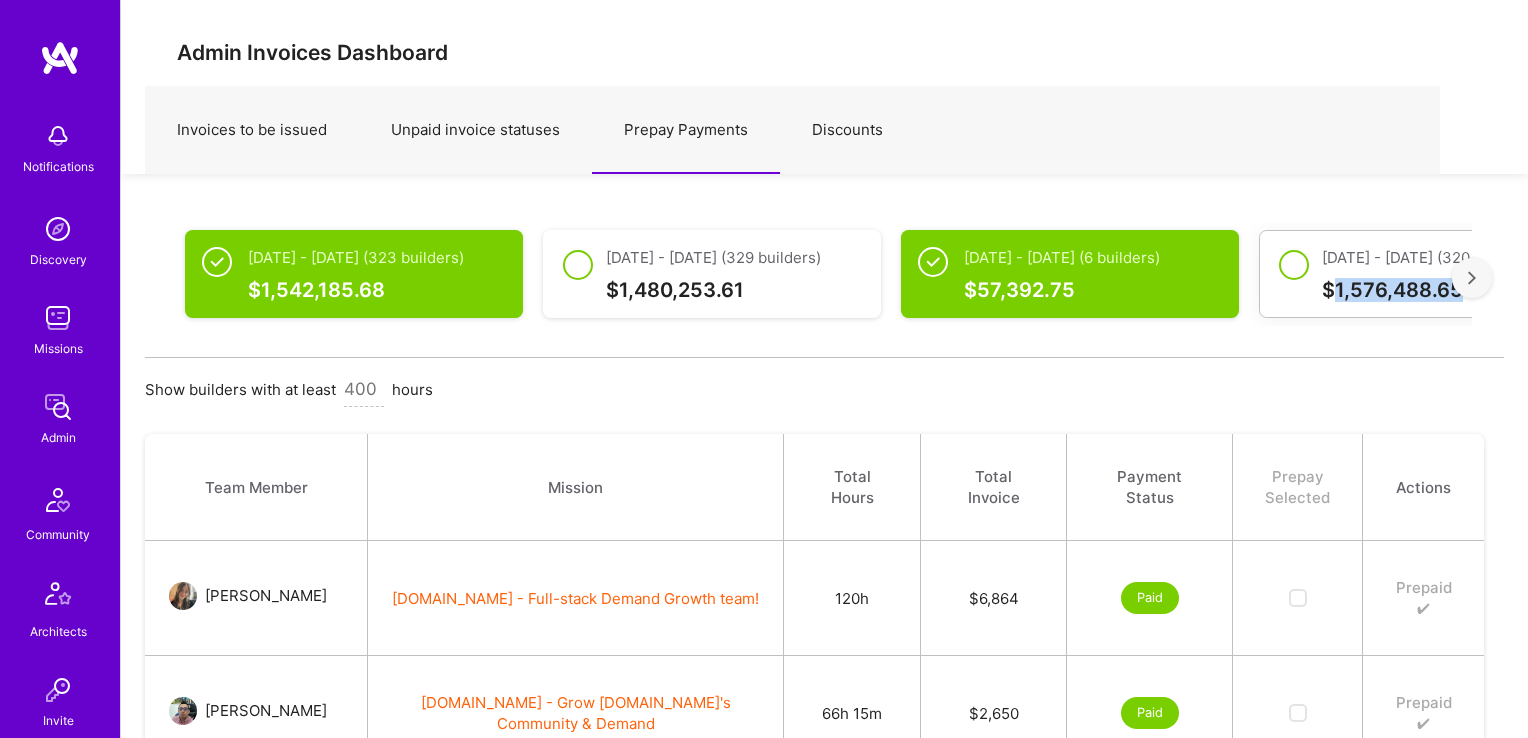 drag, startPoint x: 1448, startPoint y: 298, endPoint x: 1460, endPoint y: 283, distance: 19.209373 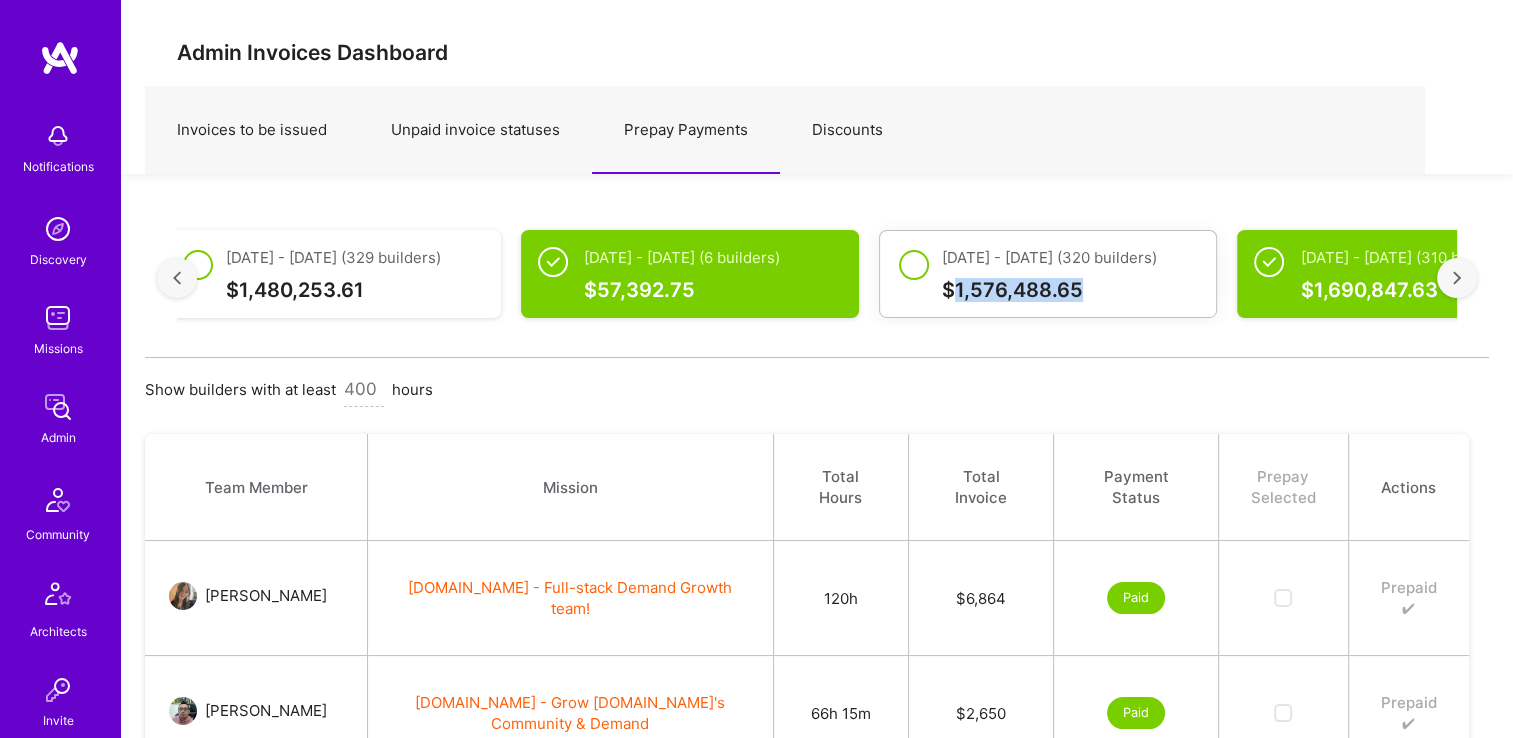 click at bounding box center (1457, 278) 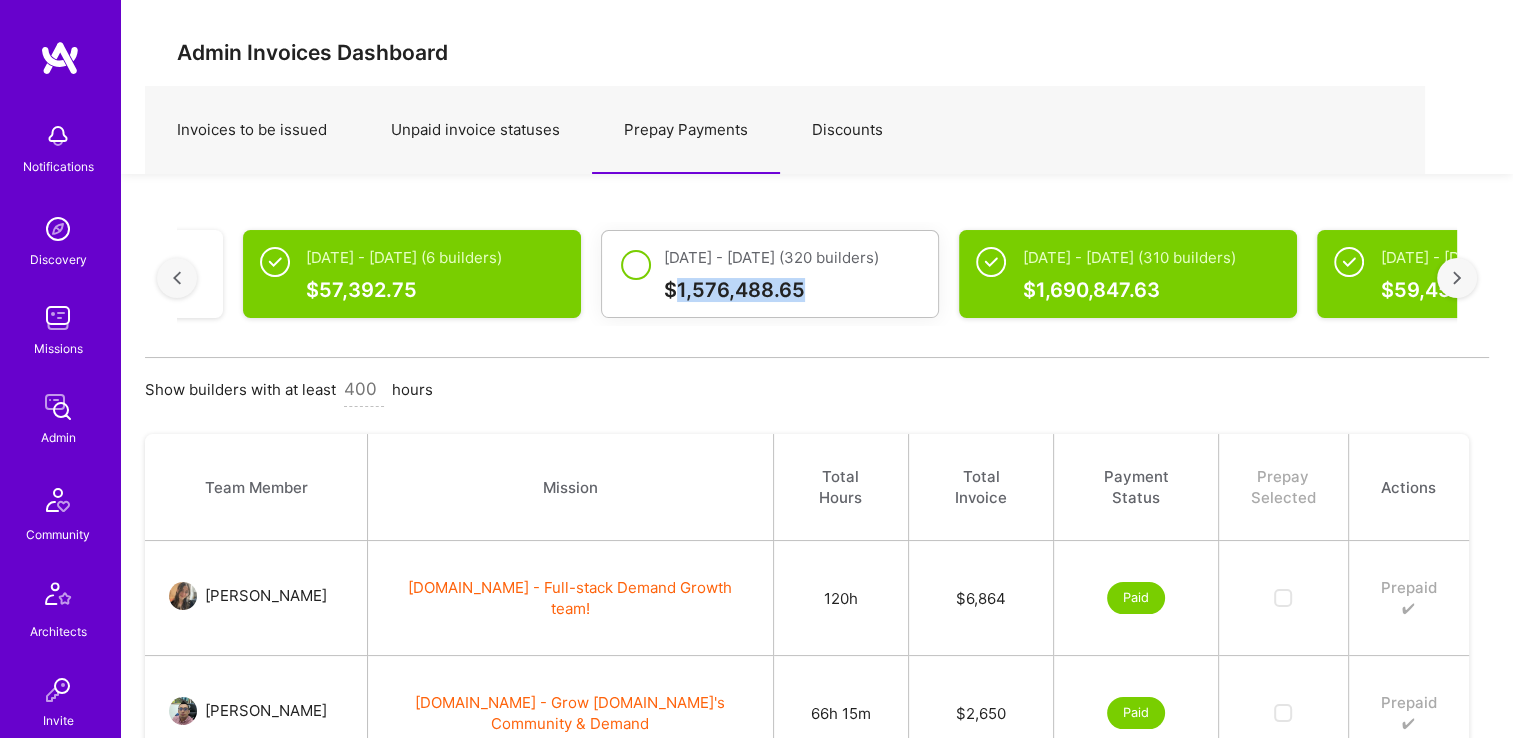 click at bounding box center (1457, 278) 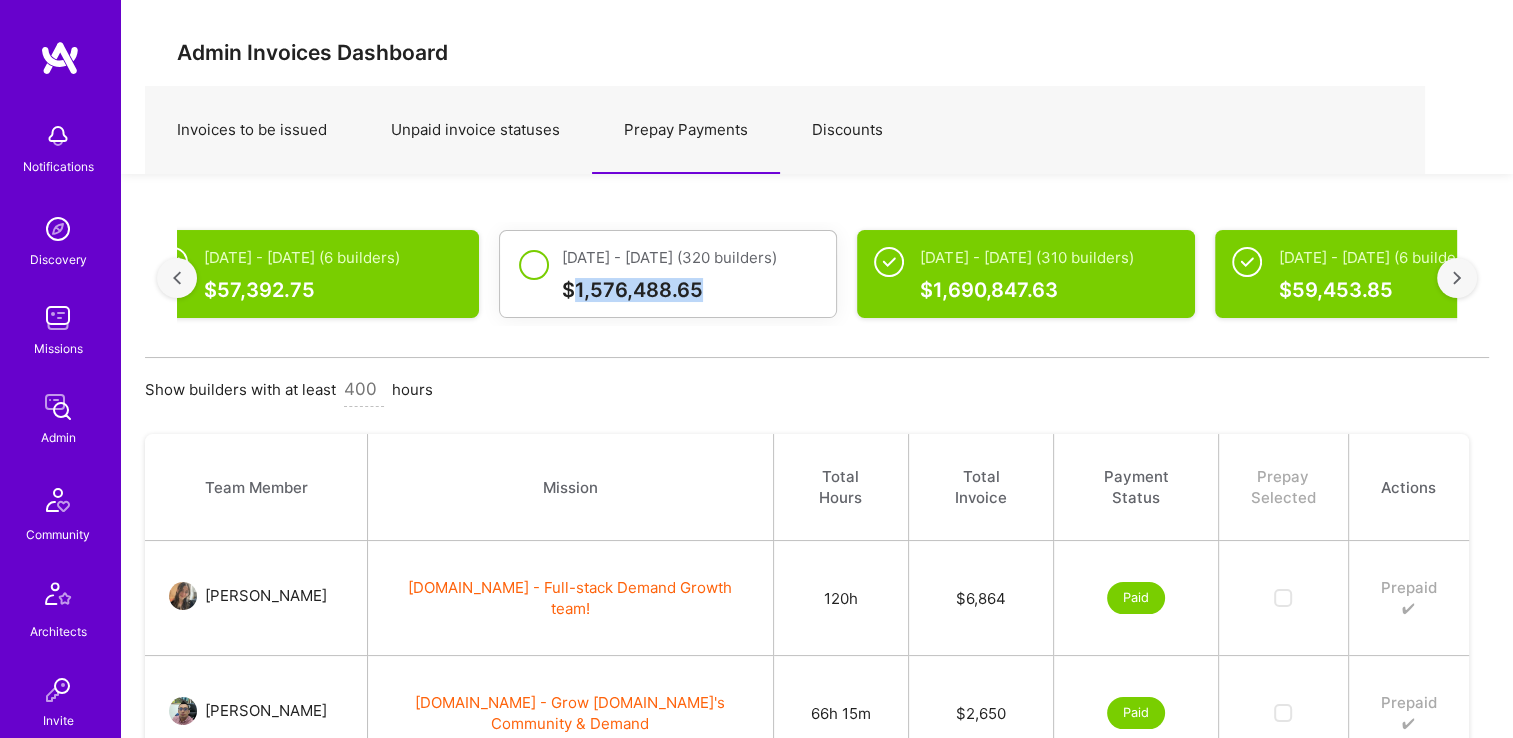 click at bounding box center (1457, 278) 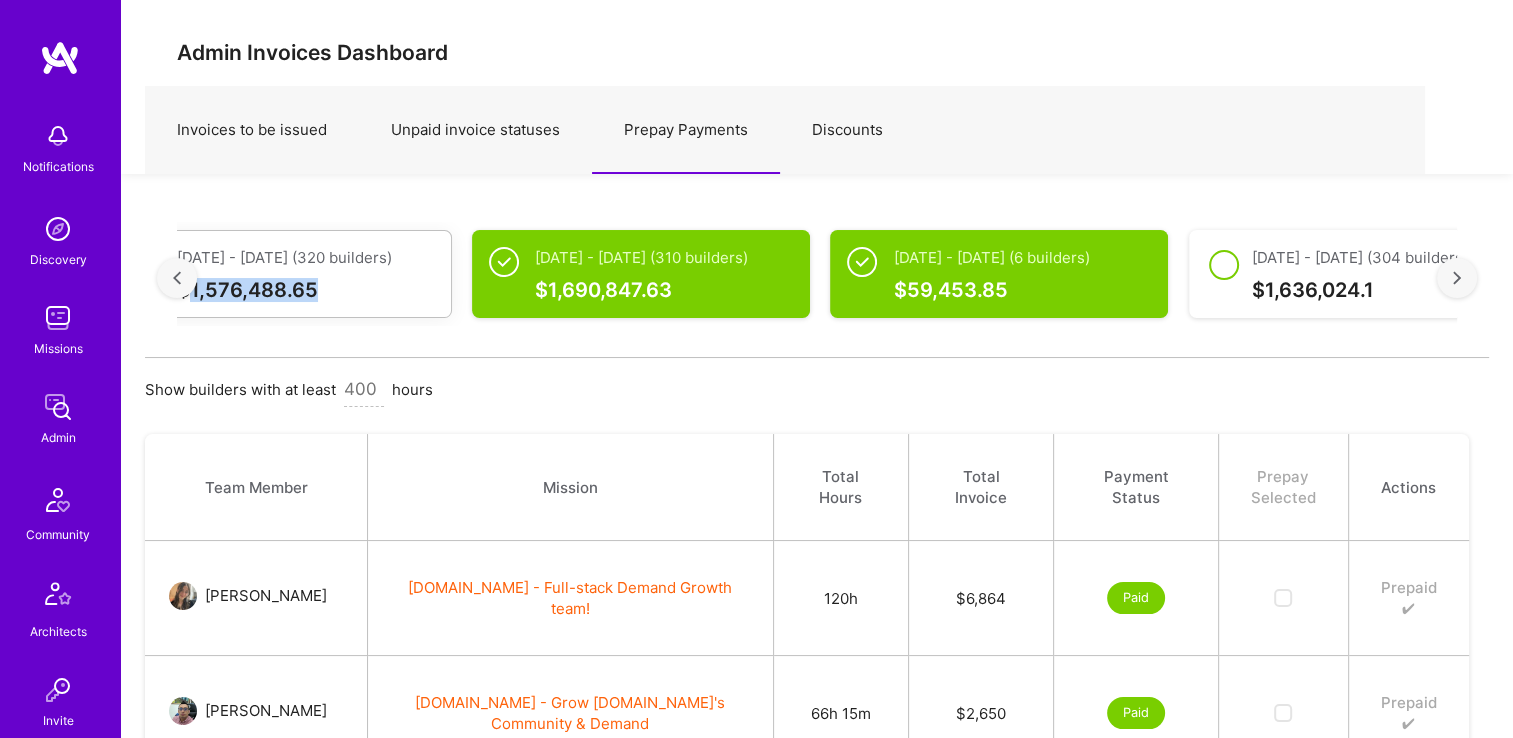 click at bounding box center (1457, 278) 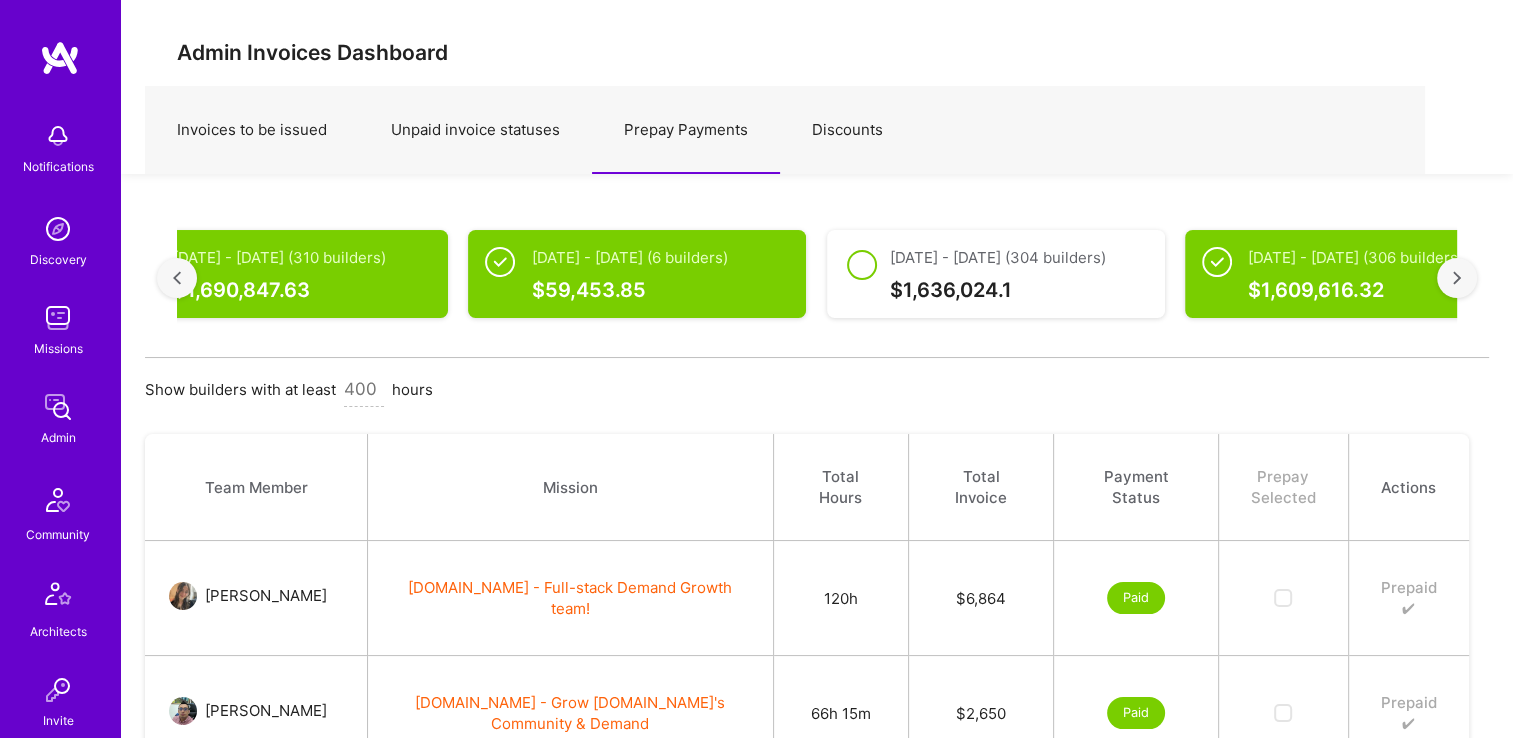 click at bounding box center [1457, 278] 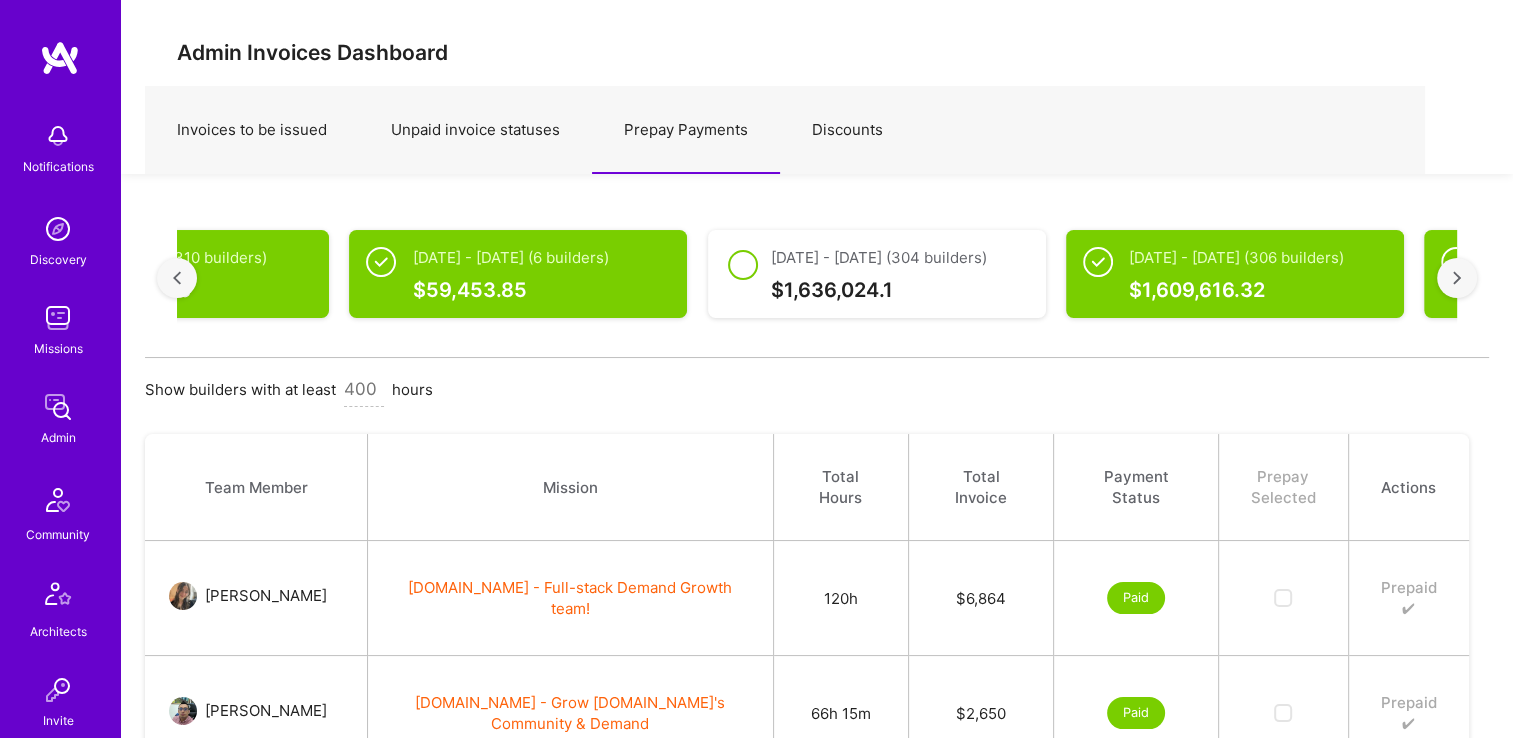 click at bounding box center (1457, 278) 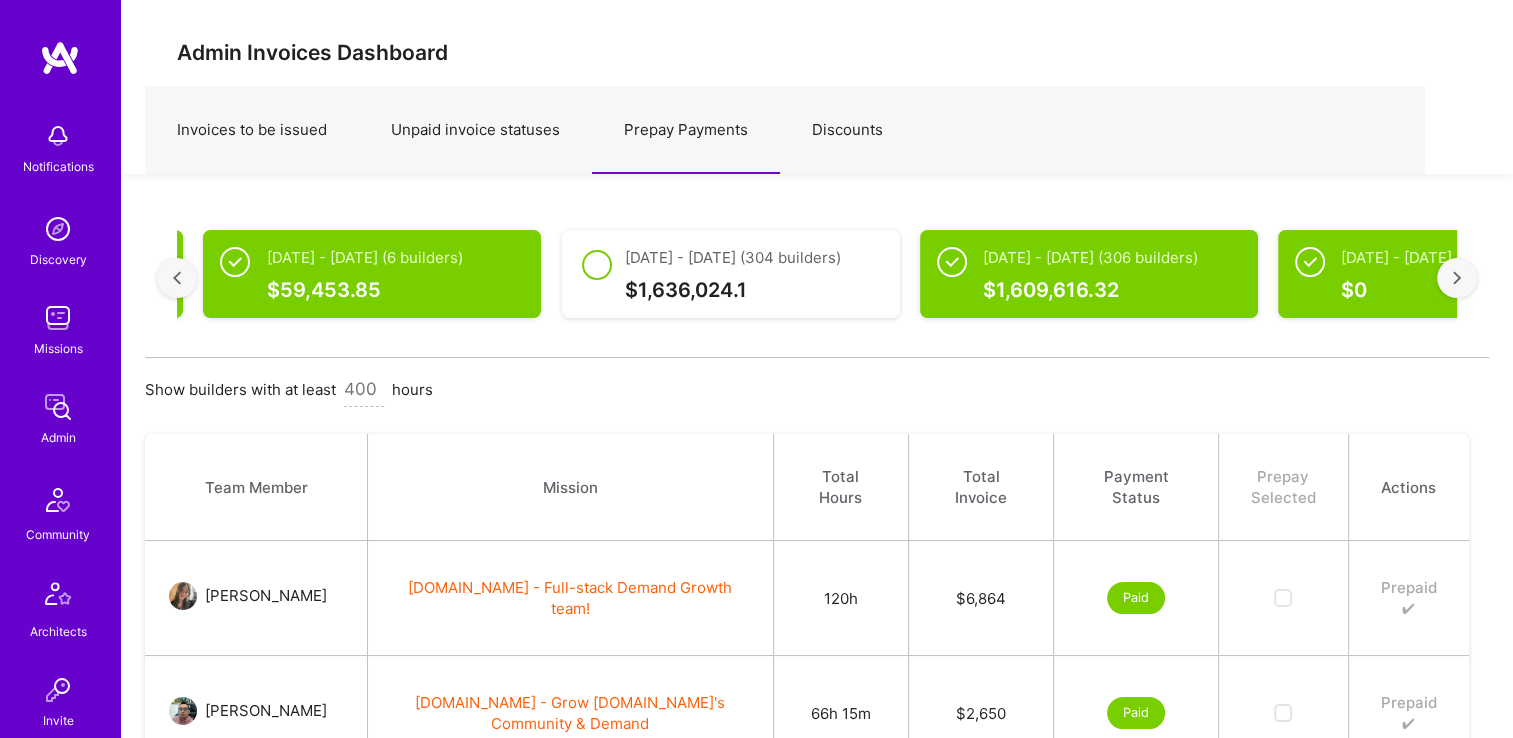 click at bounding box center [1457, 278] 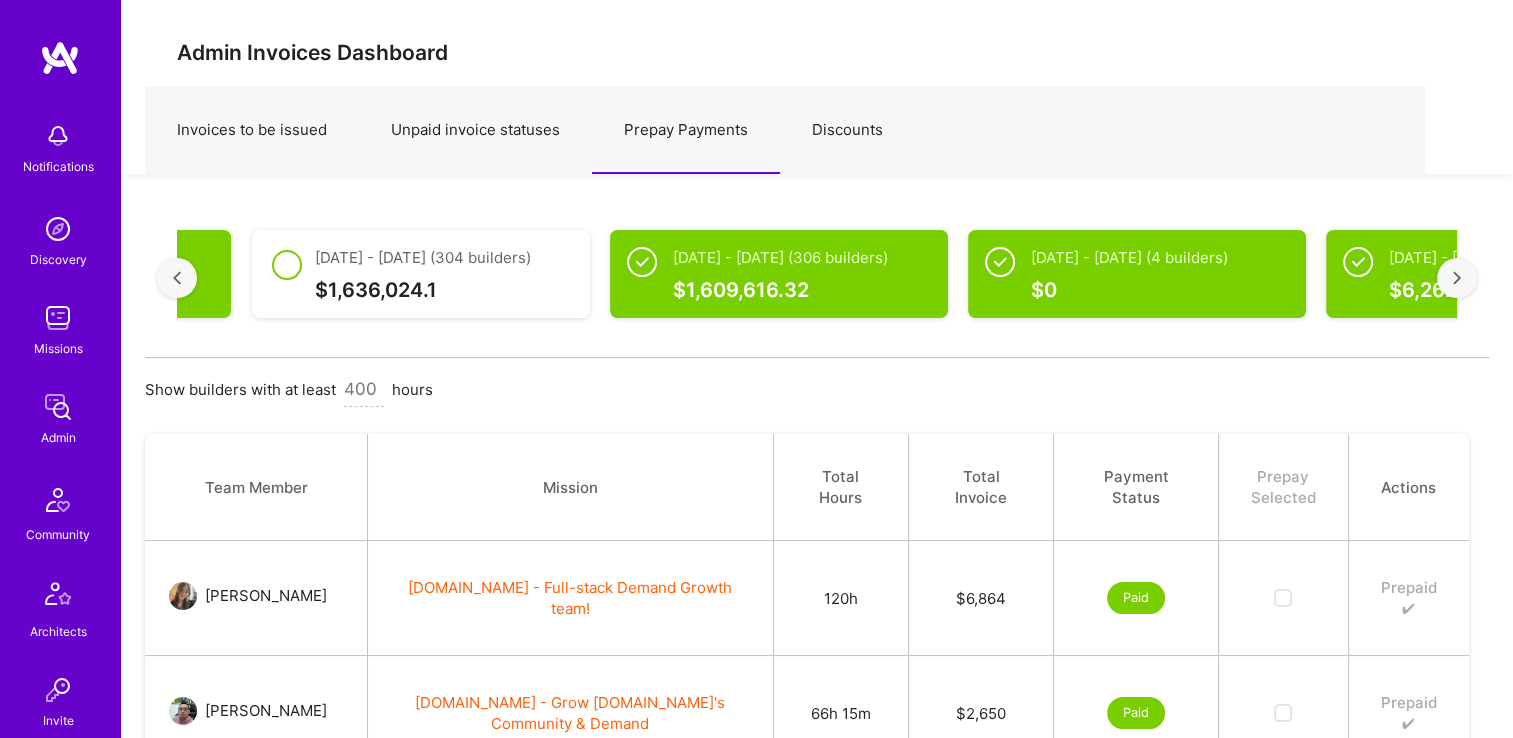 click at bounding box center [1457, 278] 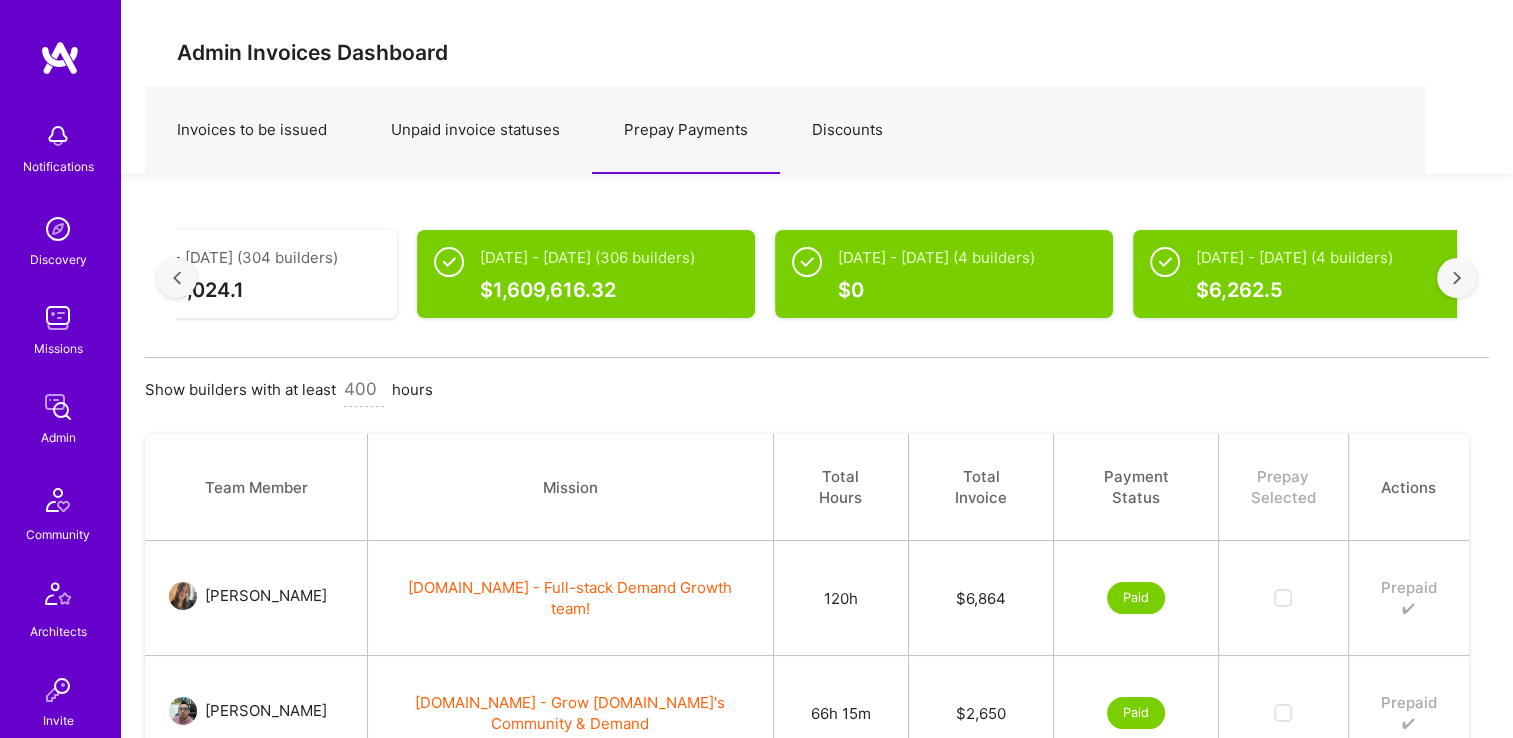 click at bounding box center (1457, 278) 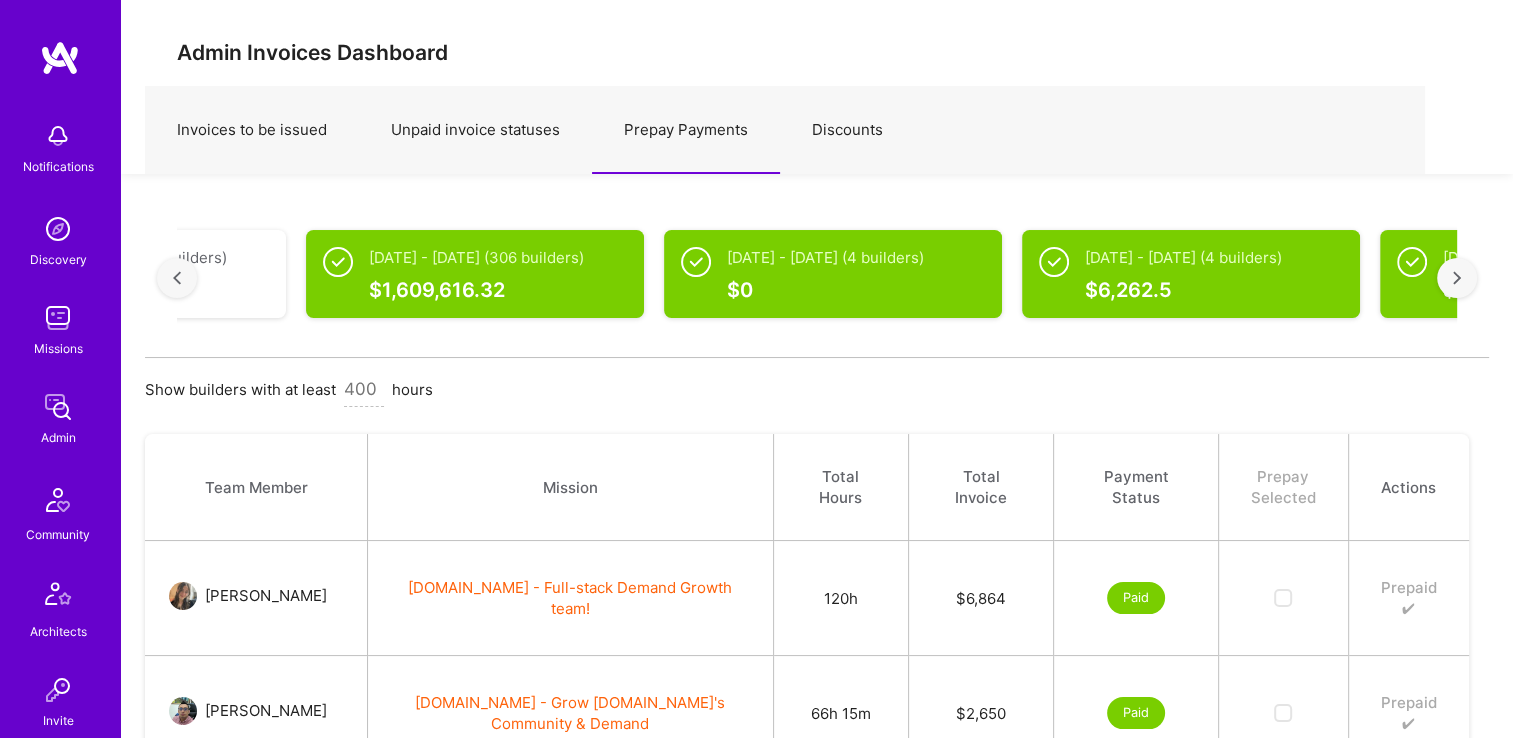 click at bounding box center (1457, 278) 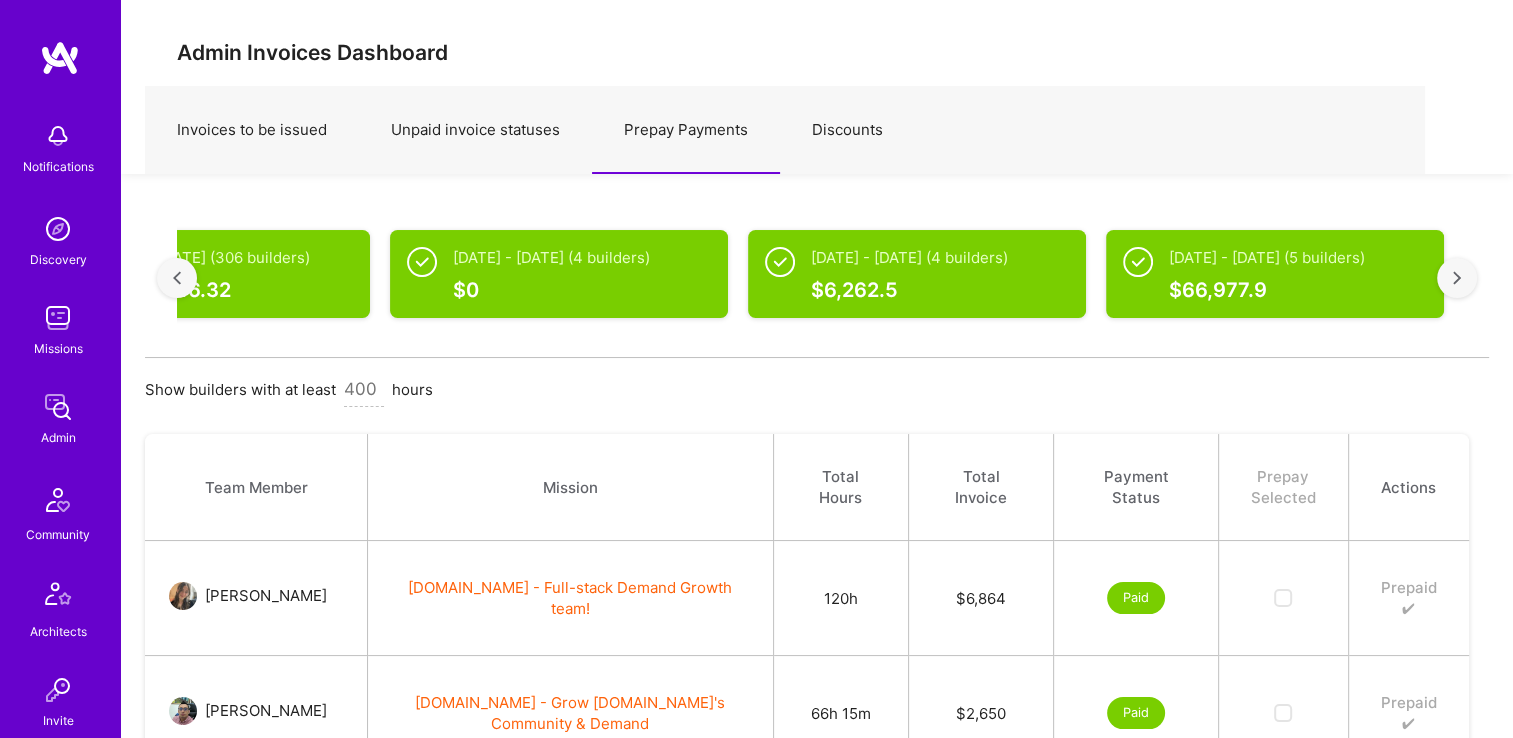 click at bounding box center [1457, 278] 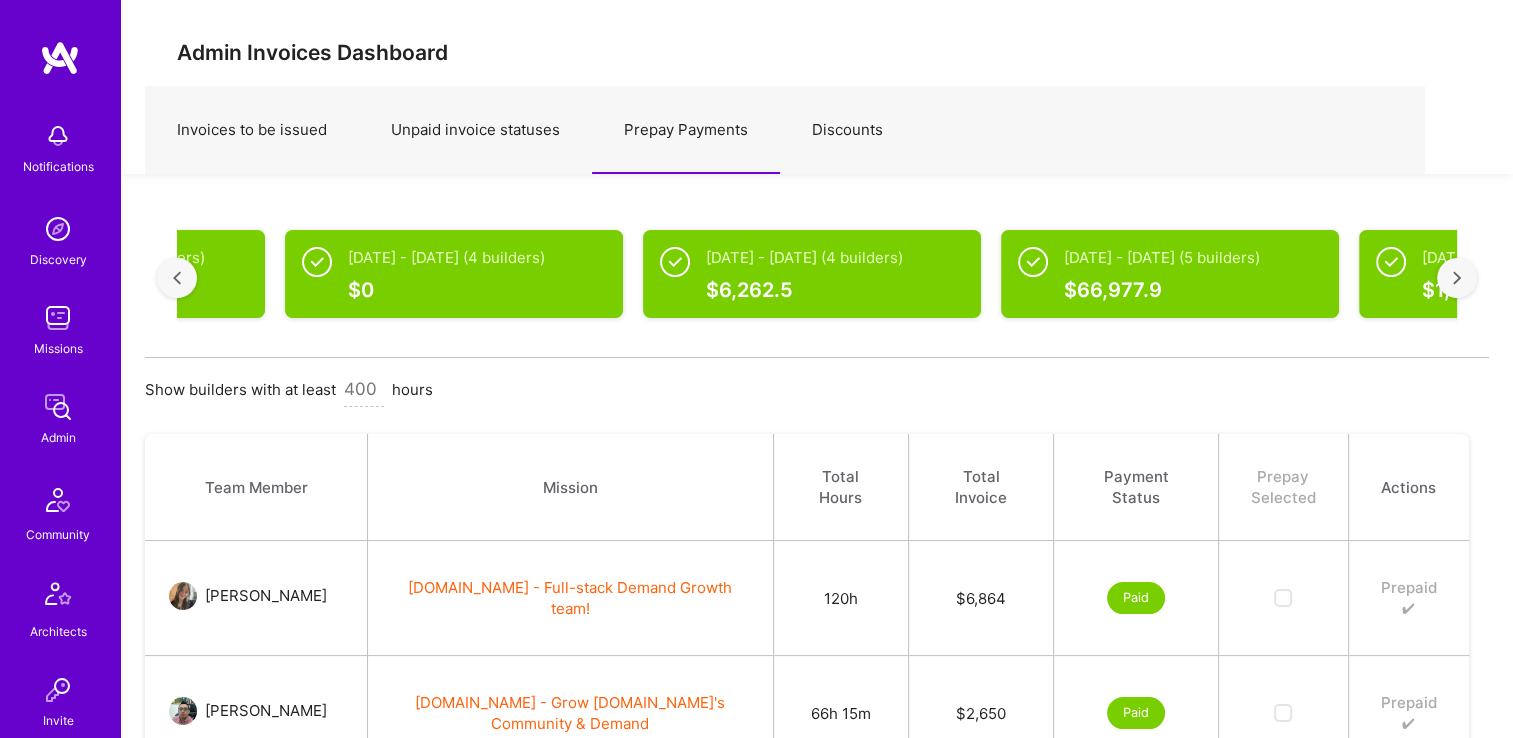 click at bounding box center (1457, 278) 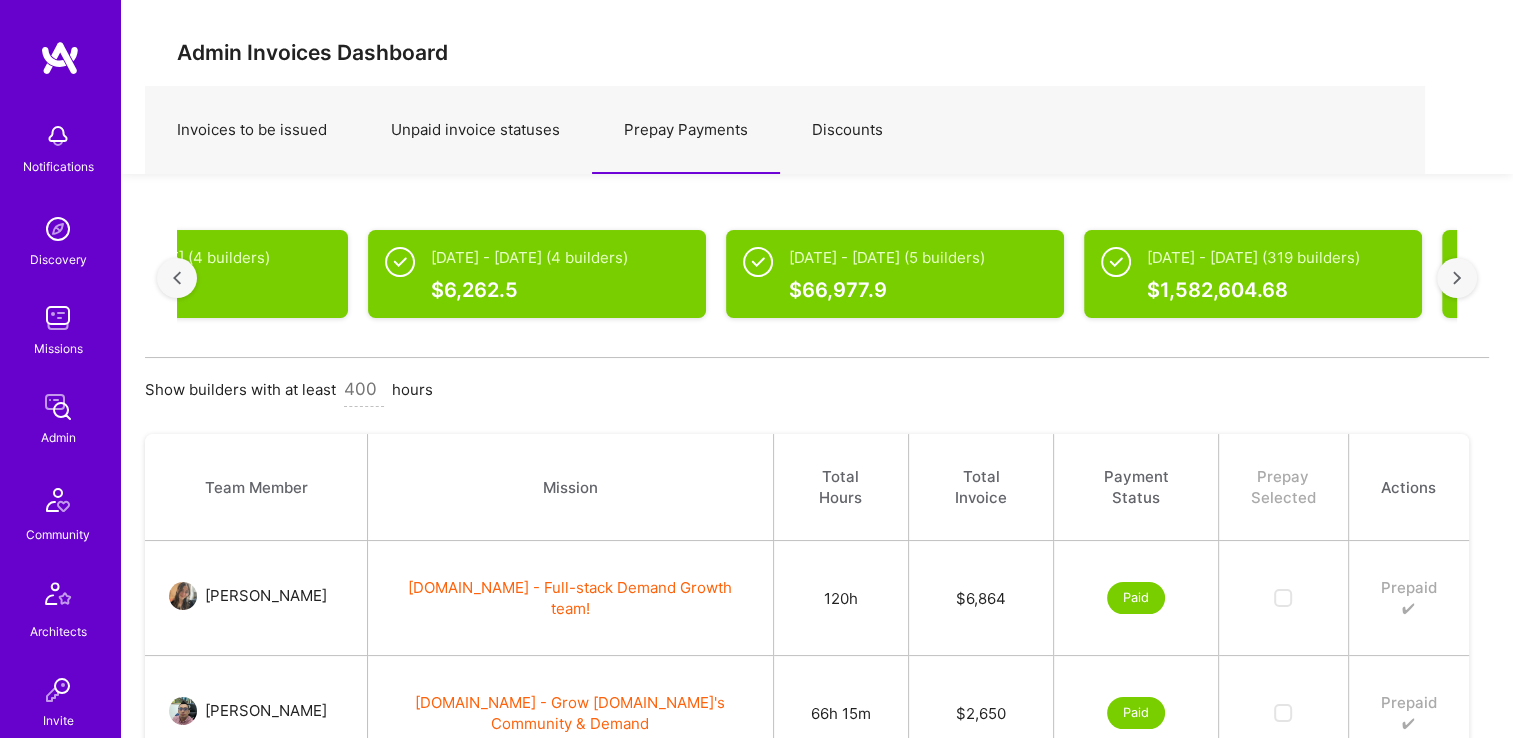 click at bounding box center (1457, 278) 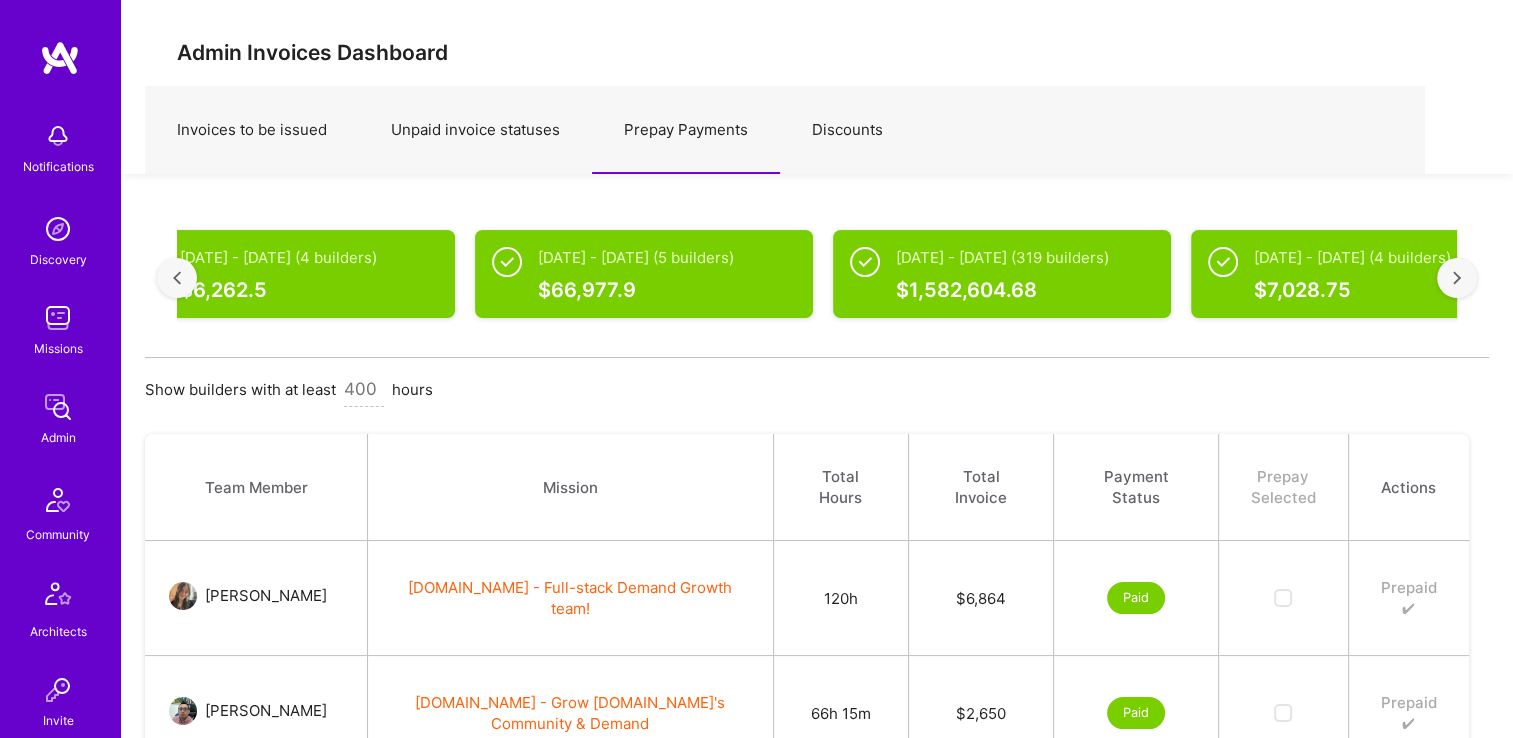 click at bounding box center (1457, 278) 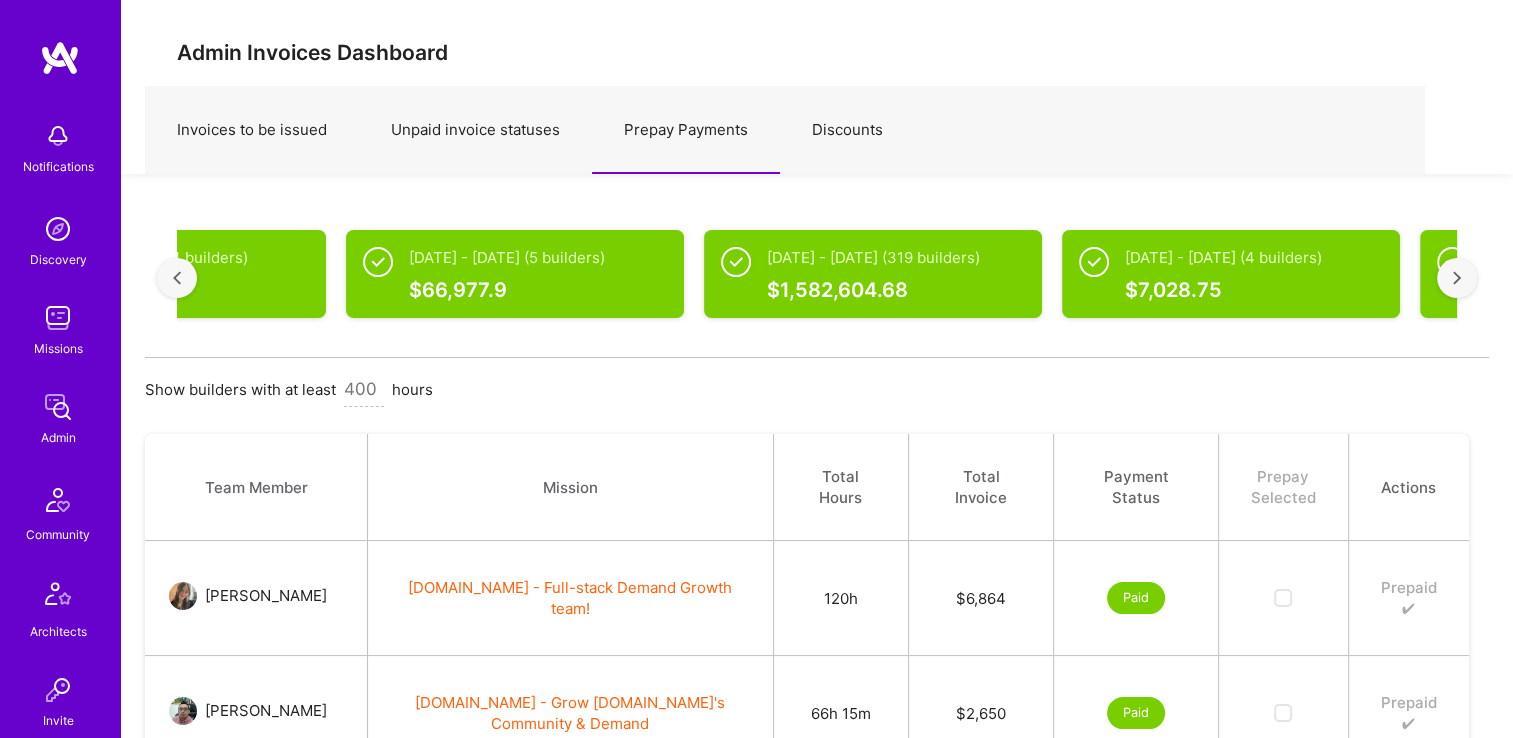 click at bounding box center [1457, 278] 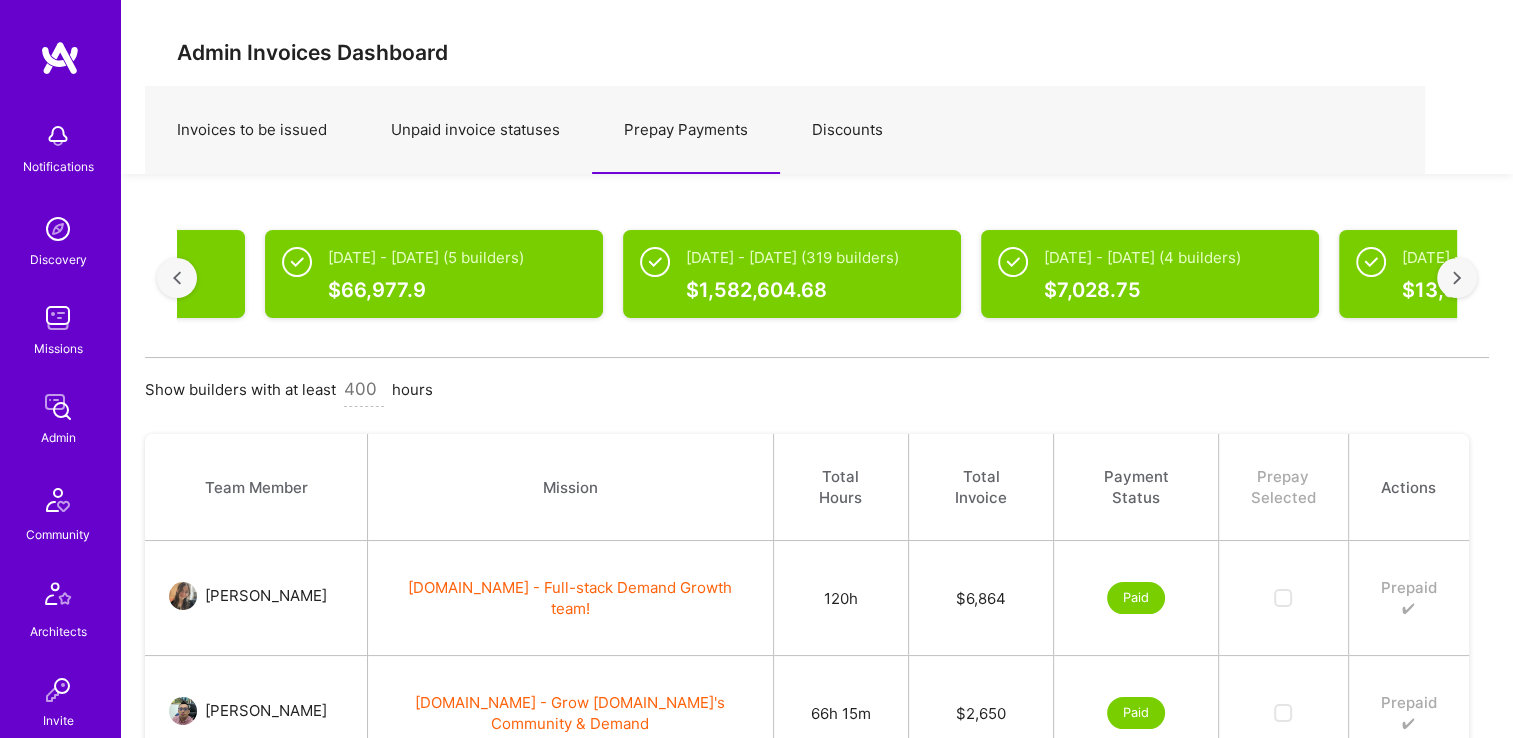 click at bounding box center [1457, 278] 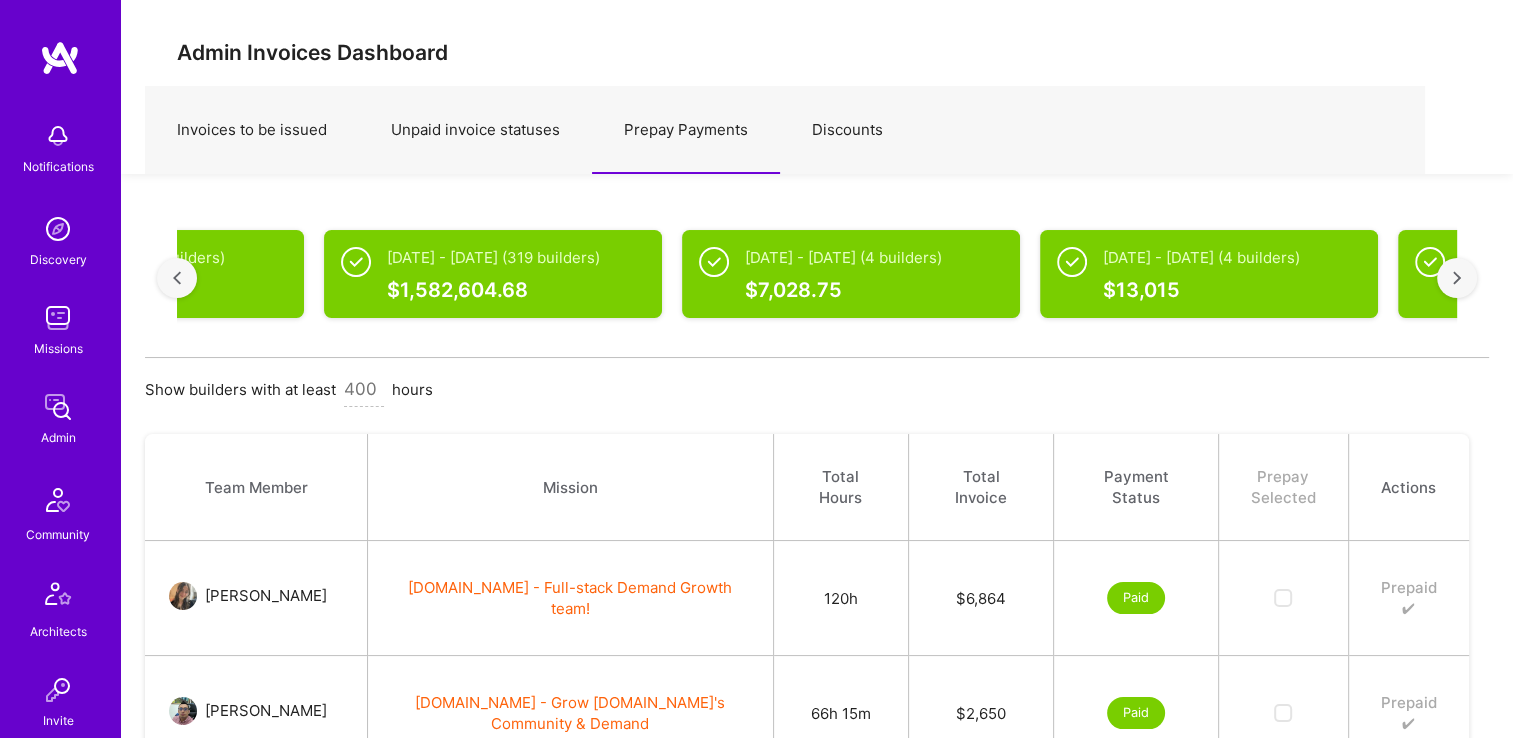 click at bounding box center [1457, 278] 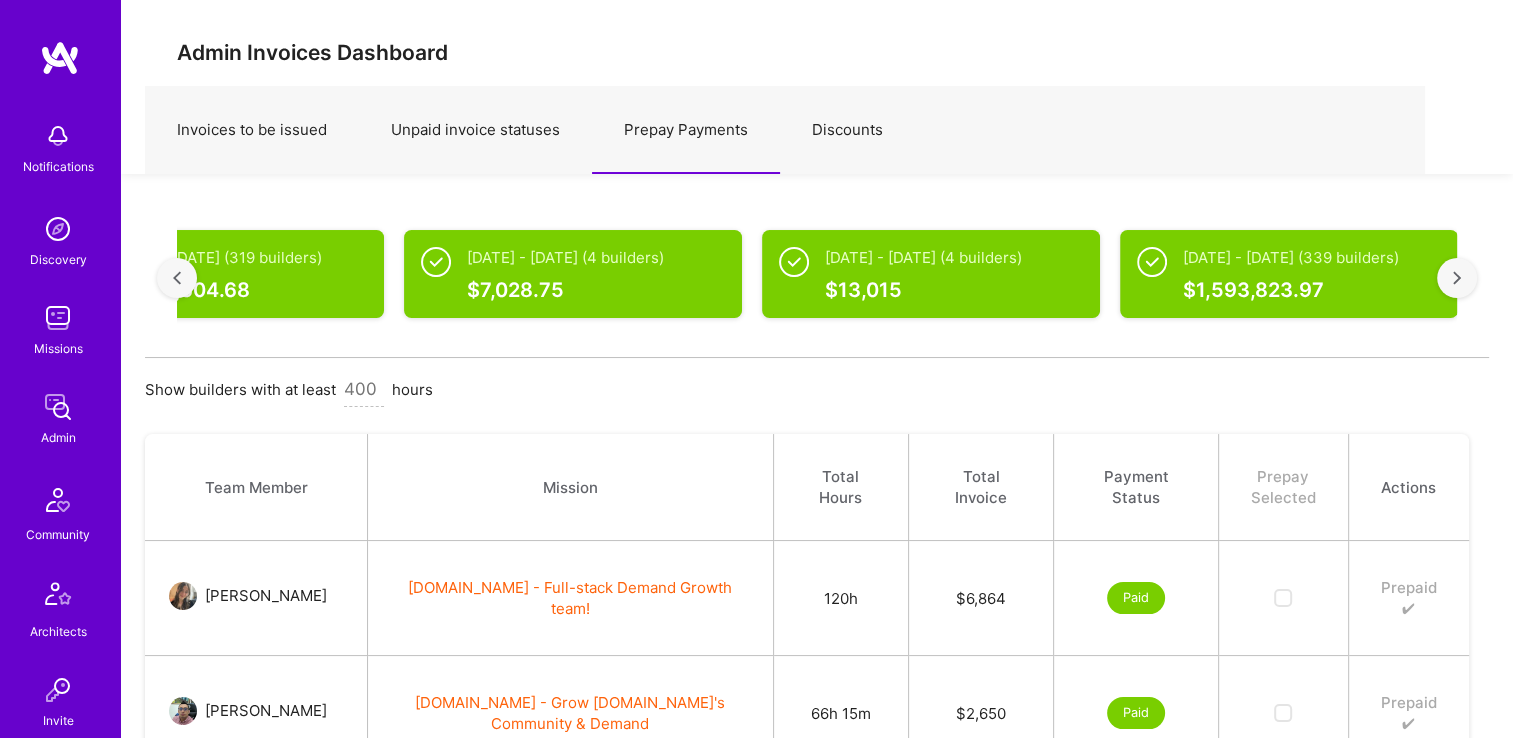 click at bounding box center (1457, 278) 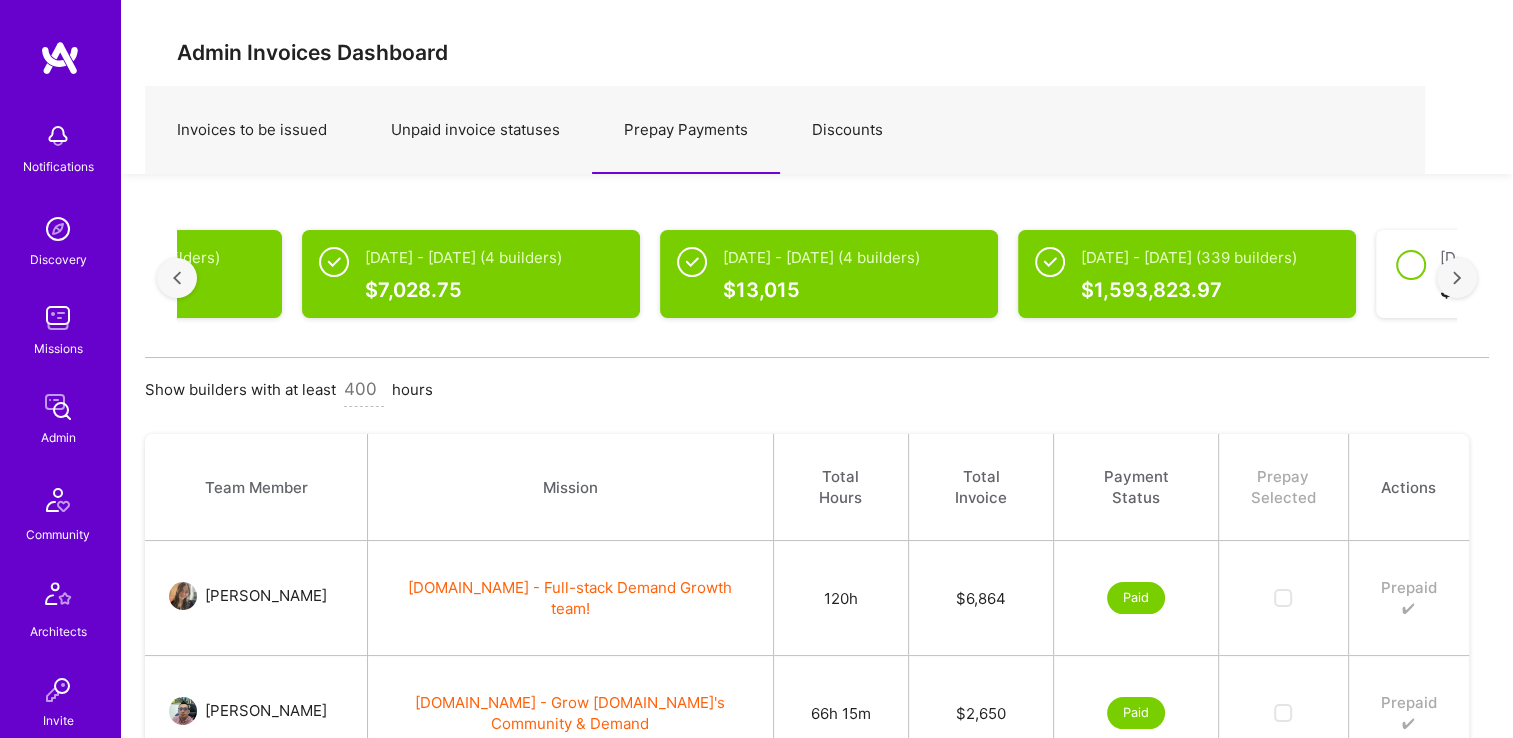 click at bounding box center (1457, 278) 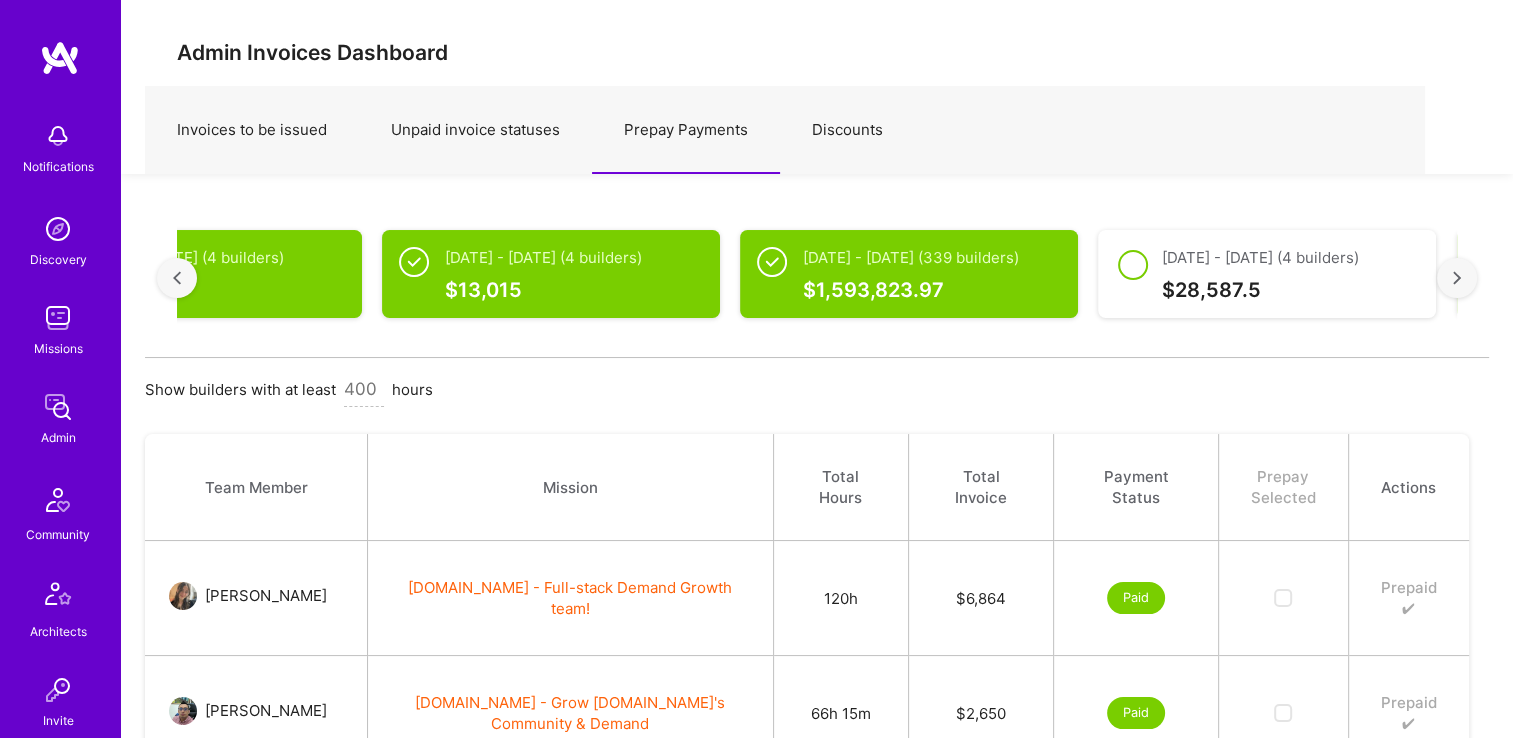 click at bounding box center [1457, 278] 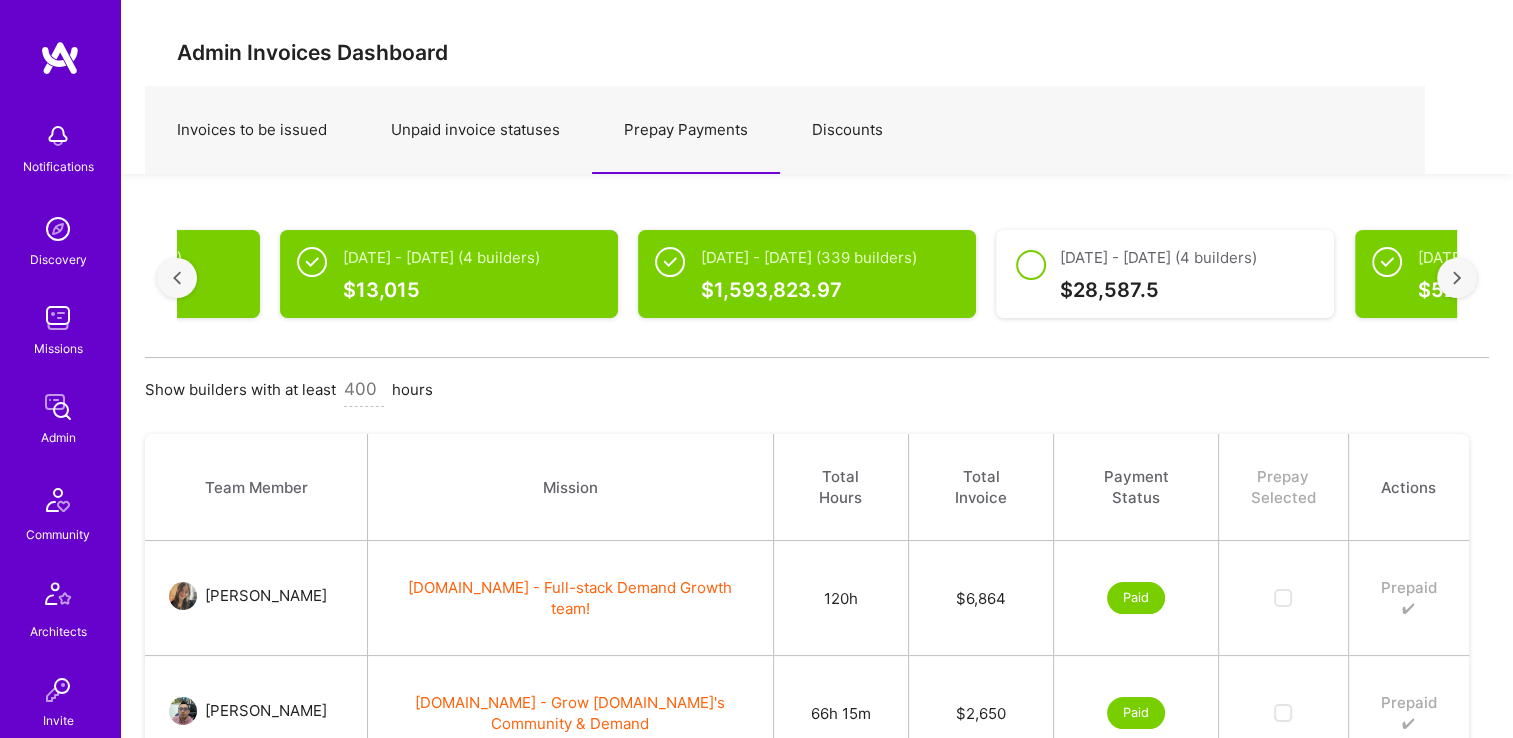 click at bounding box center (1457, 278) 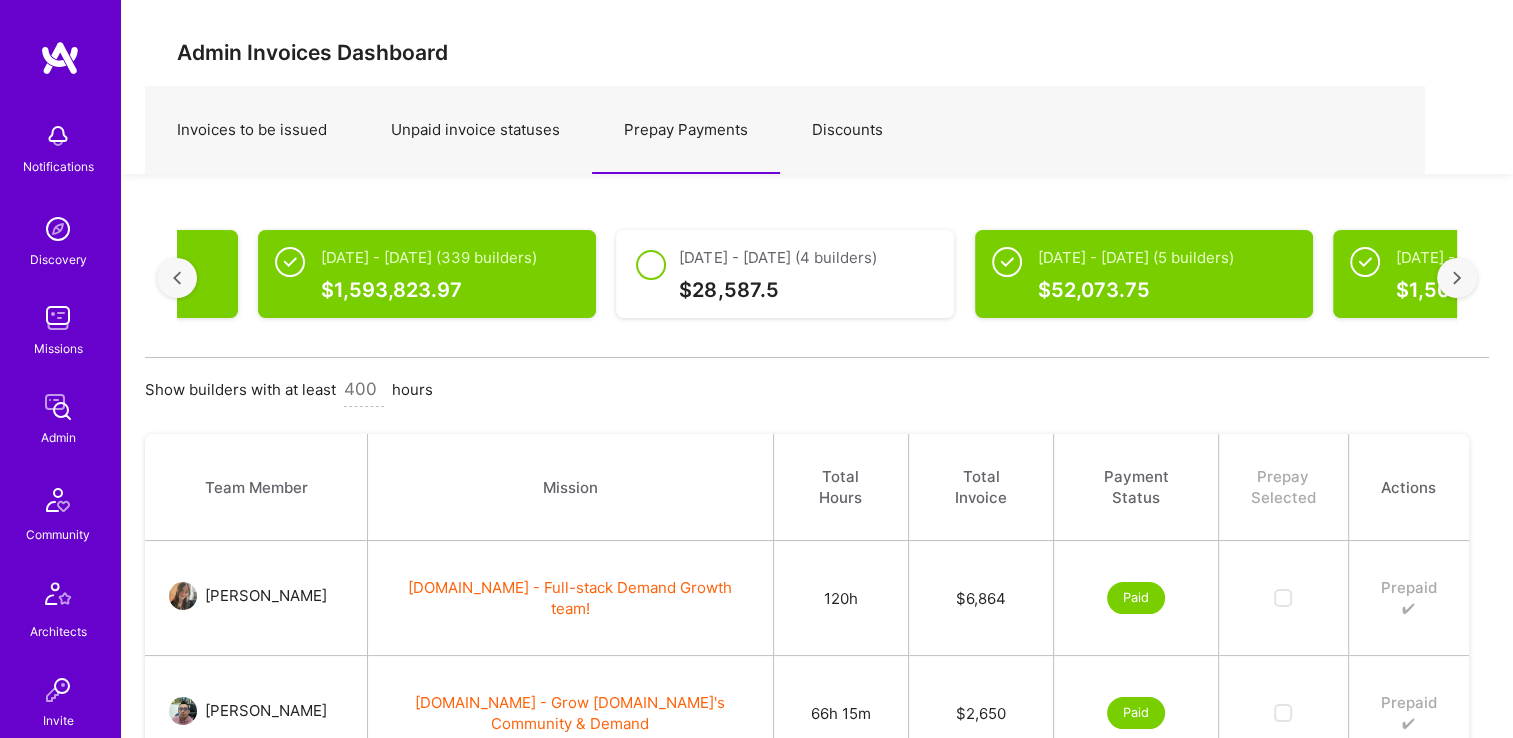 click at bounding box center [1457, 278] 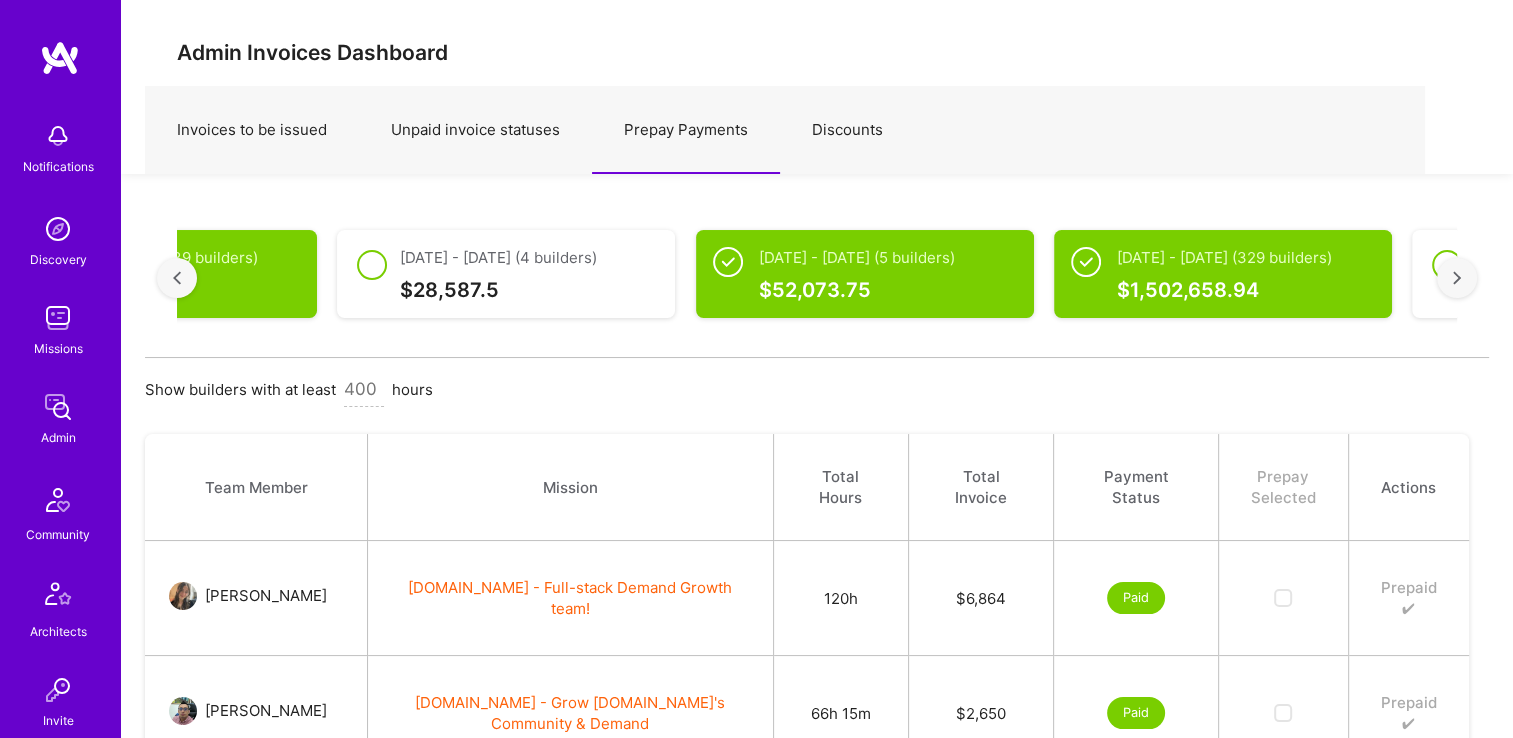 click at bounding box center [1457, 278] 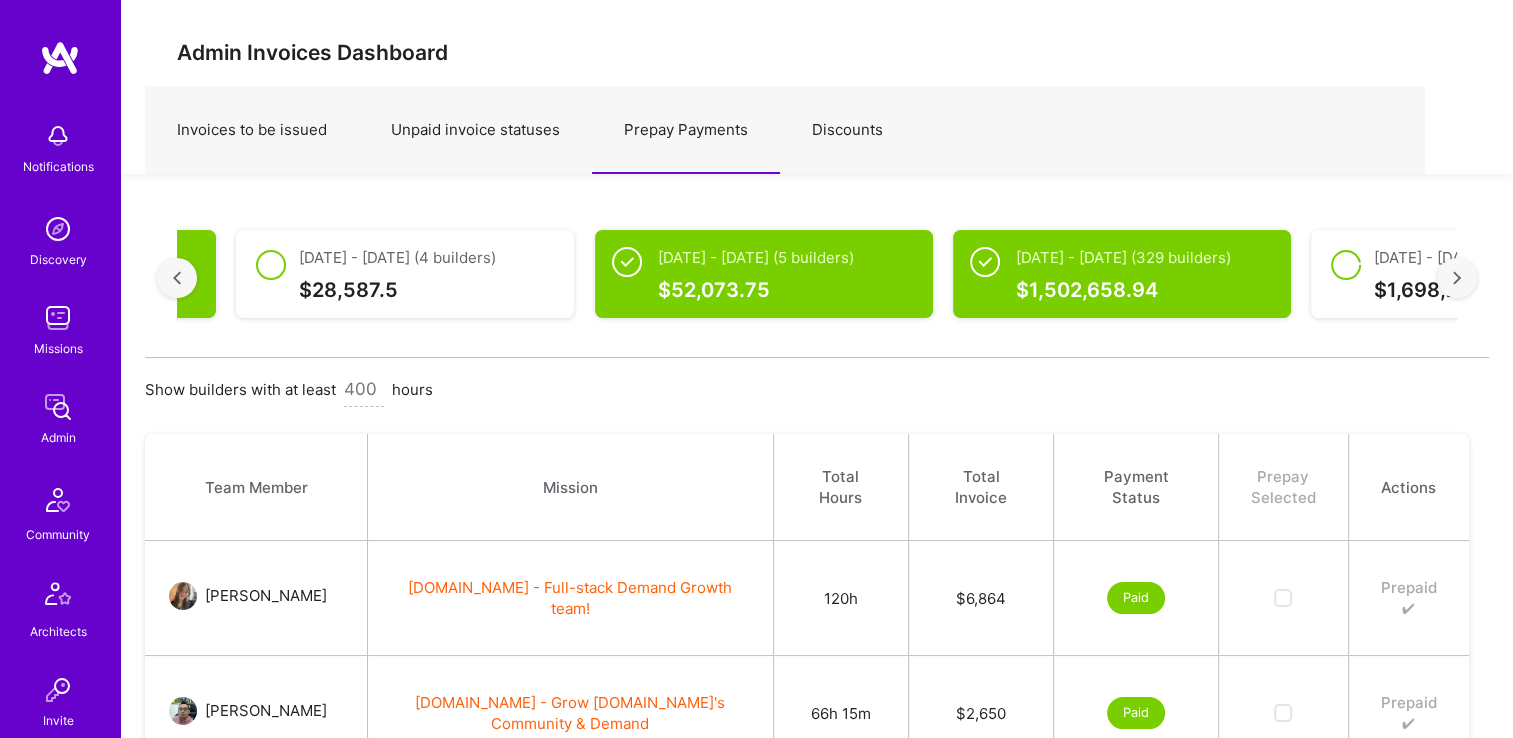 click at bounding box center [1457, 278] 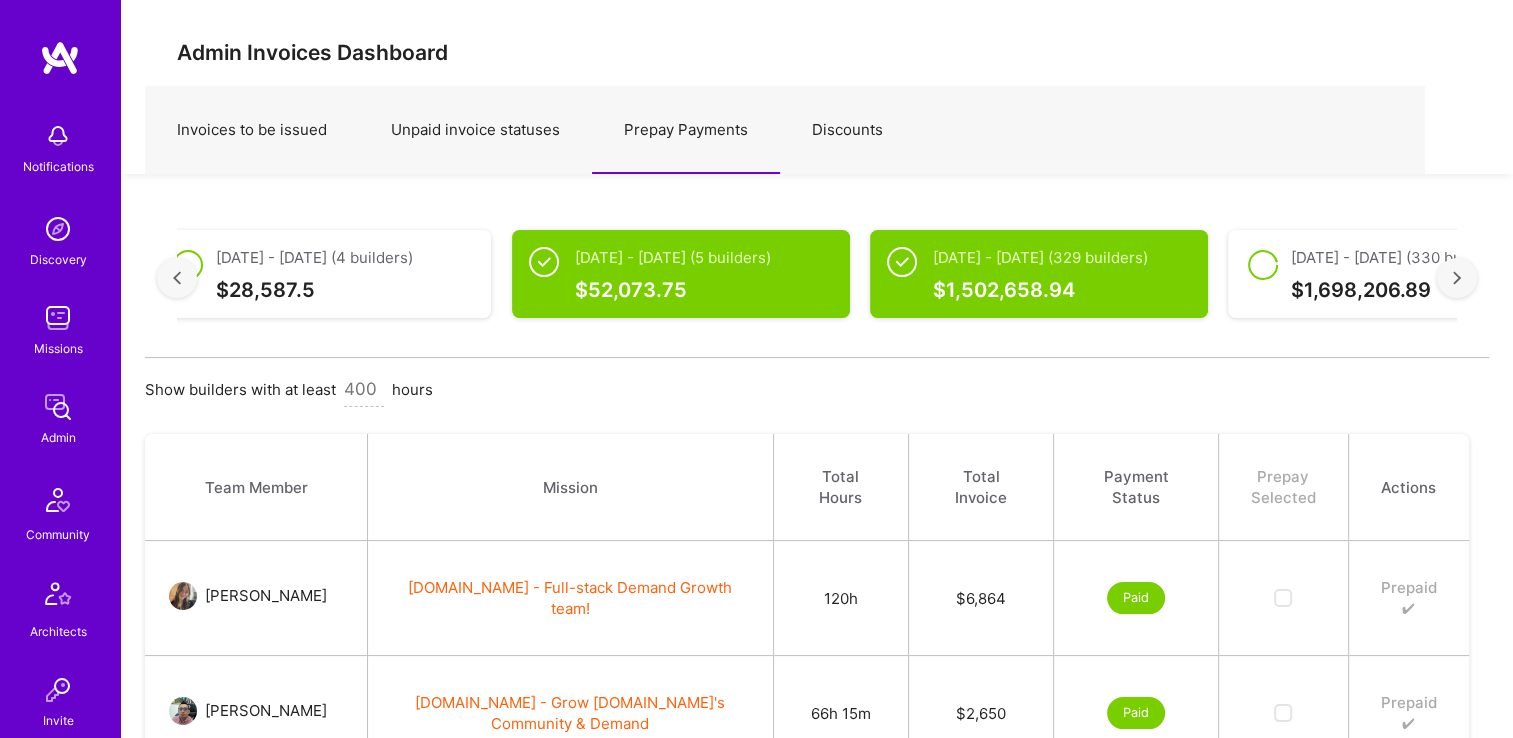 click at bounding box center [1457, 278] 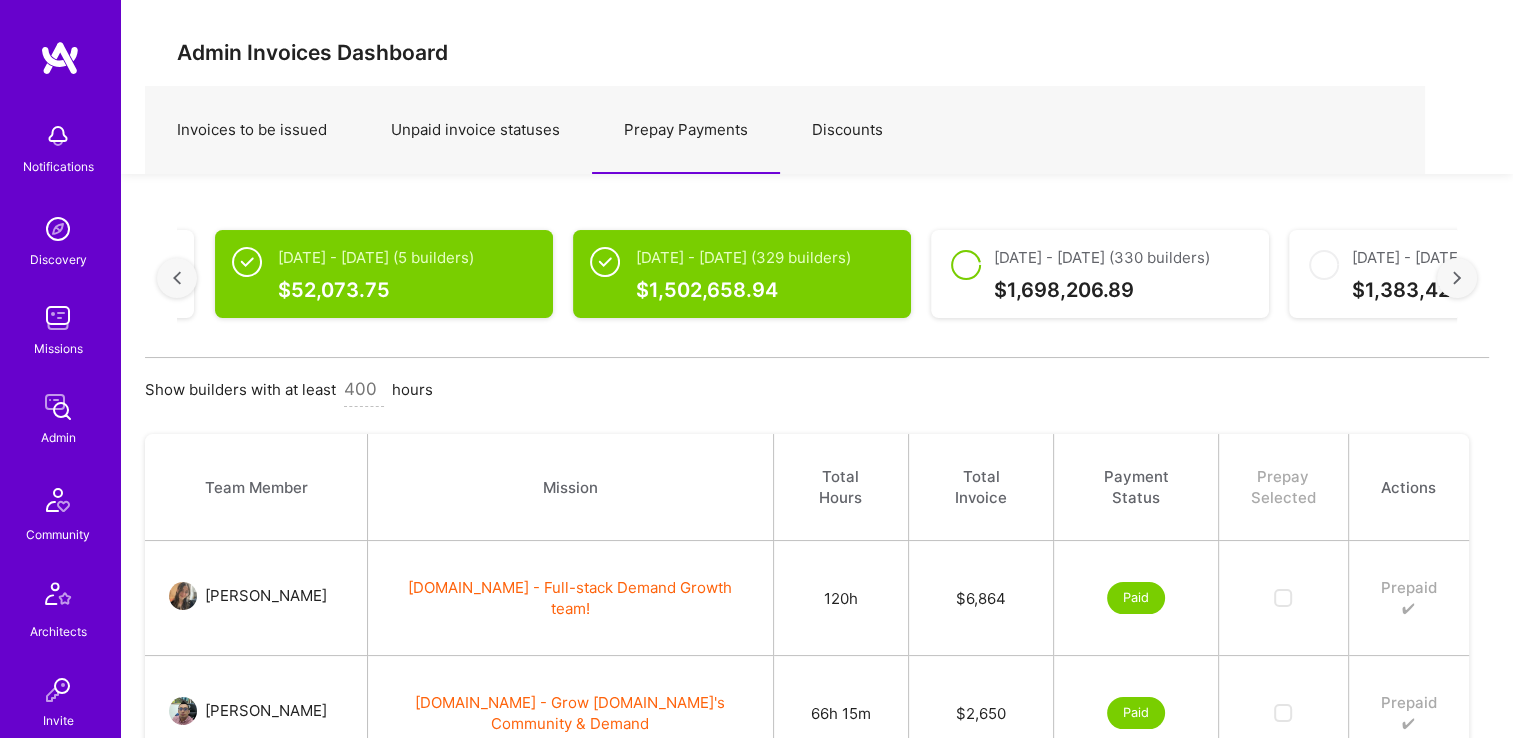 click at bounding box center [1457, 278] 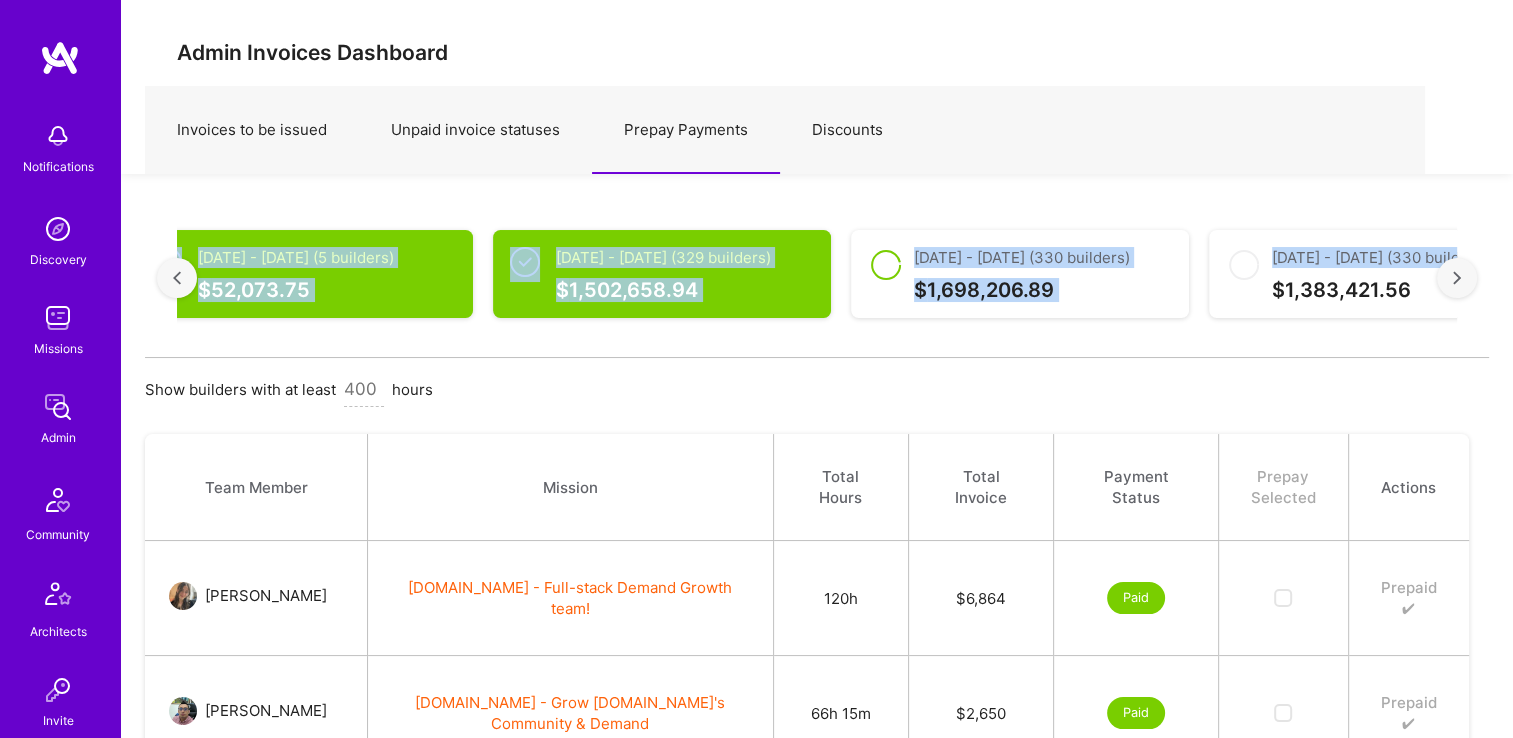 click on "[DATE] - [DATE] (323 builders) $ 1,542,185.68 [DATE] - [DATE] (329 builders) $ 1,480,253.61 [DATE] - [DATE] (6 builders) $ 57,392.75 [DATE] - [DATE] (320 builders) $ 1,576,488.65 [DATE] - [DATE] (310 builders) $ 1,690,847.63 [DATE] - [DATE] (6 builders) $ 59,453.85 [DATE] - [DATE] (304 builders) $ 1,636,024.1 [DATE] - [DATE] (306 builders) $ 1,609,616.32 [DATE] - [DATE] (4 builders) $ 0 [DATE] - [DATE] (4 builders) $ 6,262.5 [DATE] - [DATE] (5 builders) $ 66,977.9 [DATE] - [DATE] (319 builders) $ 1,582,604.68 [DATE] - [DATE] (4 builders) $ 7,028.75 [DATE] - [DATE] (4 builders) $ 13,015 [DATE] - [DATE] (339 builders) $ 1,593,823.97 [DATE] - [DATE] (4 builders) $ 28,587.5 [DATE] - [DATE] (5 builders) $ 52,073.75 [DATE] - [DATE] (329 builders) $ 1,502,658.94 [DATE] - [DATE] (330 builders) $ 1,698,206.89 [DATE] - [DATE] (330 builders) $ 1,383,421.56" at bounding box center [817, 278] 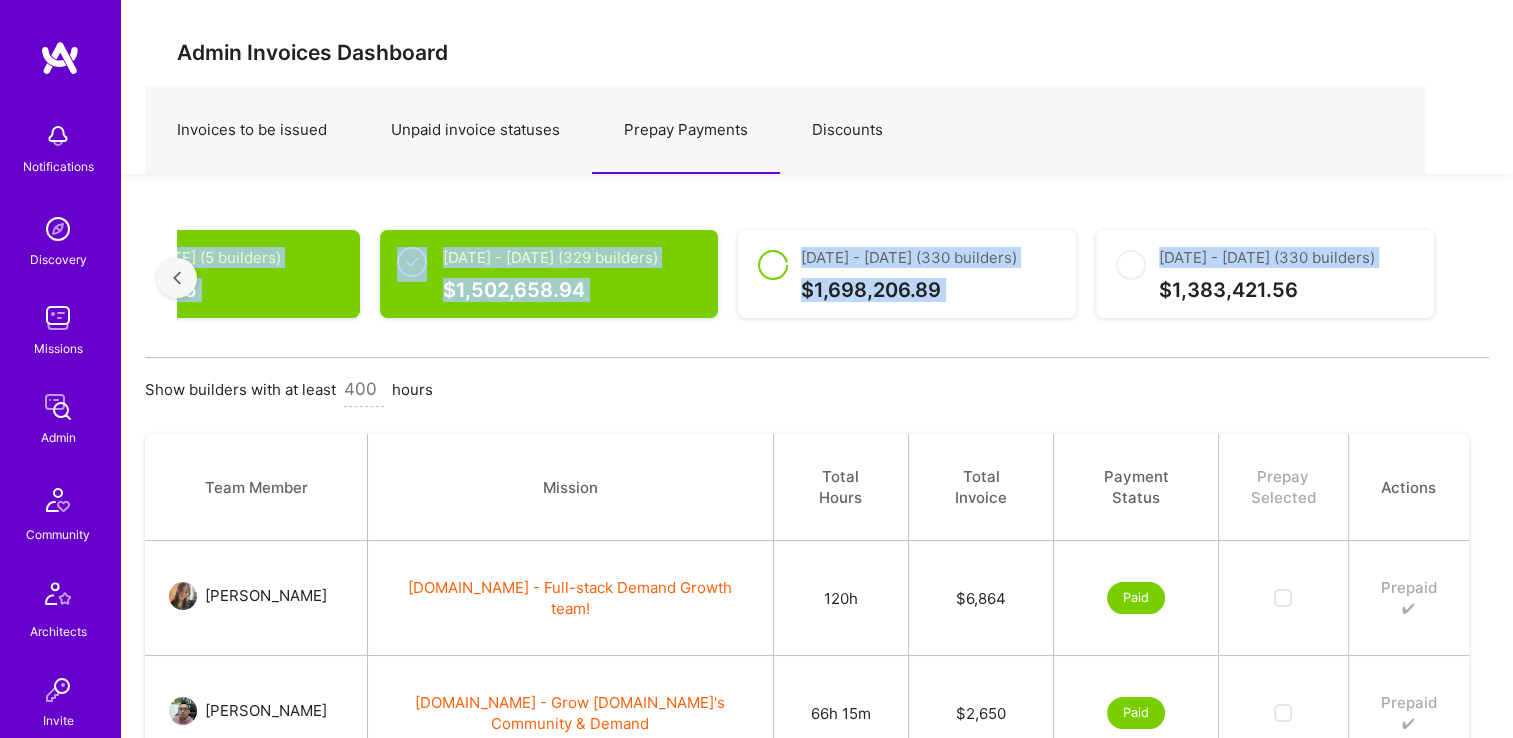 scroll, scrollTop: 0, scrollLeft: 5898, axis: horizontal 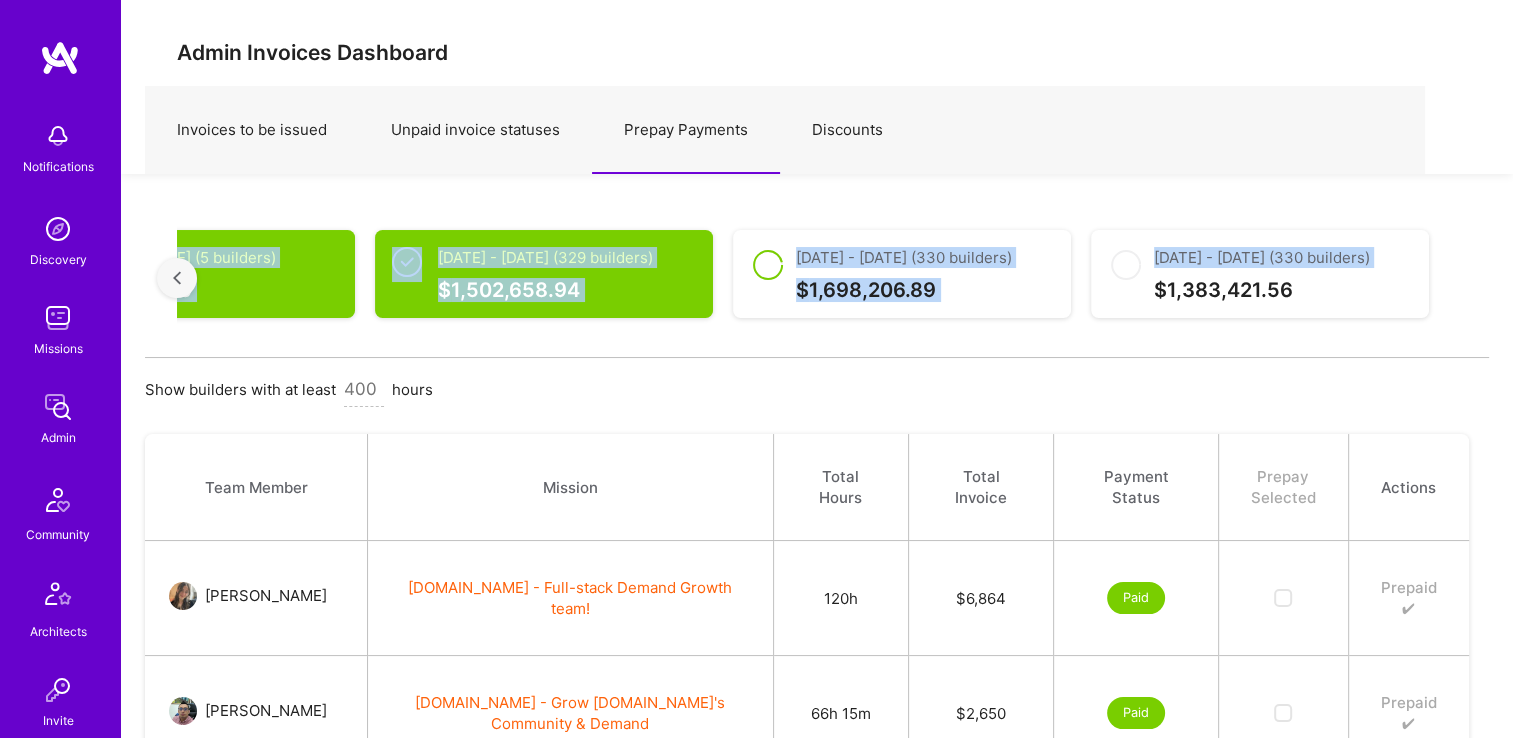 click on "[DATE] - [DATE] (323 builders) $ 1,542,185.68 [DATE] - [DATE] (329 builders) $ 1,480,253.61 [DATE] - [DATE] (6 builders) $ 57,392.75 [DATE] - [DATE] (320 builders) $ 1,576,488.65 [DATE] - [DATE] (310 builders) $ 1,690,847.63 [DATE] - [DATE] (6 builders) $ 59,453.85 [DATE] - [DATE] (304 builders) $ 1,636,024.1 [DATE] - [DATE] (306 builders) $ 1,609,616.32 [DATE] - [DATE] (4 builders) $ 0 [DATE] - [DATE] (4 builders) $ 6,262.5 [DATE] - [DATE] (5 builders) $ 66,977.9 [DATE] - [DATE] (319 builders) $ 1,582,604.68 [DATE] - [DATE] (4 builders) $ 7,028.75 [DATE] - [DATE] (4 builders) $ 13,015 [DATE] - [DATE] (339 builders) $ 1,593,823.97 [DATE] - [DATE] (4 builders) $ 28,587.5 [DATE] - [DATE] (5 builders) $ 52,073.75 [DATE] - [DATE] (329 builders) $ 1,502,658.94 [DATE] - [DATE] (330 builders) $ 1,698,206.89 [DATE] - [DATE] (330 builders) $ 1,383,421.56" at bounding box center [817, 278] 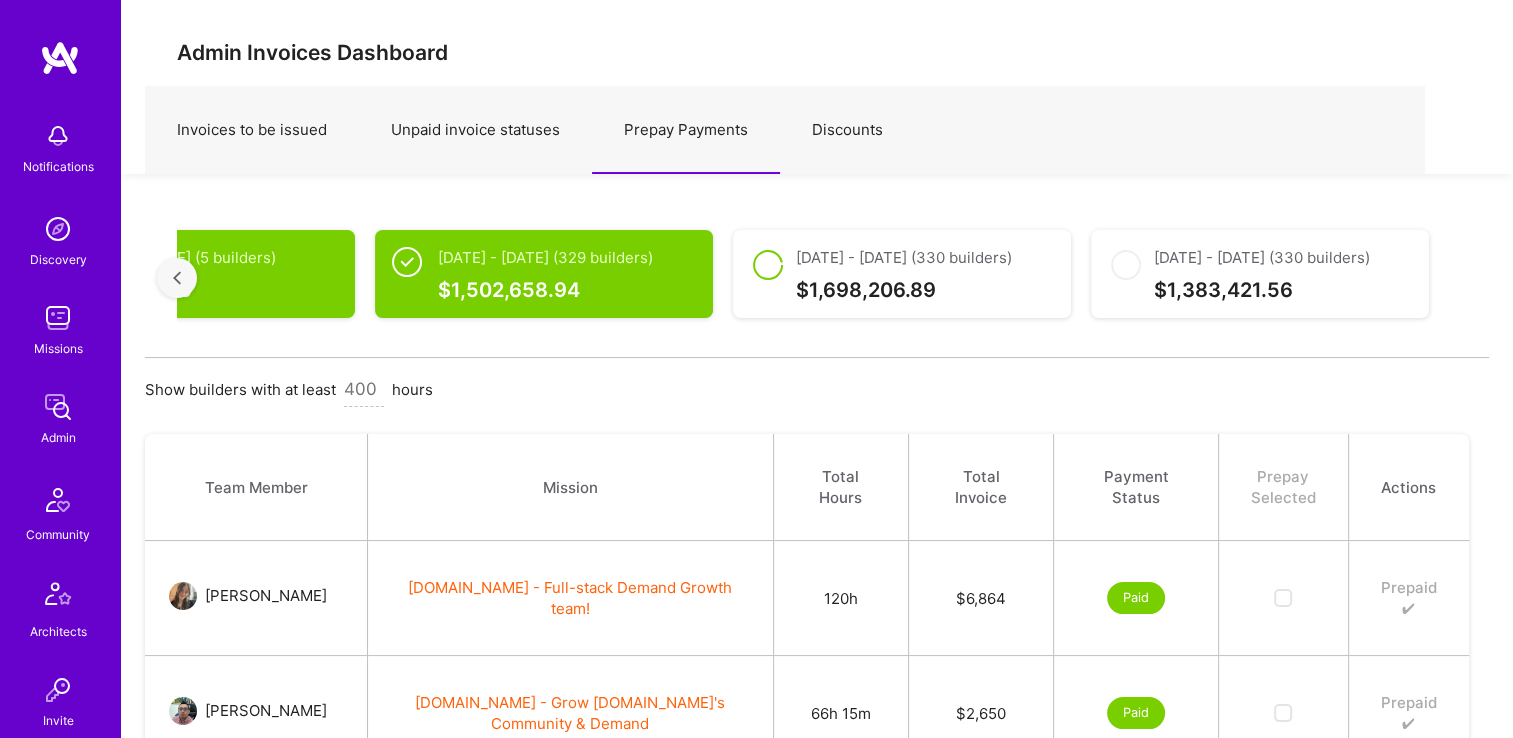 drag, startPoint x: 1460, startPoint y: 283, endPoint x: 1207, endPoint y: 190, distance: 269.55148 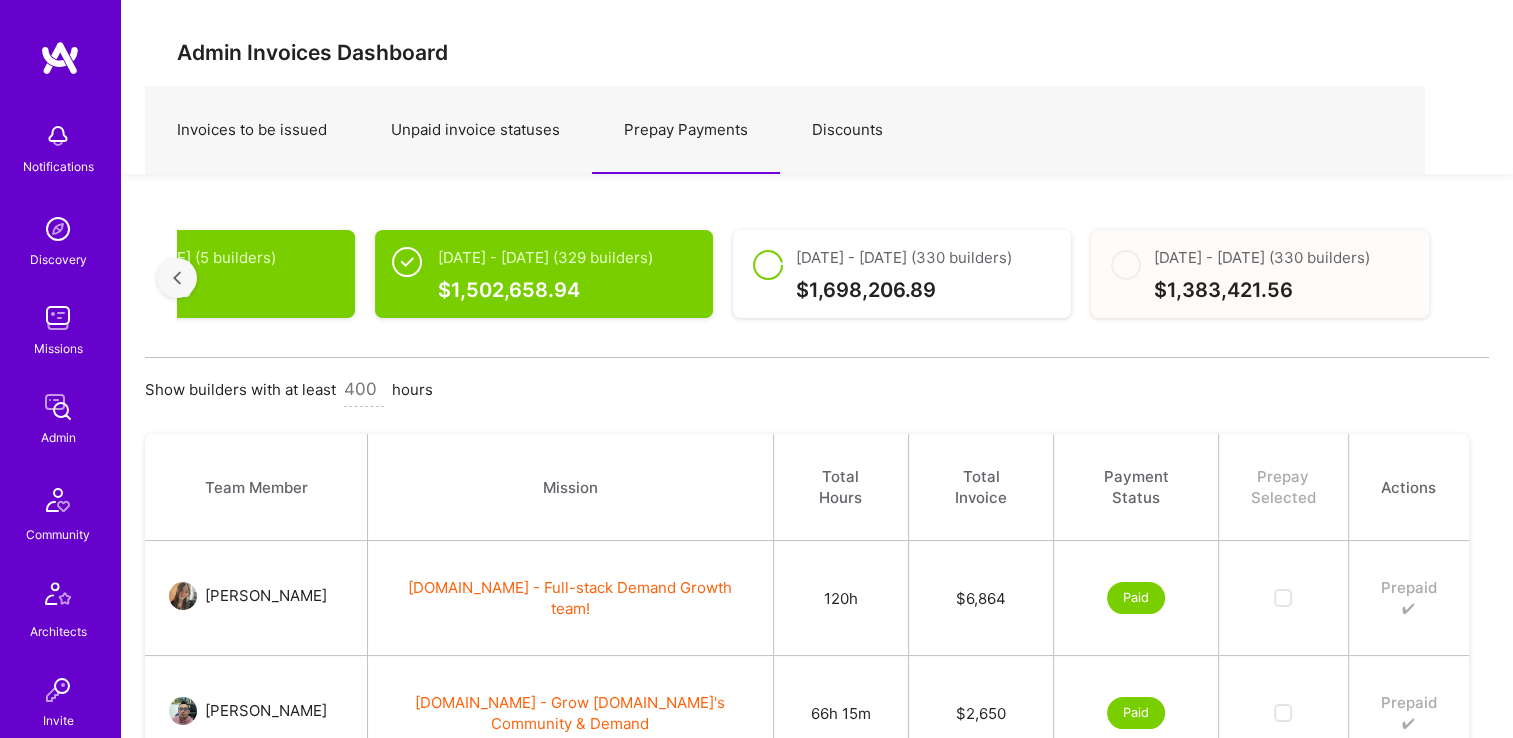 click on "[DATE] - [DATE] (330 builders)" at bounding box center (1262, 257) 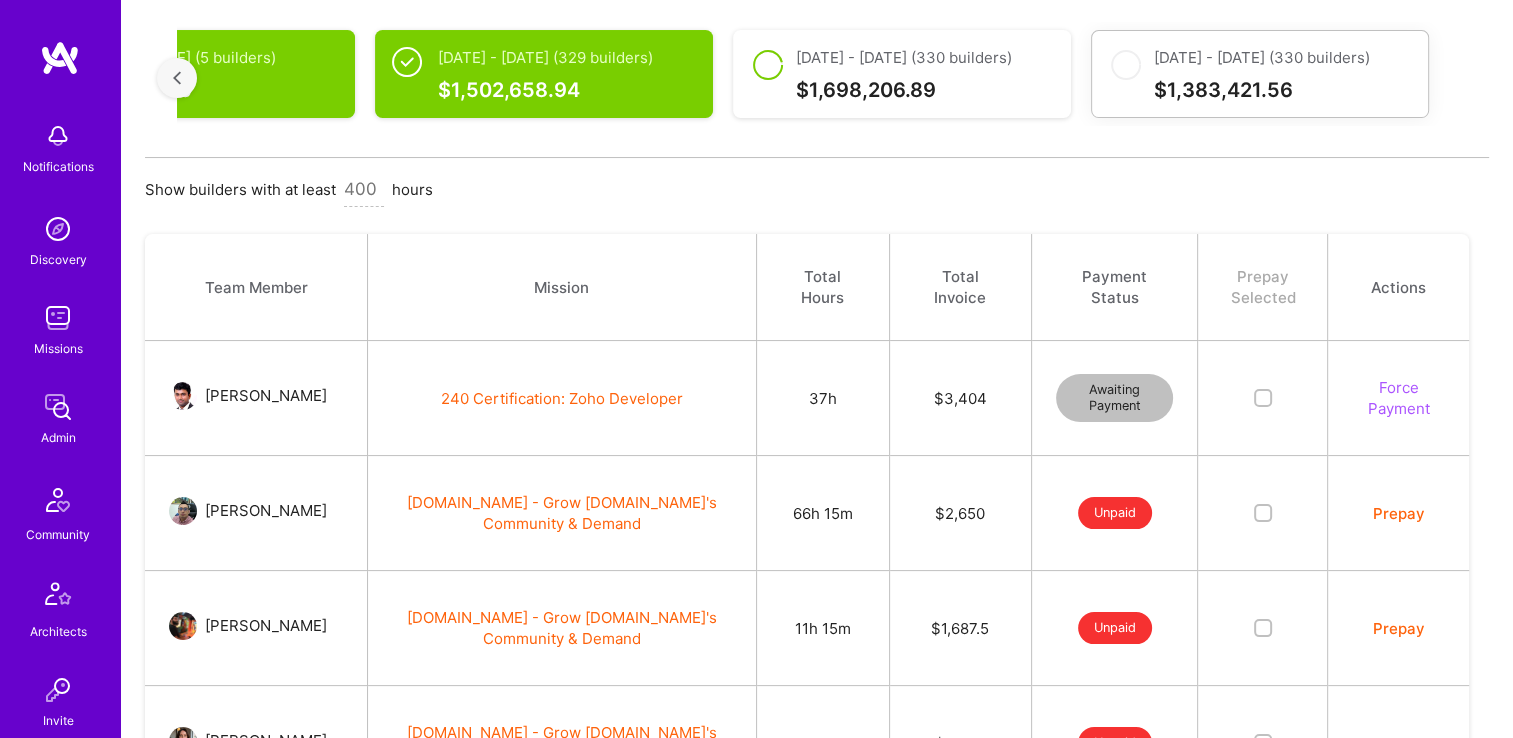 scroll, scrollTop: 236, scrollLeft: 0, axis: vertical 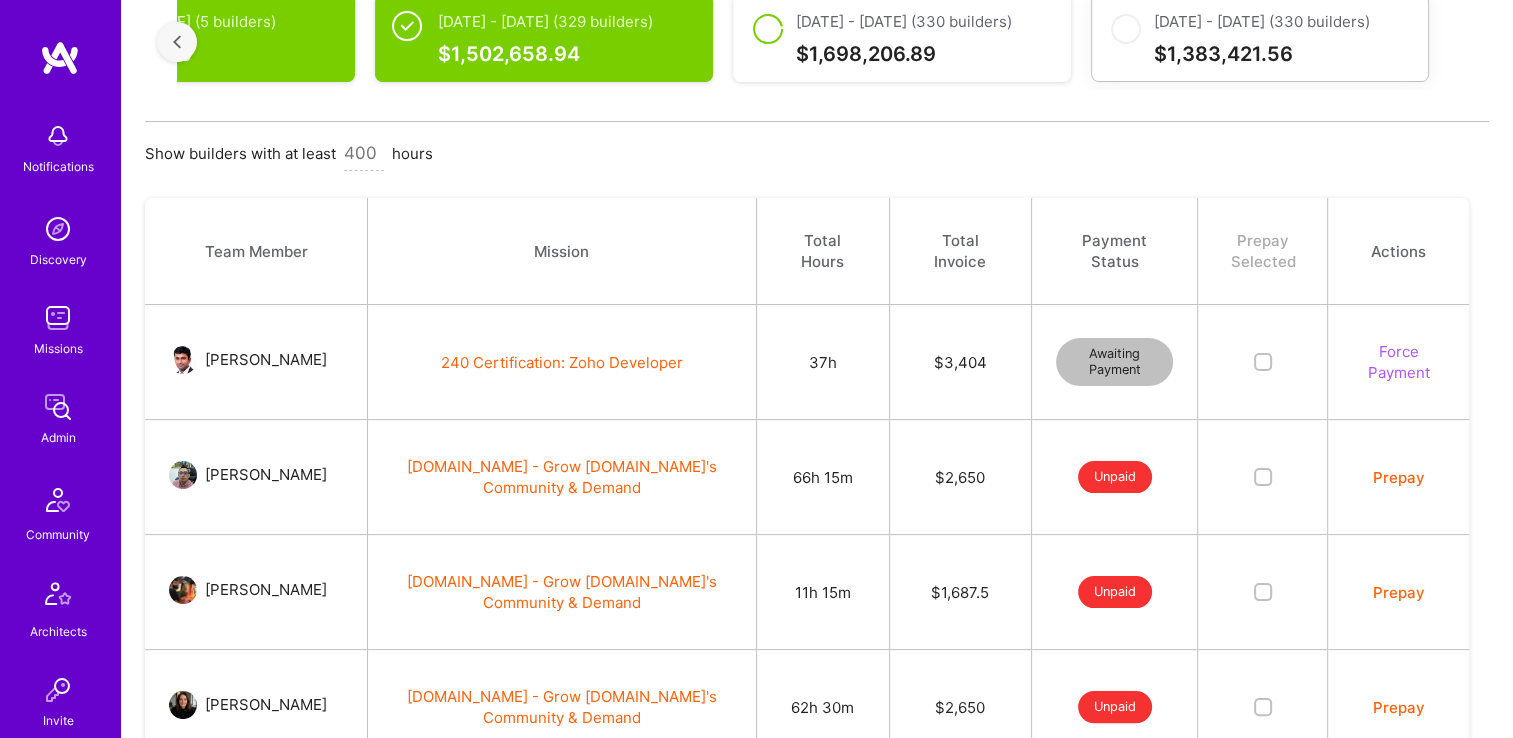 click on "Force Payment" at bounding box center (1398, 362) 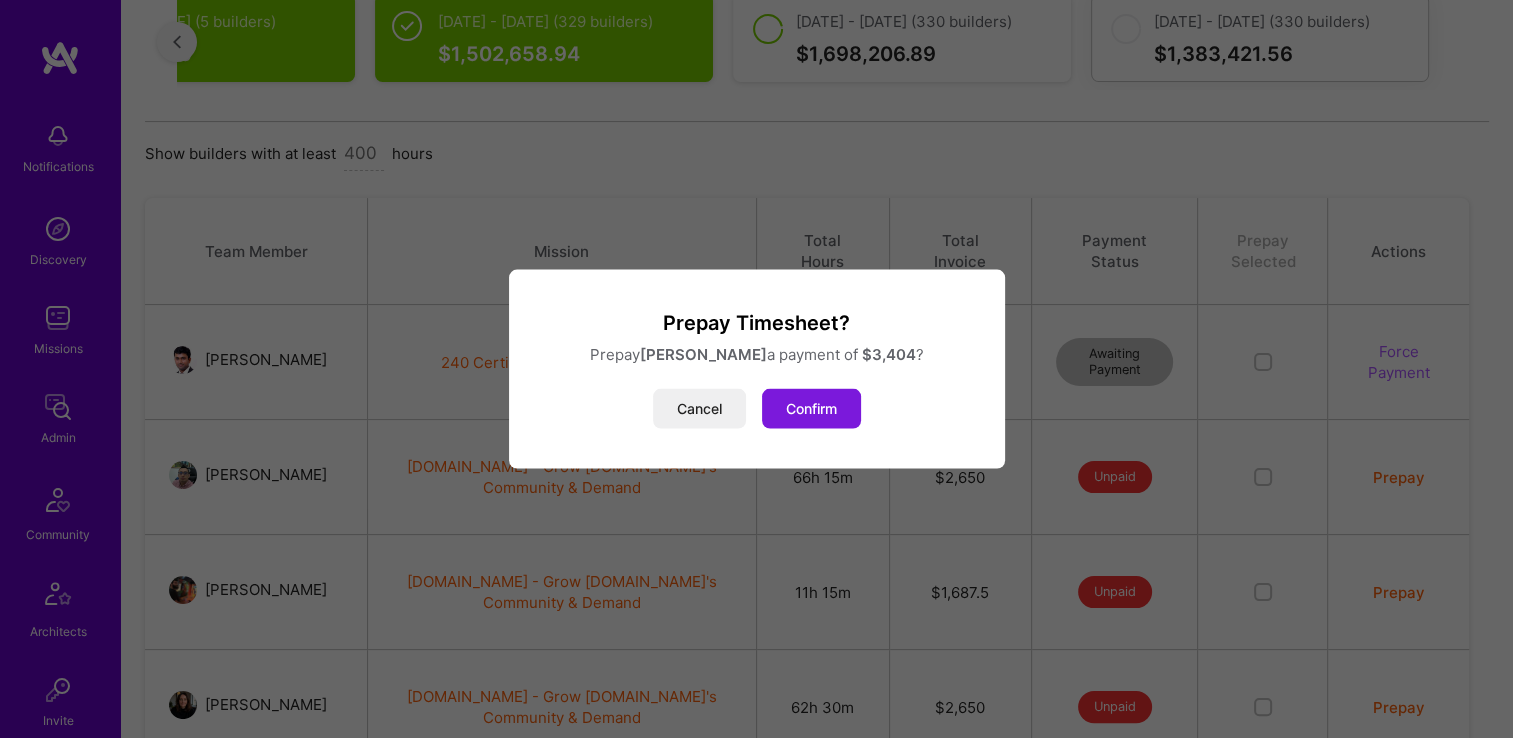 click on "Confirm" at bounding box center [811, 409] 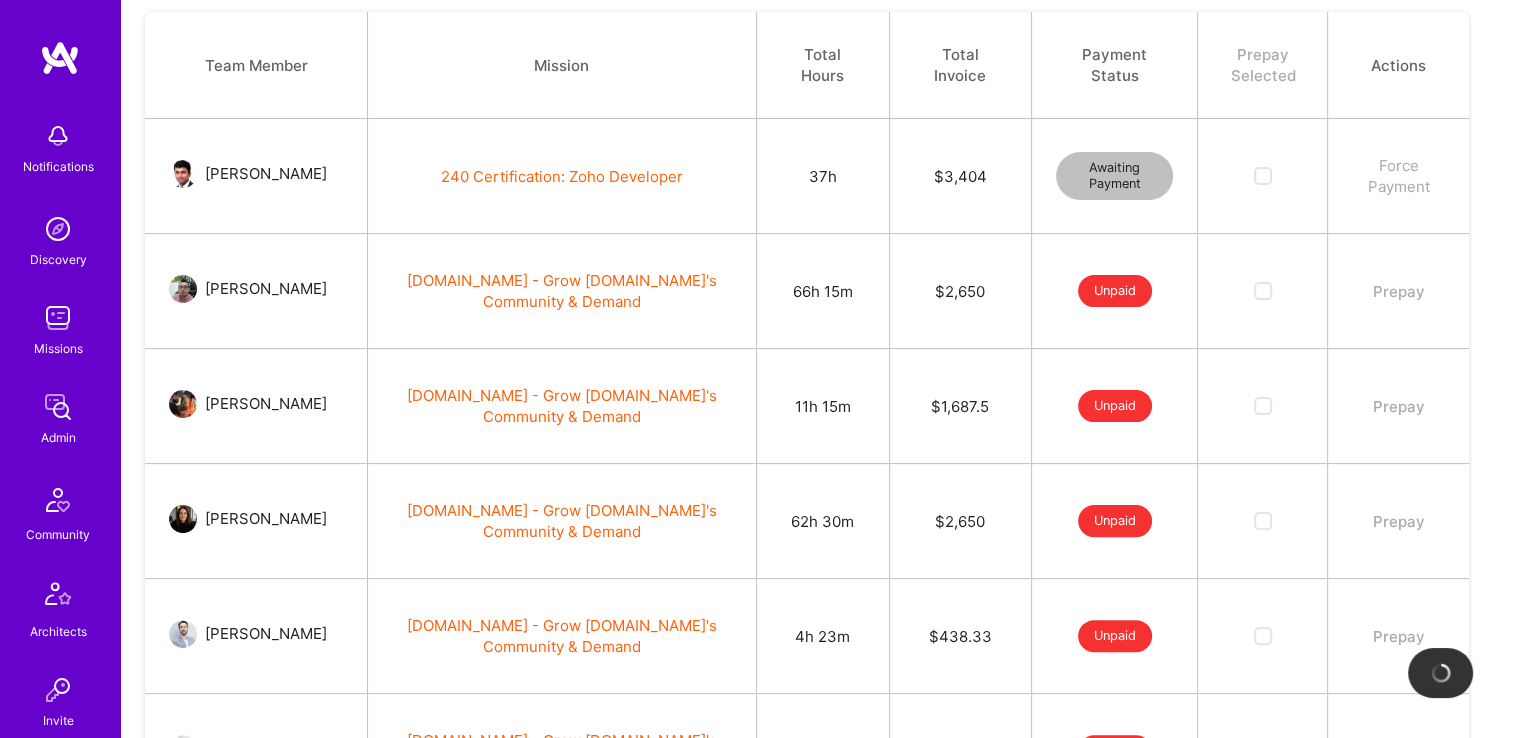 scroll, scrollTop: 431, scrollLeft: 0, axis: vertical 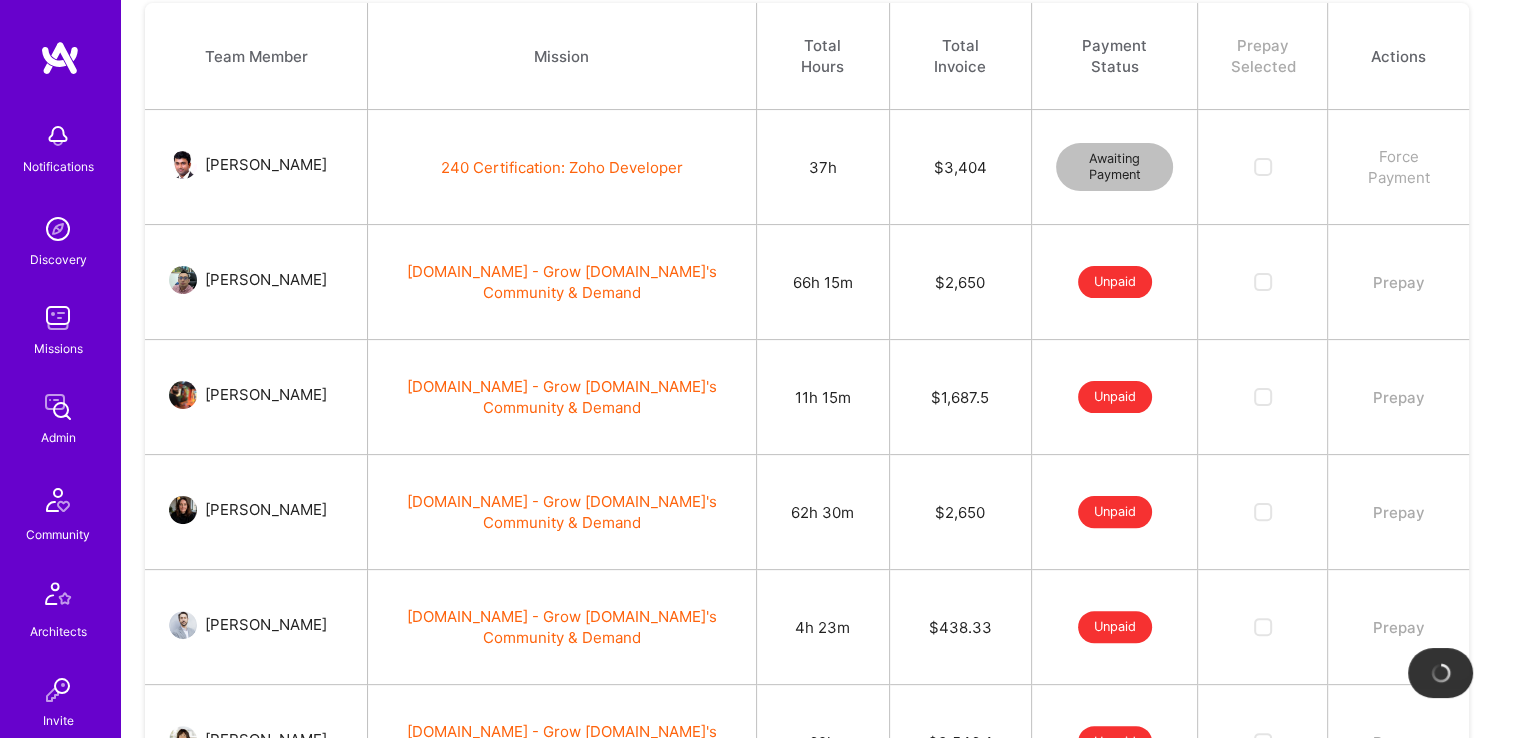 click on "Prepay" at bounding box center [1398, 282] 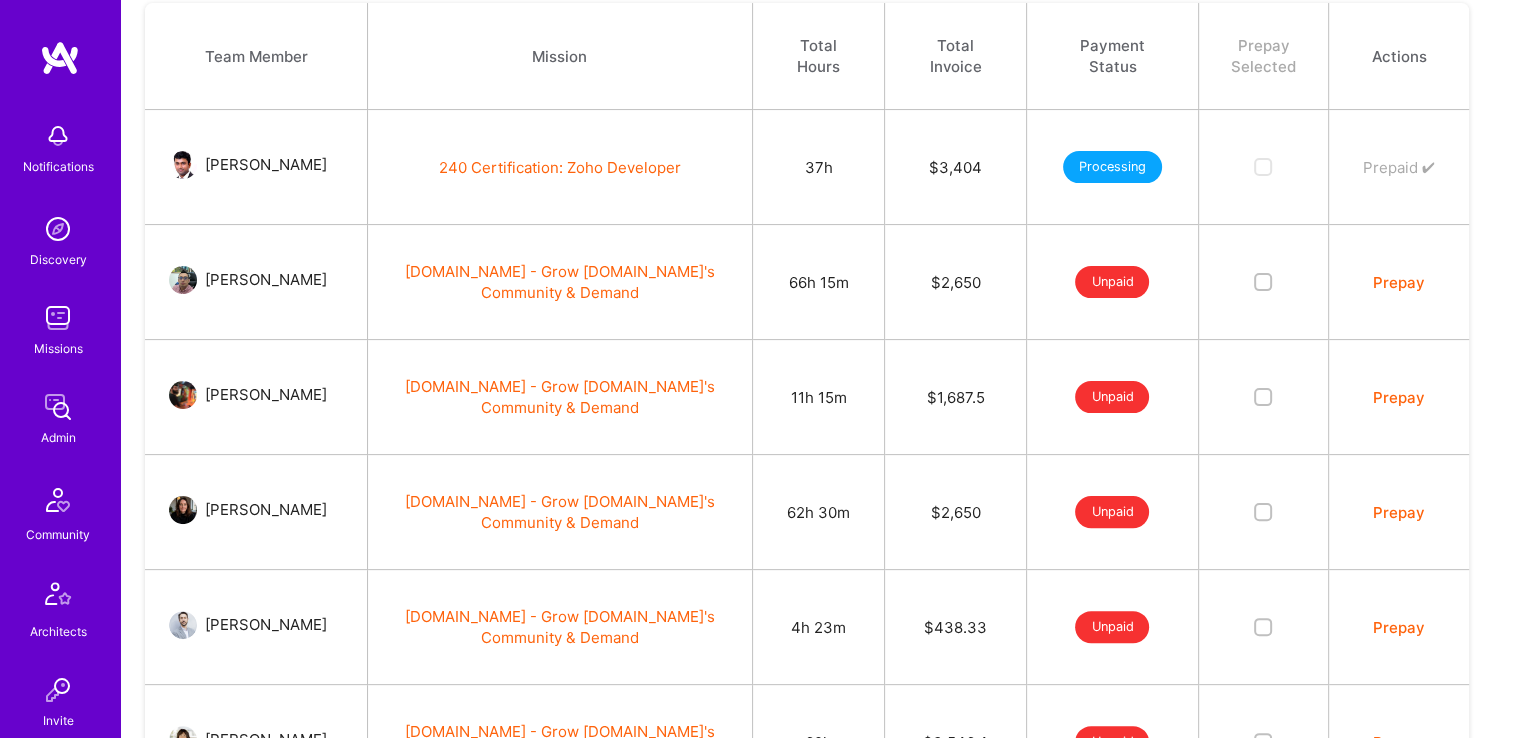 click on "Prepay" at bounding box center [1399, 282] 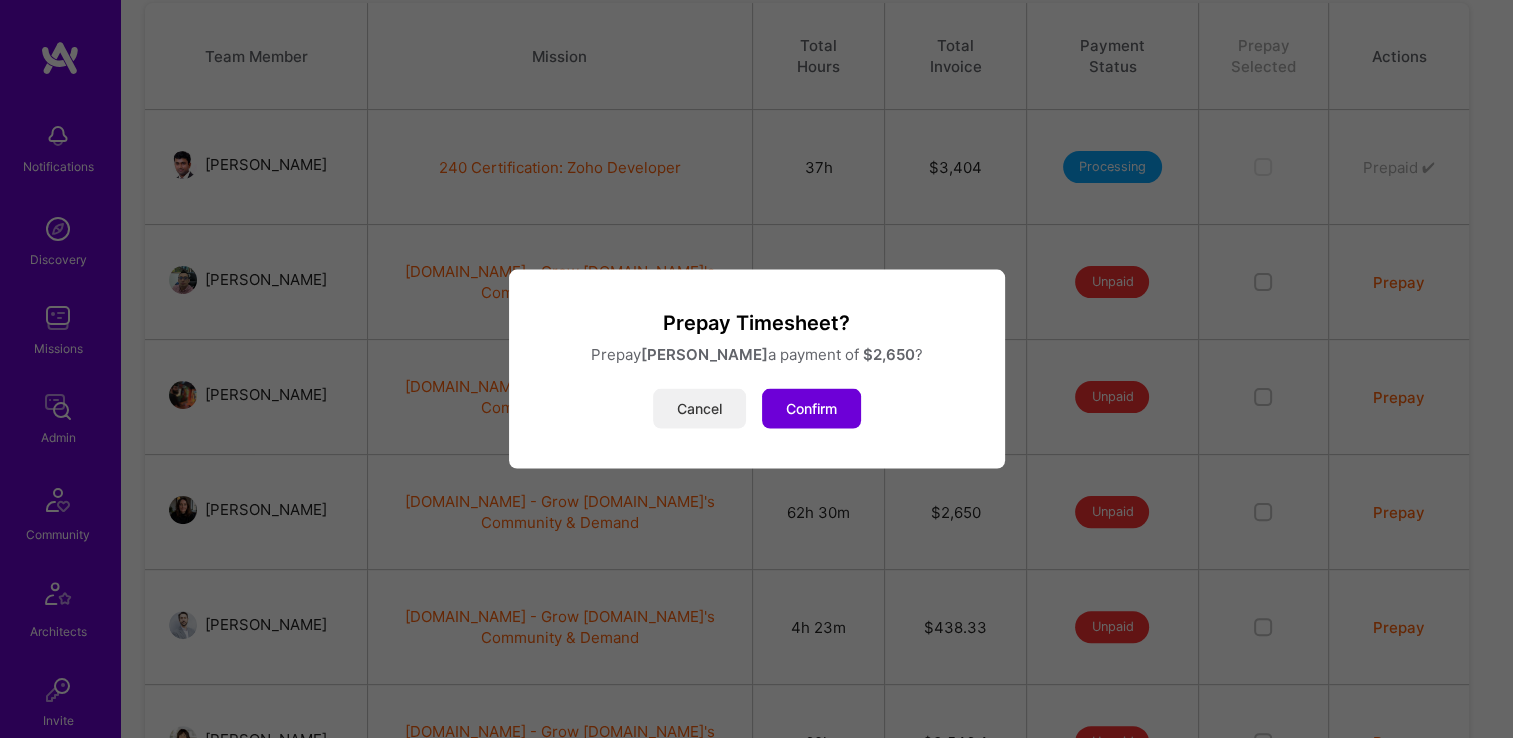 click on "Cancel" at bounding box center [699, 409] 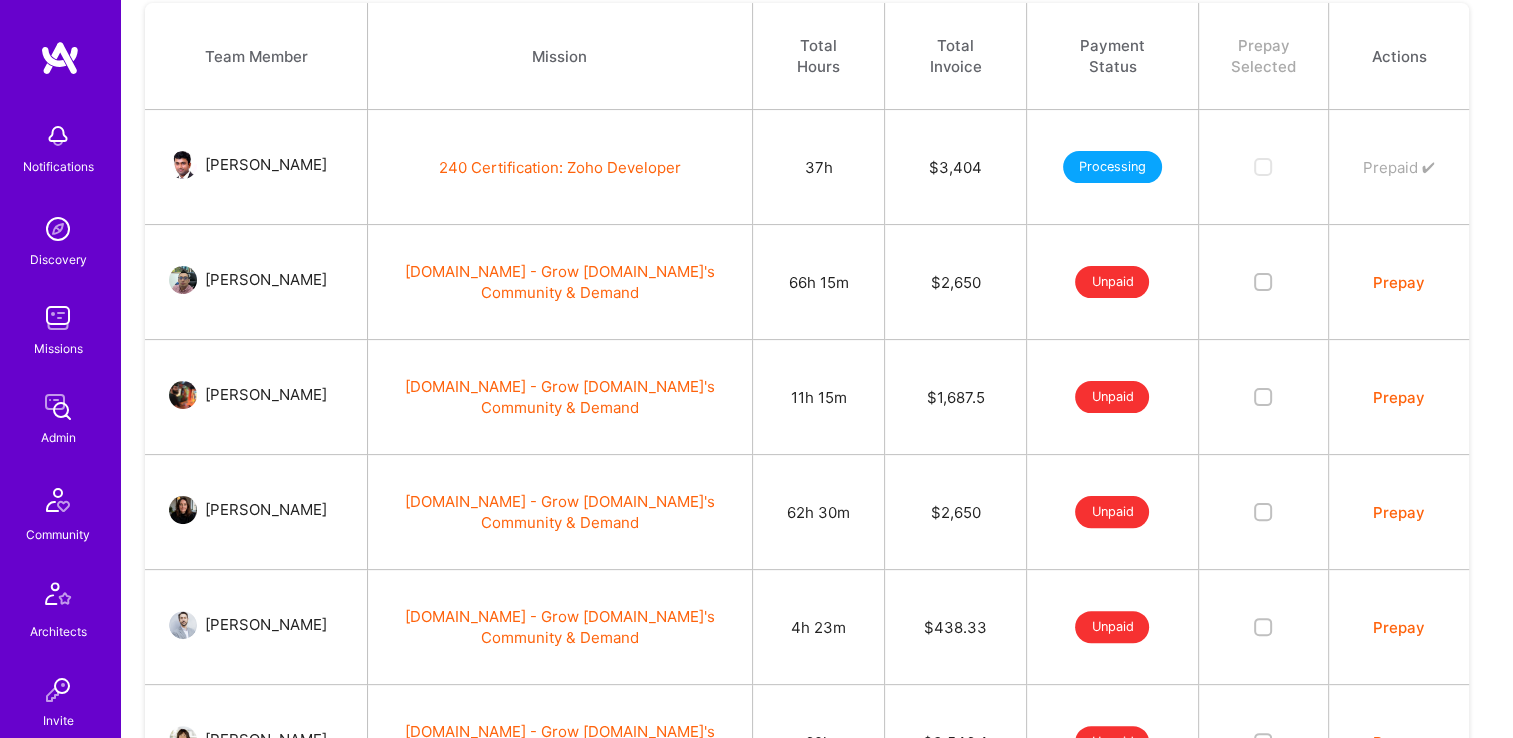 click on "Prepay" at bounding box center [1399, 282] 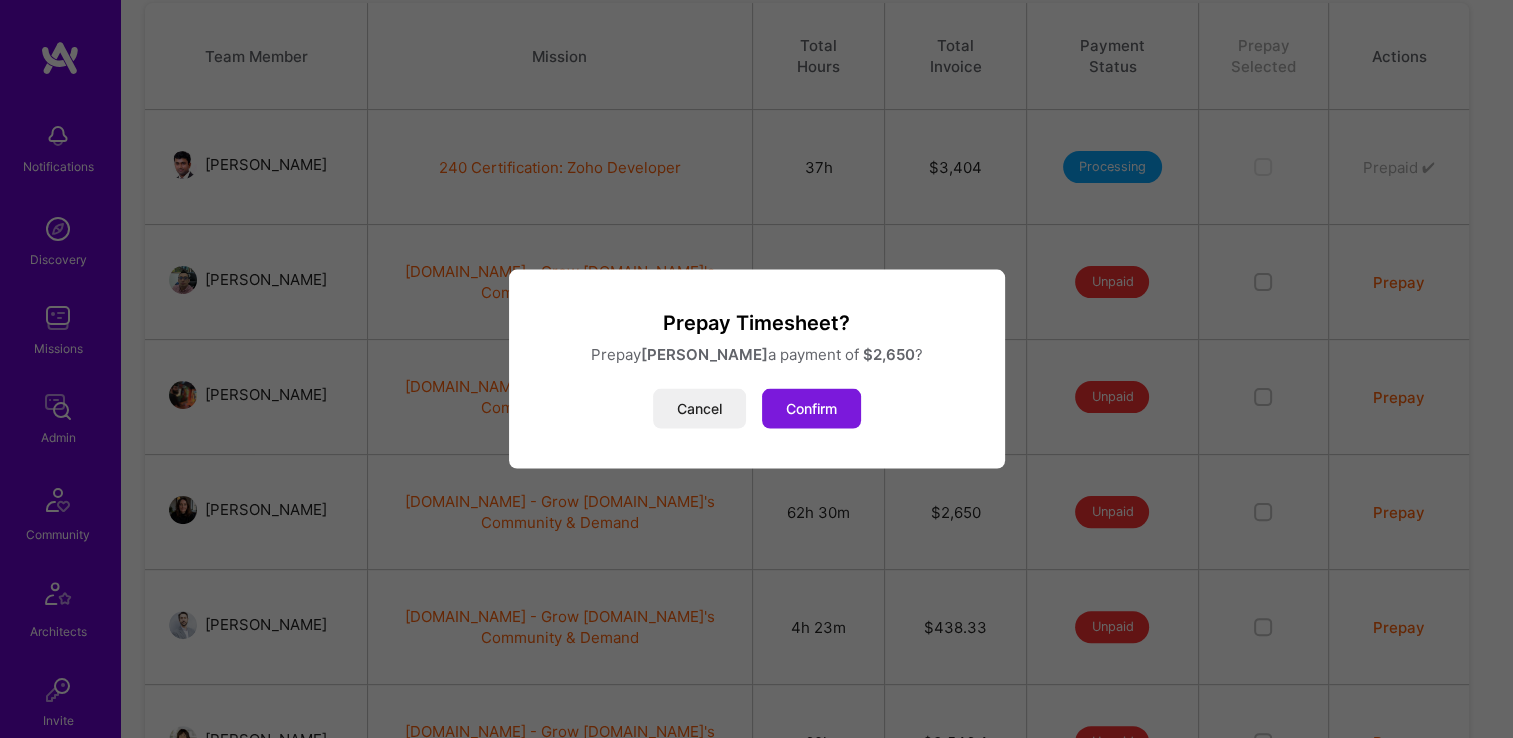 click on "Confirm" at bounding box center [811, 409] 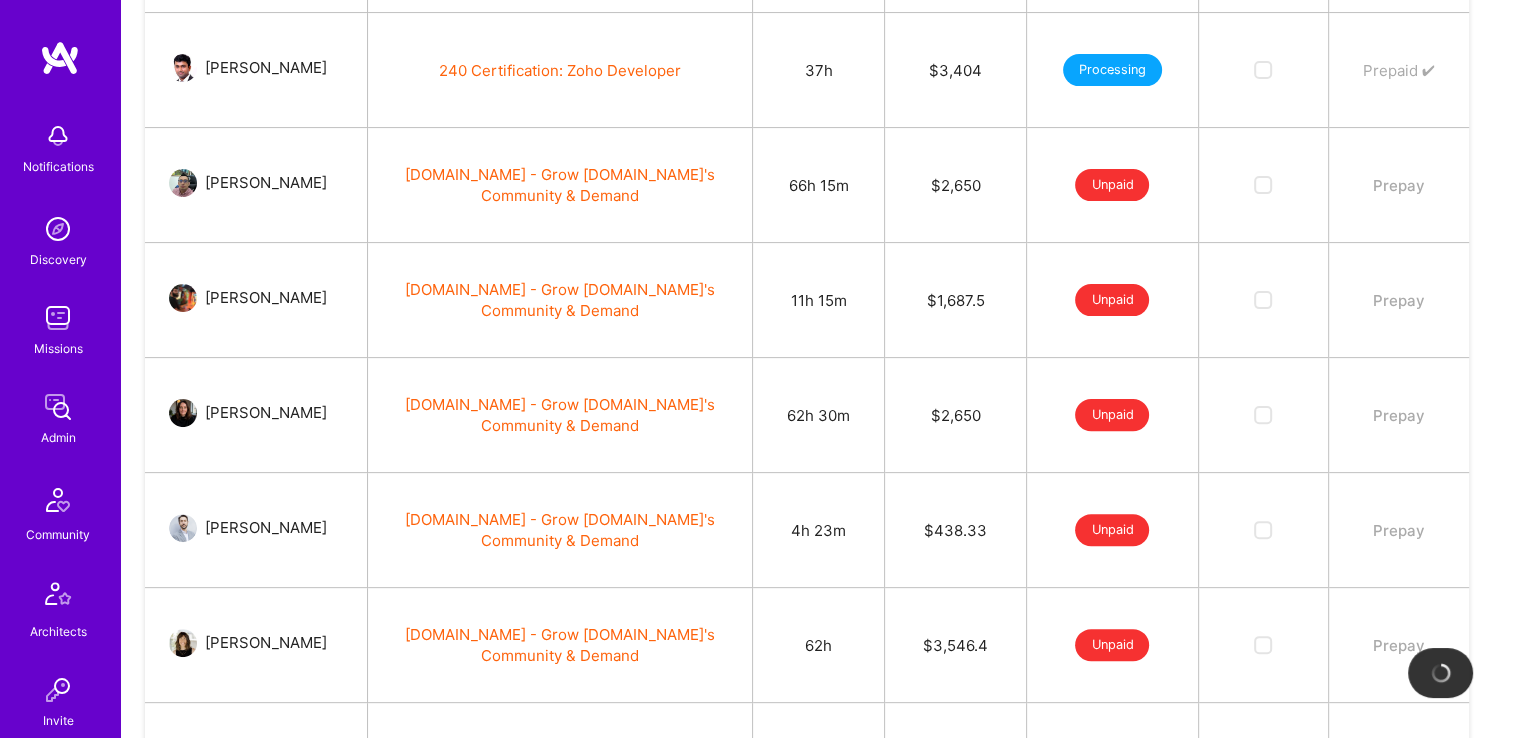 scroll, scrollTop: 530, scrollLeft: 0, axis: vertical 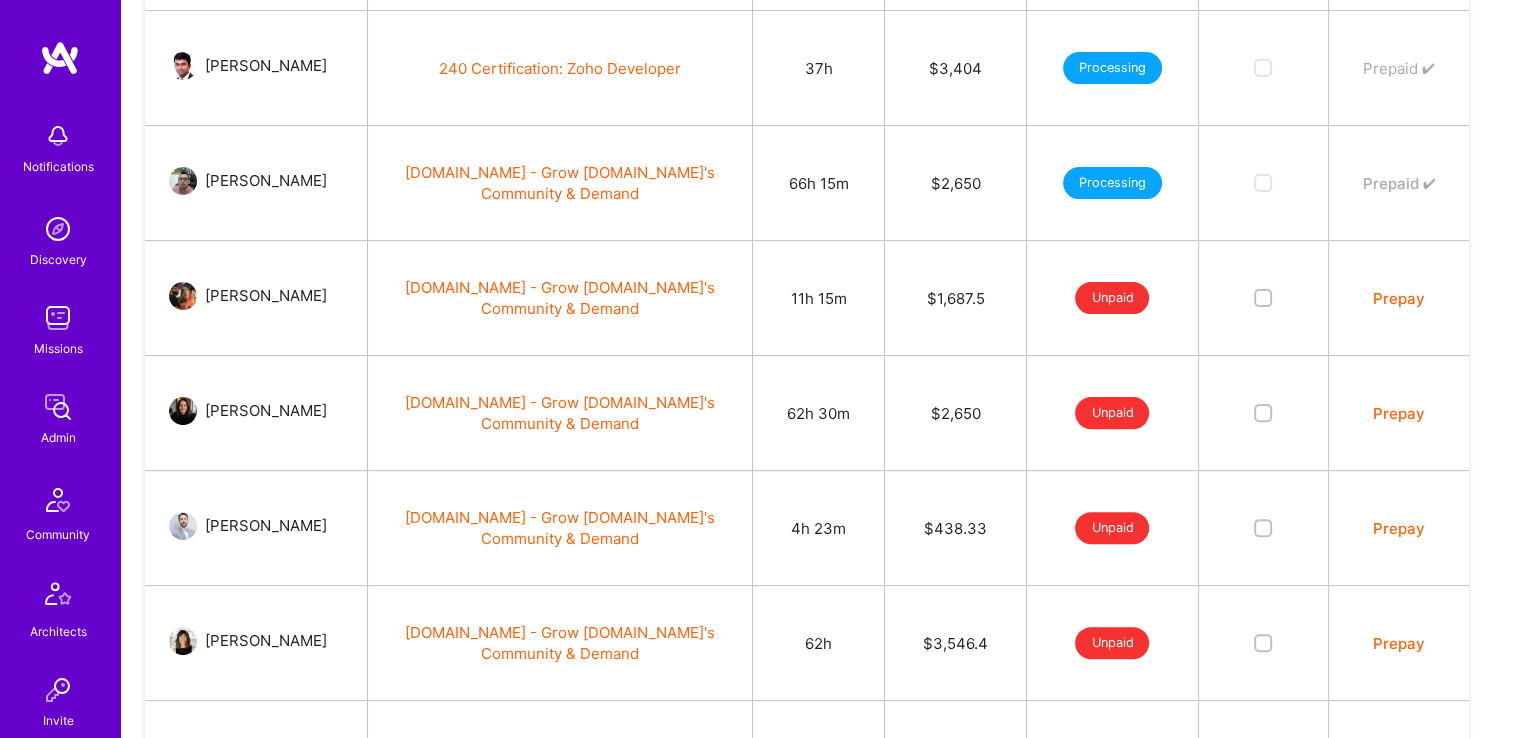 click on "Prepay" at bounding box center (1399, 298) 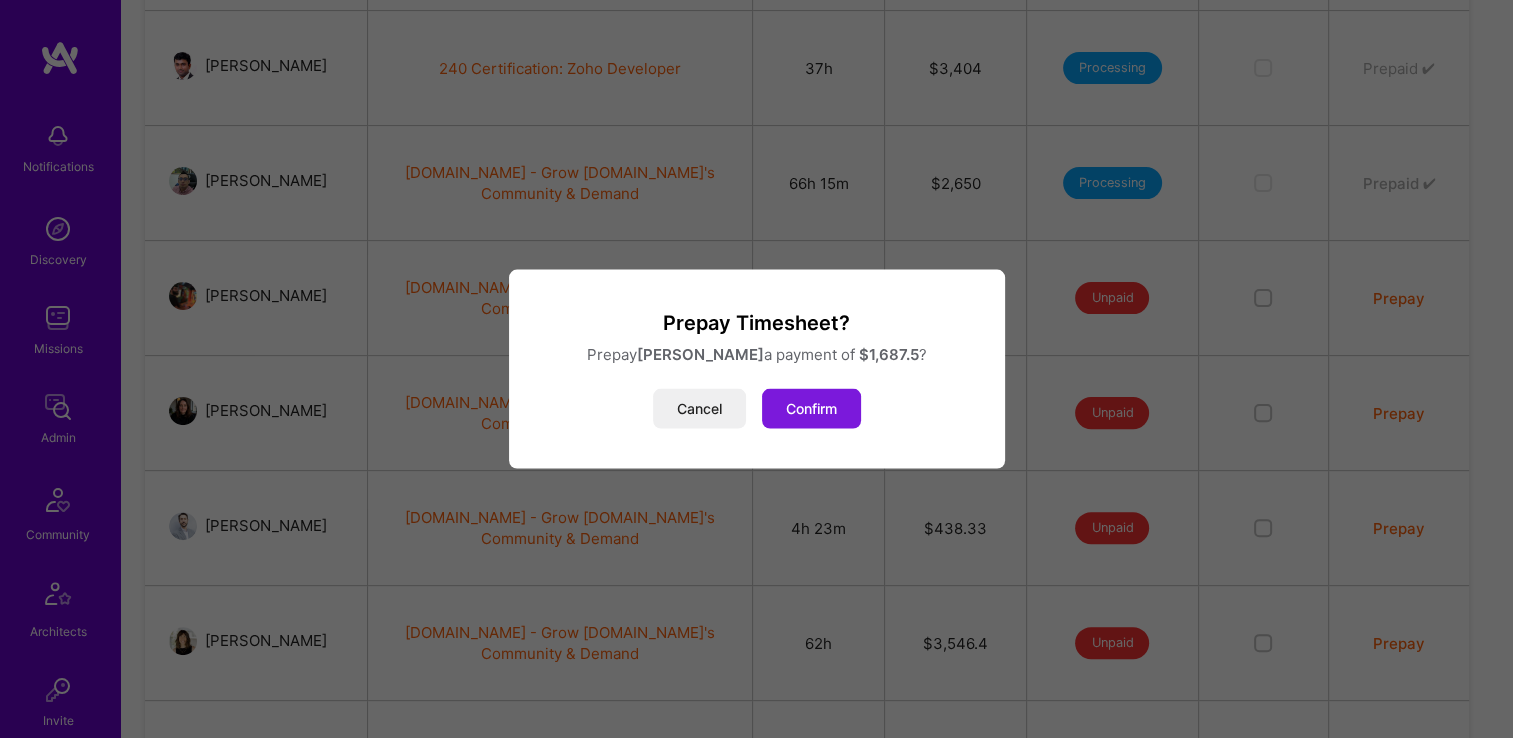 click on "Confirm" at bounding box center [811, 409] 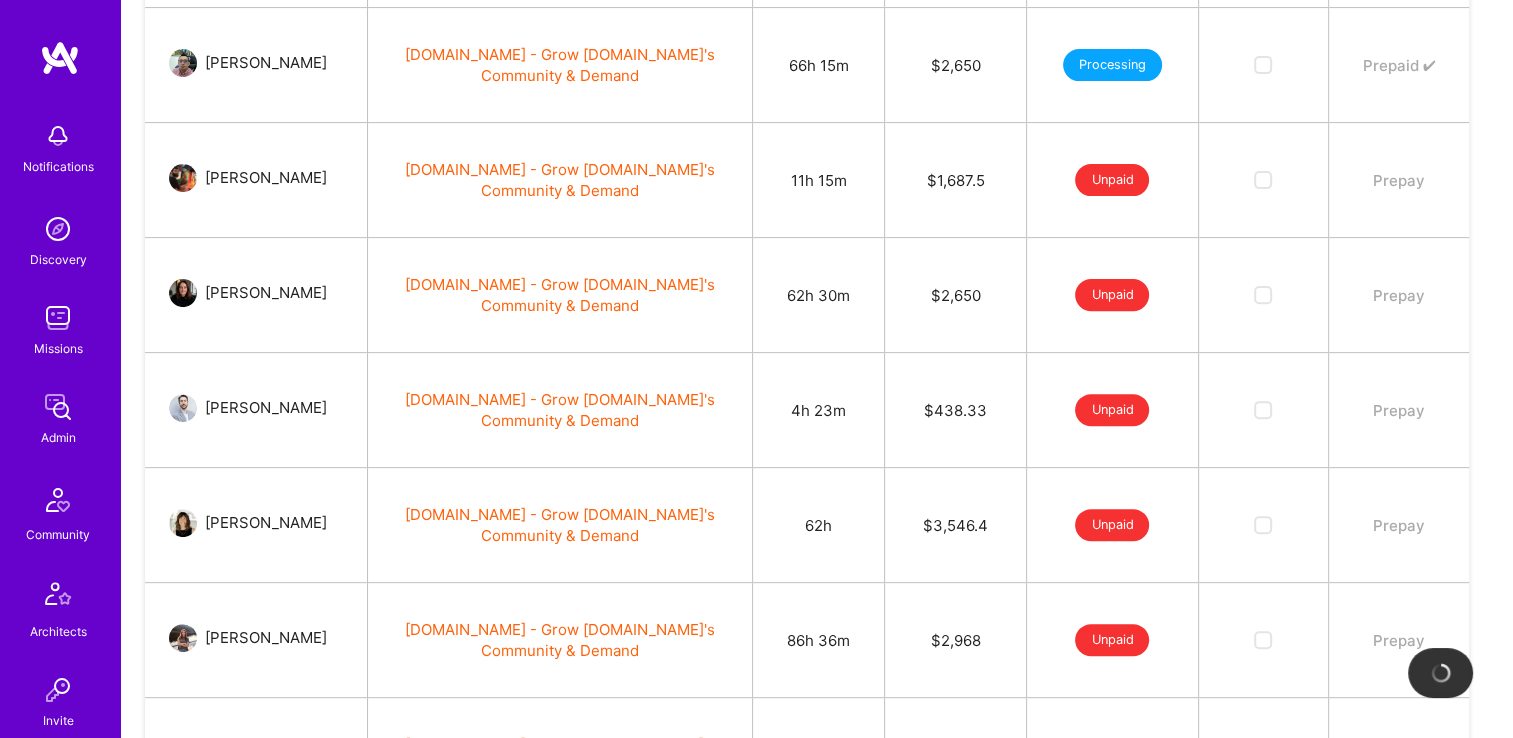 scroll, scrollTop: 651, scrollLeft: 0, axis: vertical 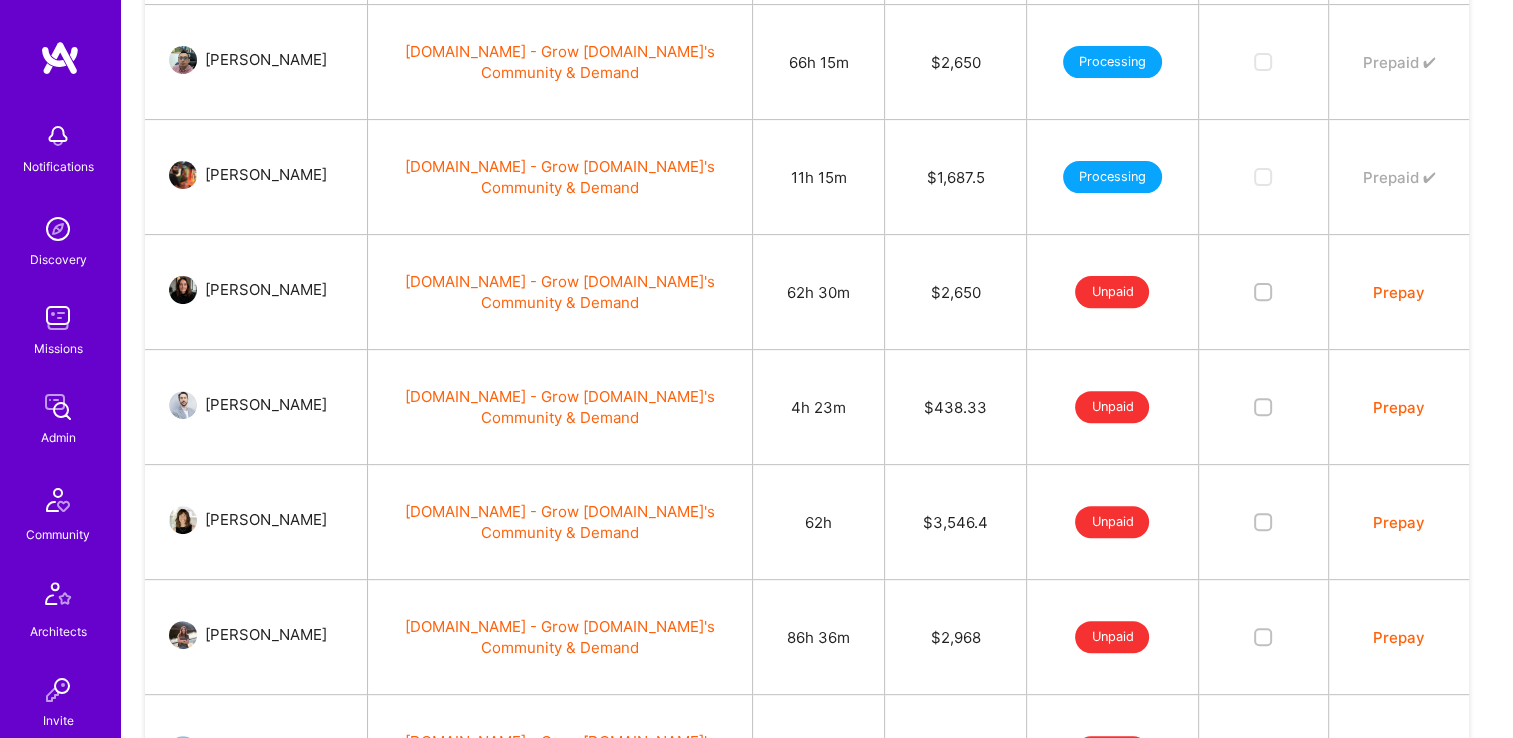click on "Prepay" at bounding box center (1399, 292) 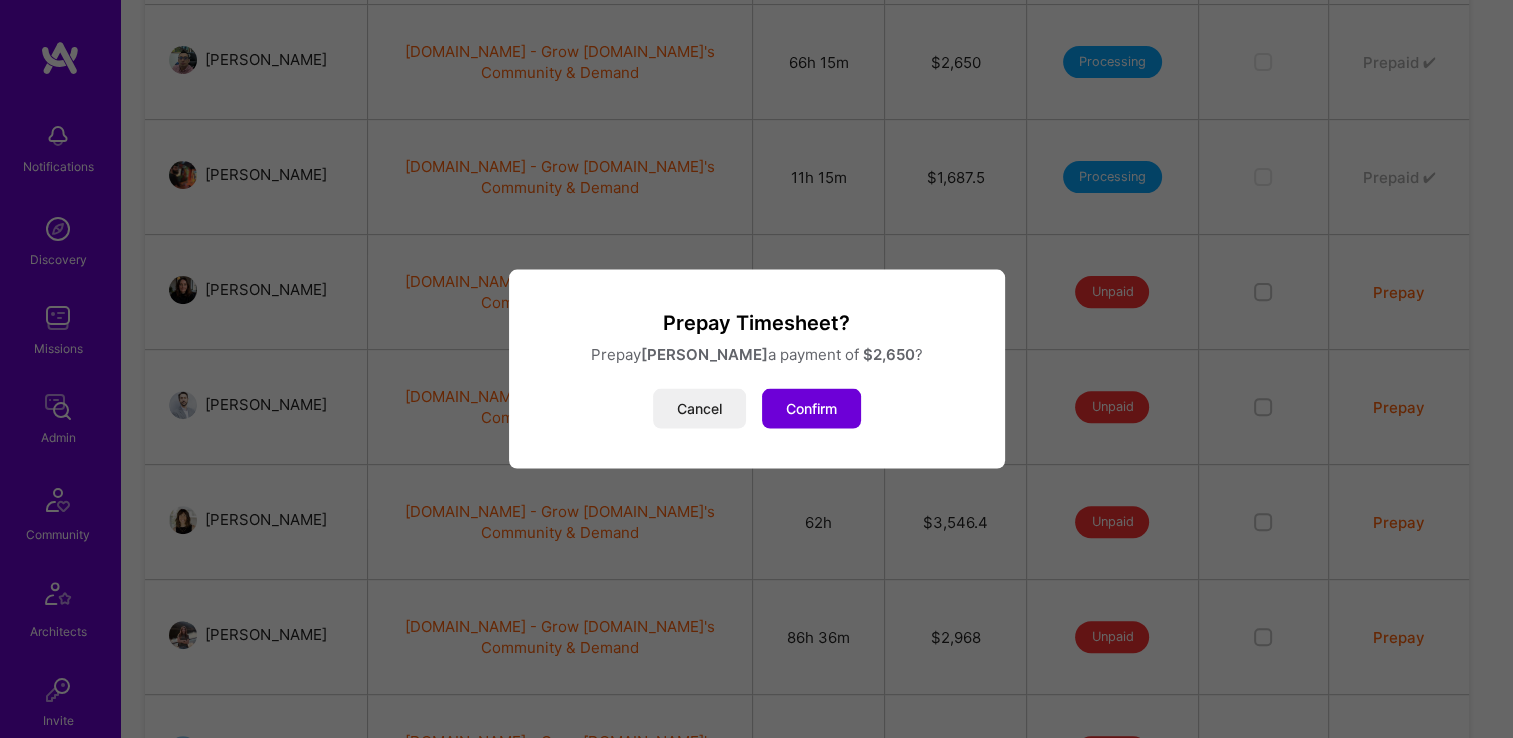 click on "Prepay Timesheet? Prepay  [PERSON_NAME]  a payment of   $ 2,650 ? Cancel Confirm" at bounding box center (757, 369) 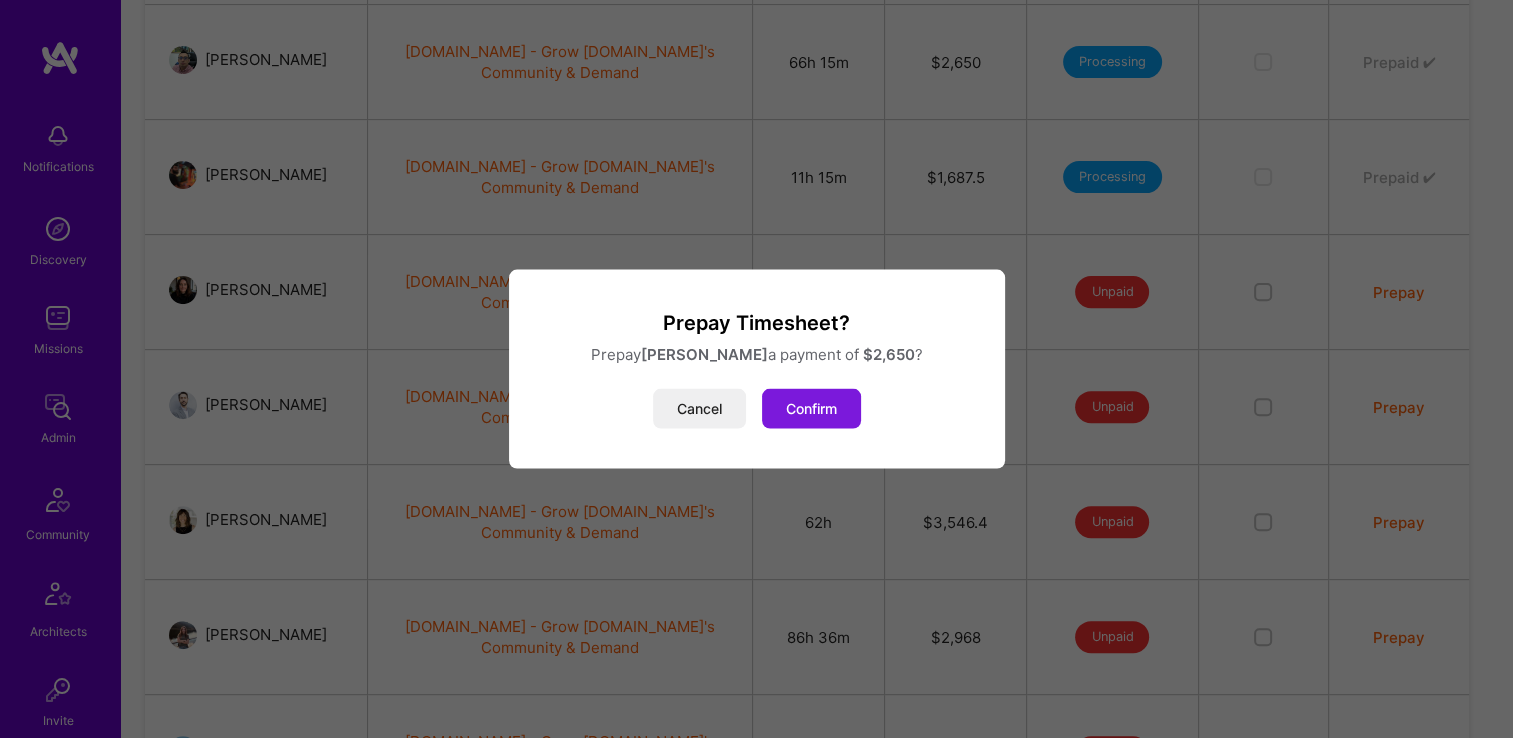 click on "Confirm" at bounding box center (811, 409) 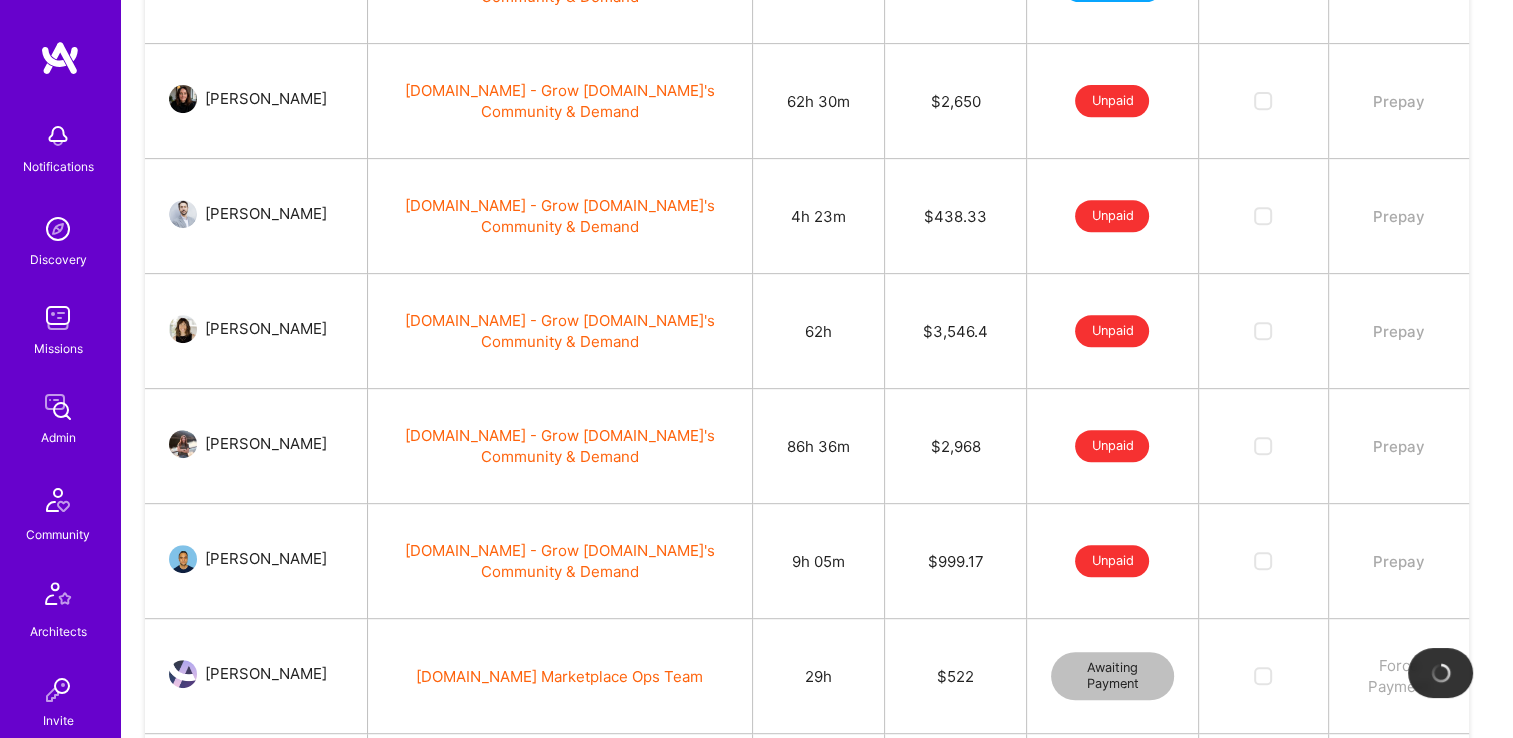 scroll, scrollTop: 851, scrollLeft: 0, axis: vertical 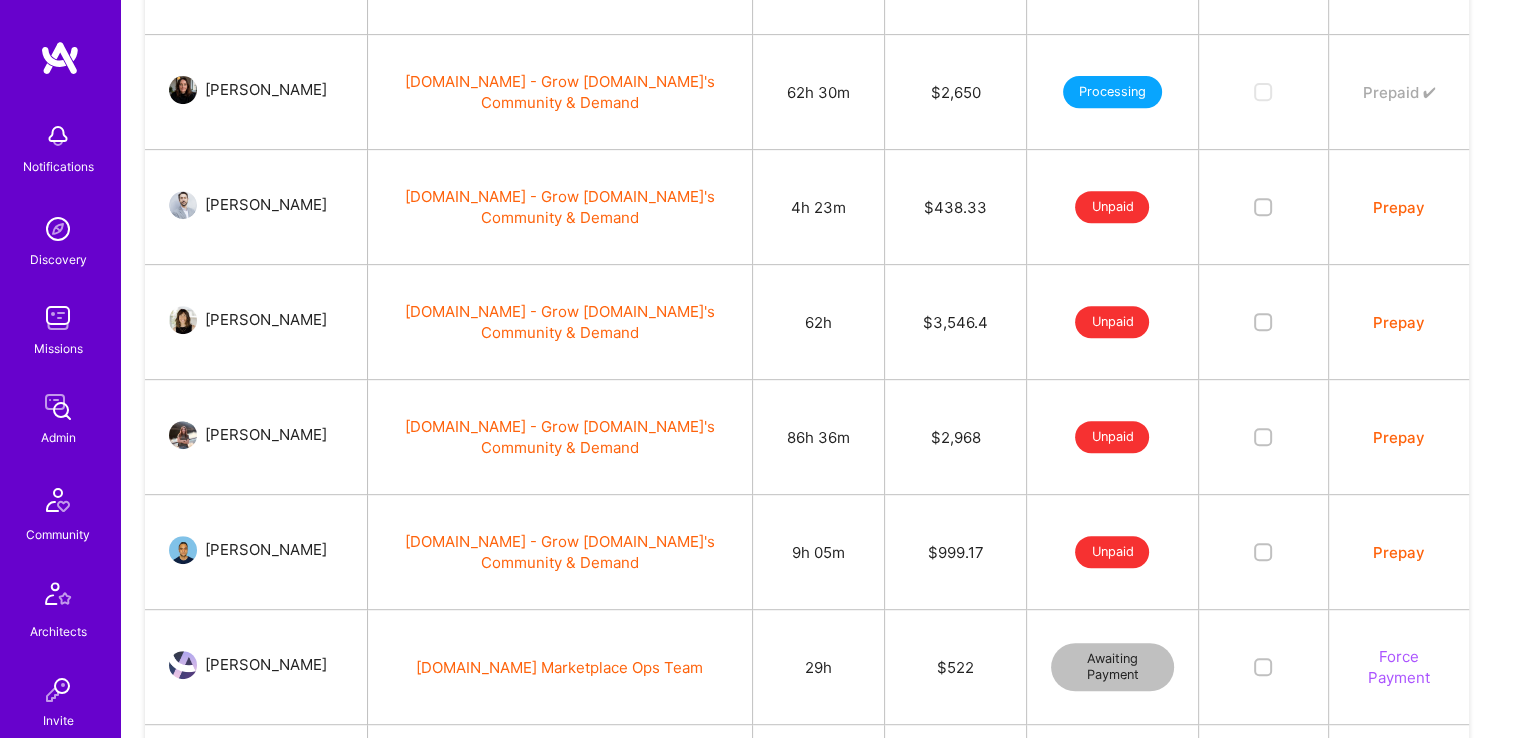 click on "Prepay" at bounding box center [1398, 207] 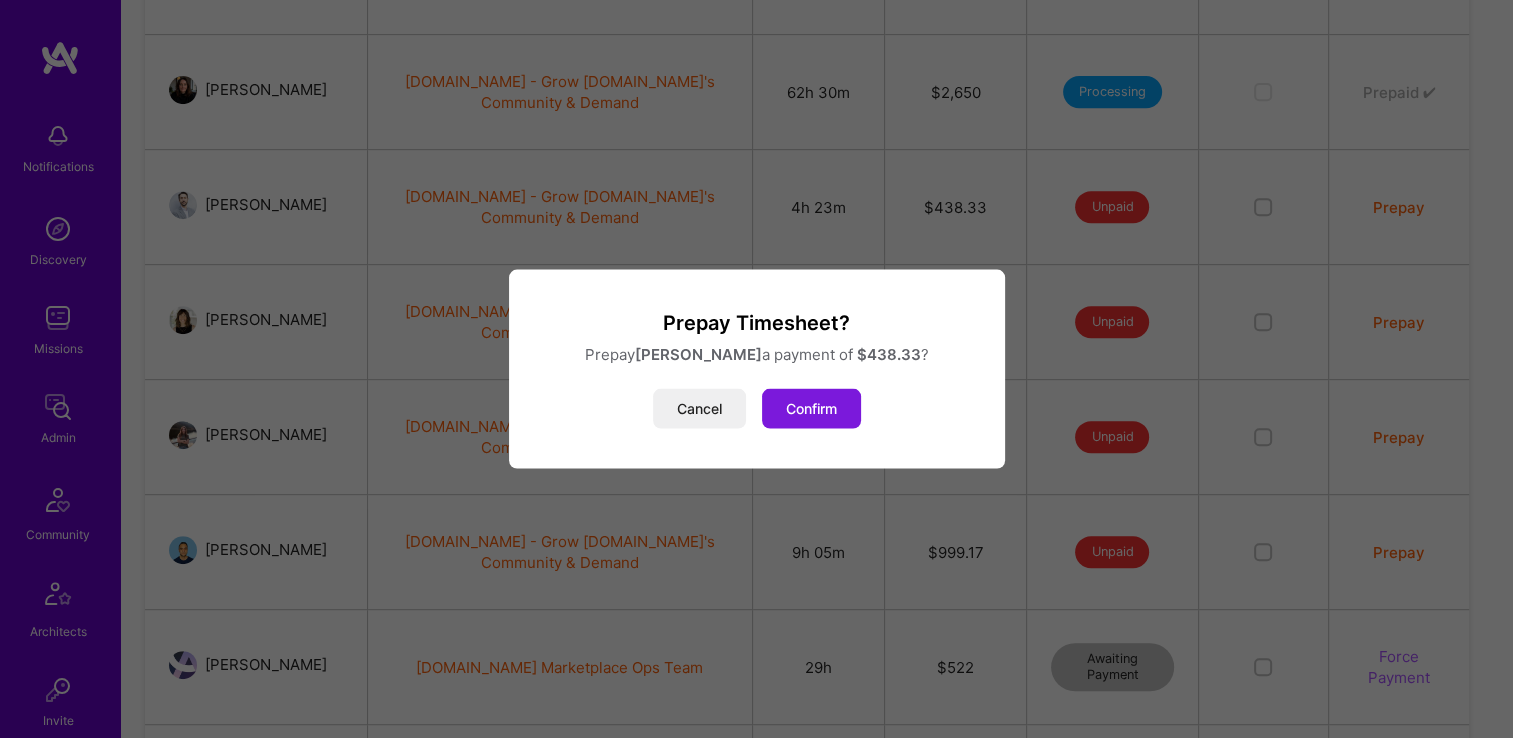 click on "Confirm" at bounding box center (811, 409) 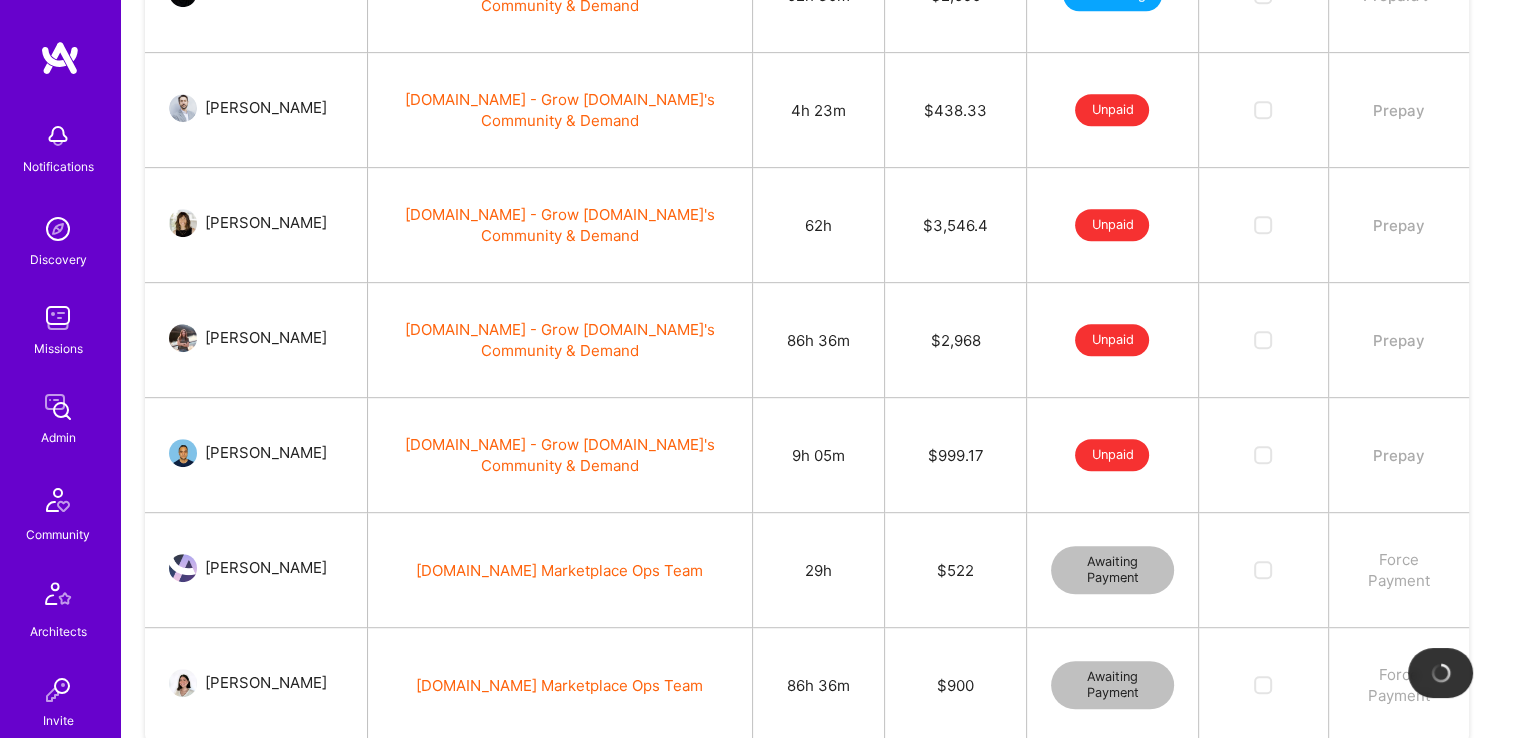 scroll, scrollTop: 947, scrollLeft: 0, axis: vertical 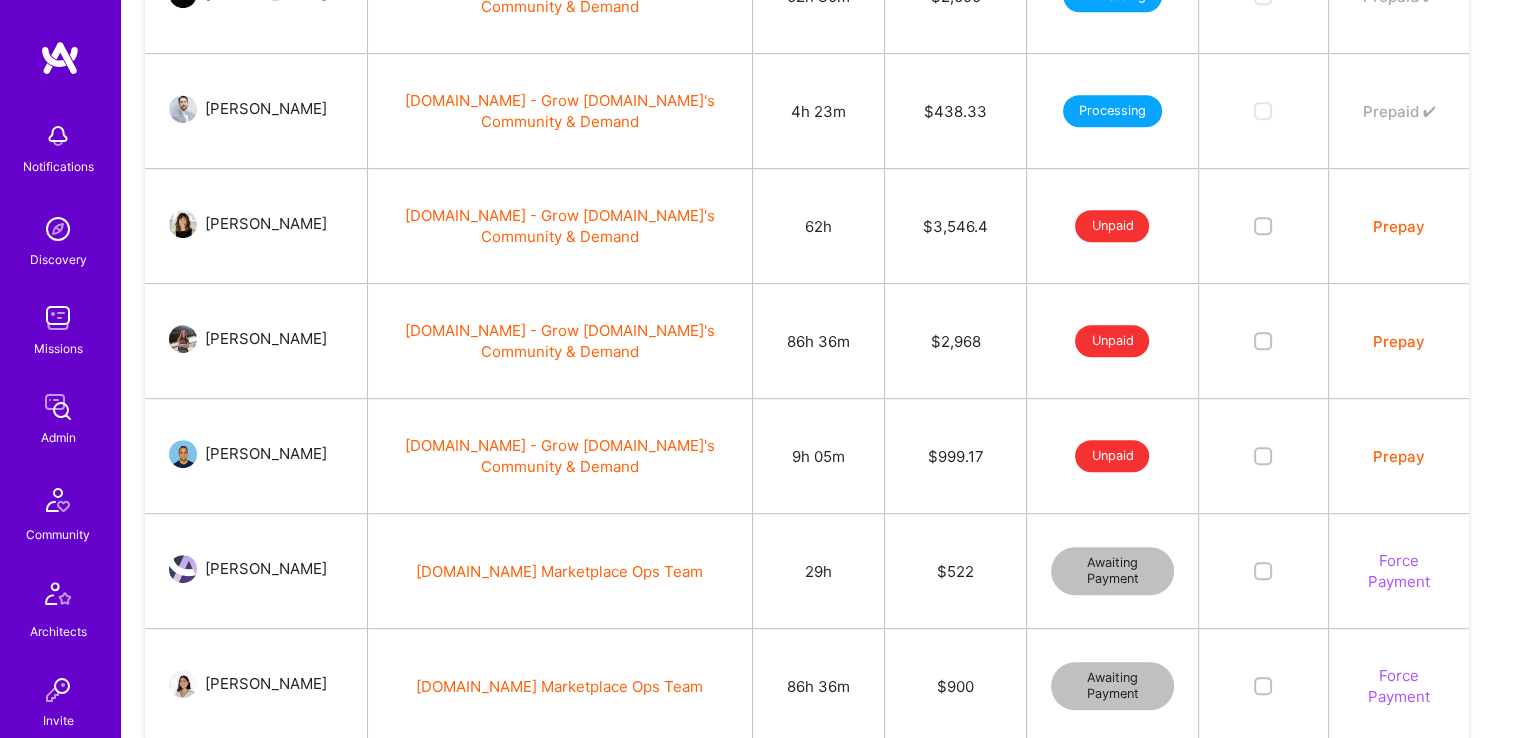 click on "Prepay" at bounding box center [1399, 226] 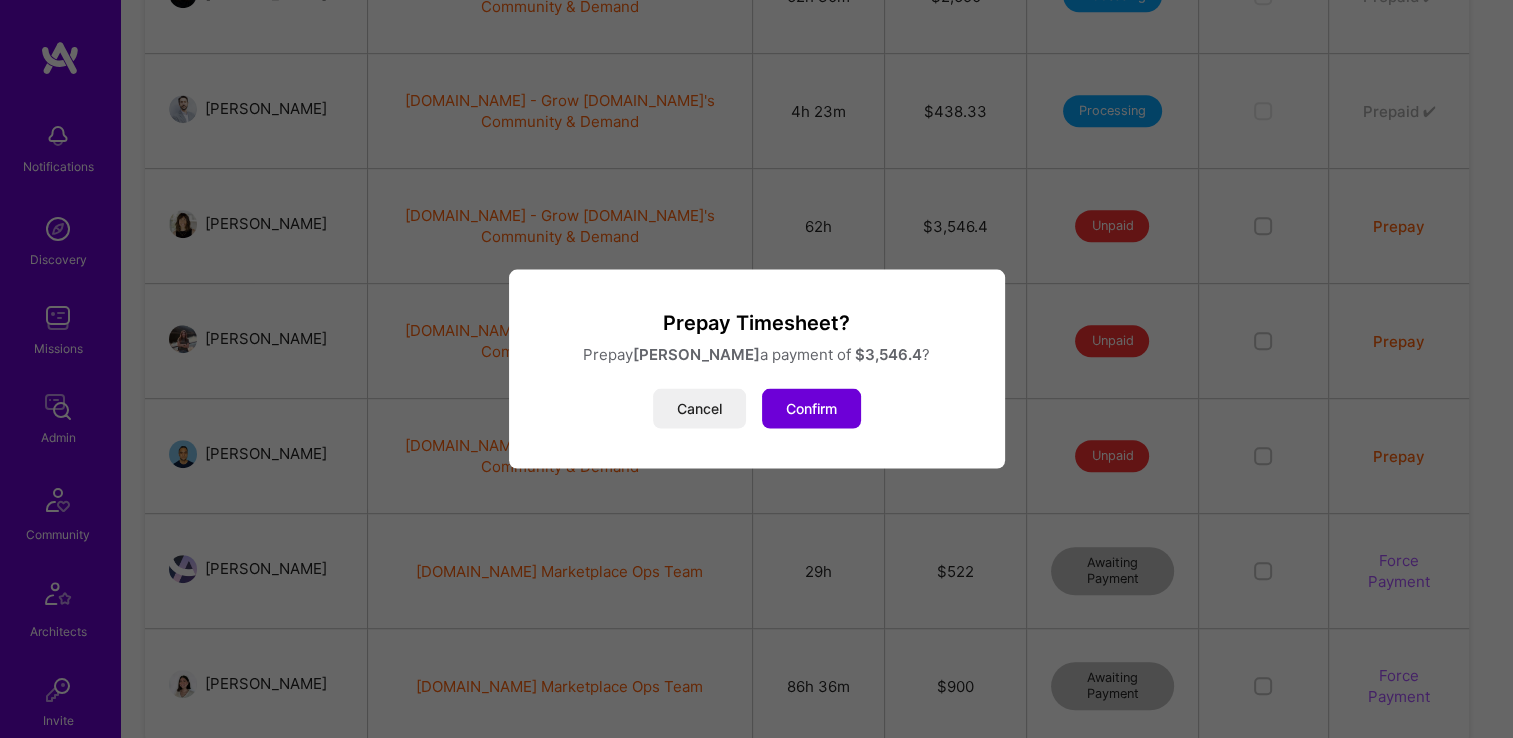 click on "Prepay Timesheet? Prepay  [PERSON_NAME]  a payment of   $ 3,546.4 ? Cancel Confirm" at bounding box center [757, 369] 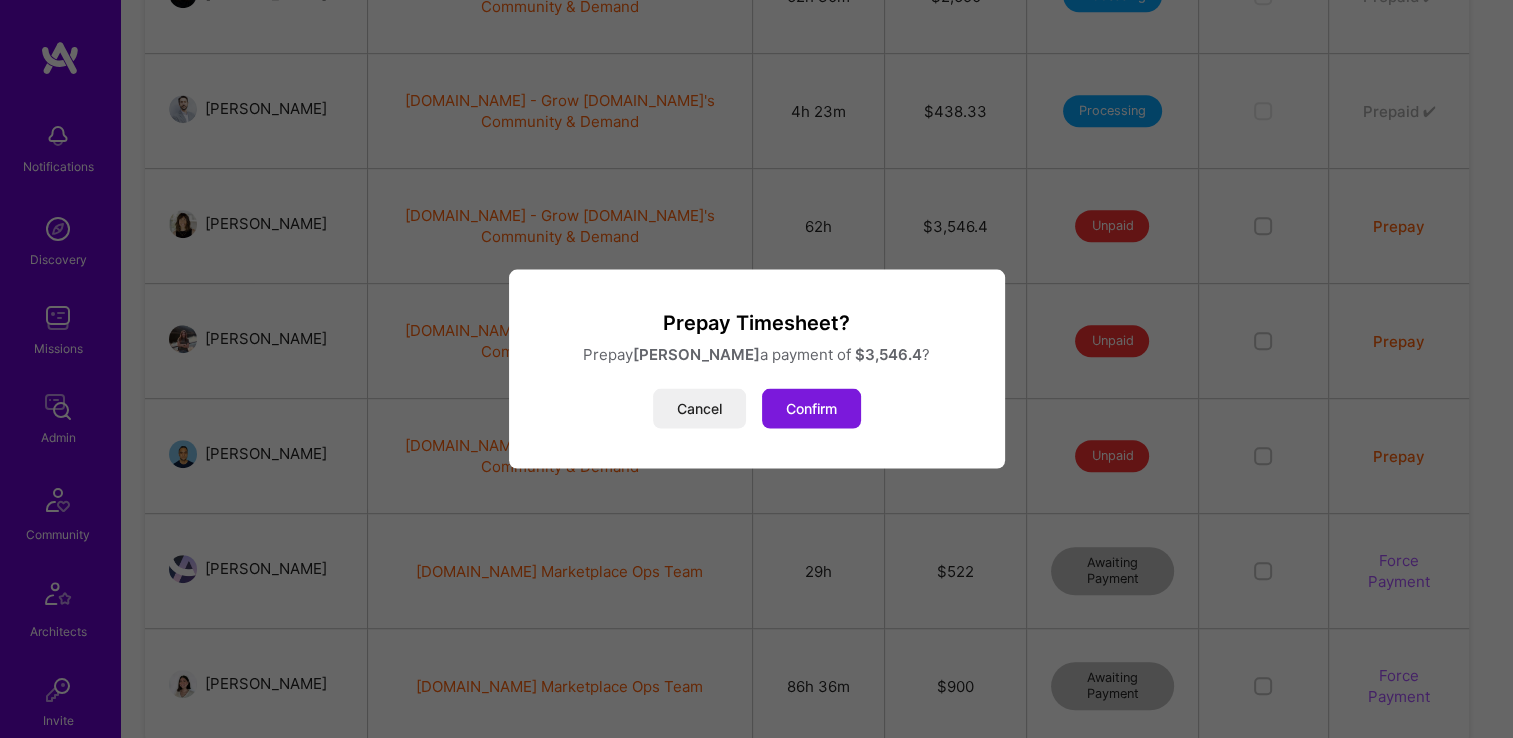 click on "Confirm" at bounding box center [811, 409] 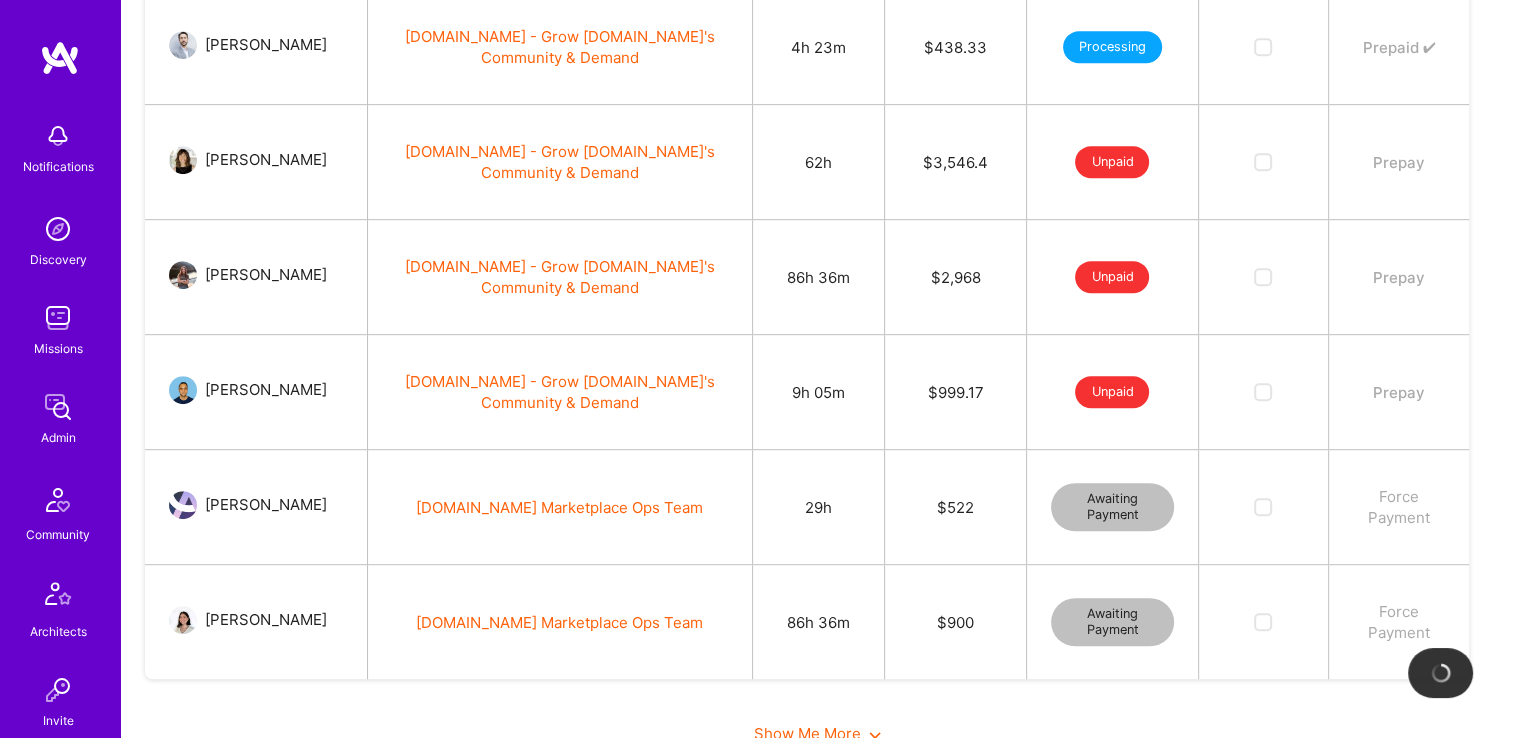 scroll, scrollTop: 1012, scrollLeft: 0, axis: vertical 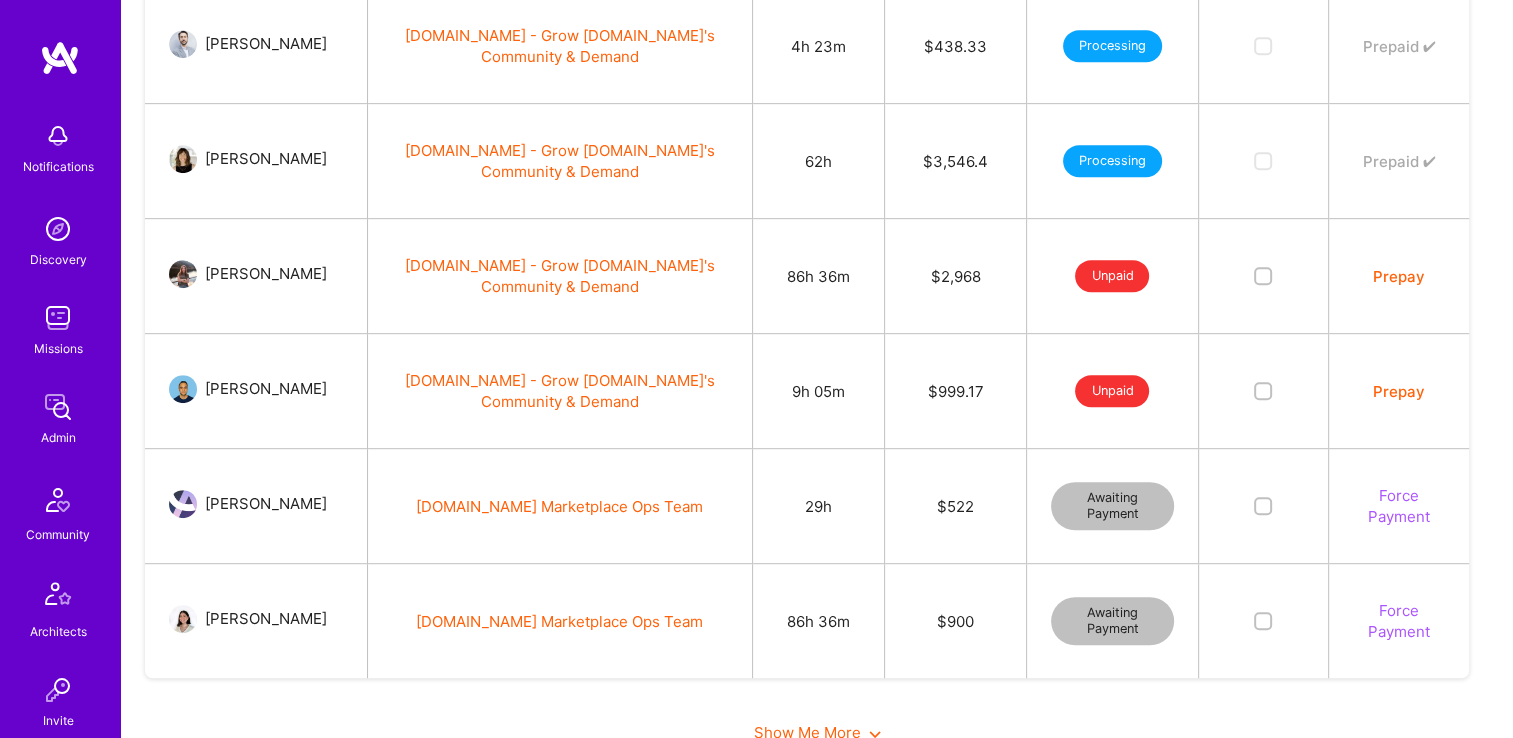 click on "Prepay" at bounding box center (1399, 276) 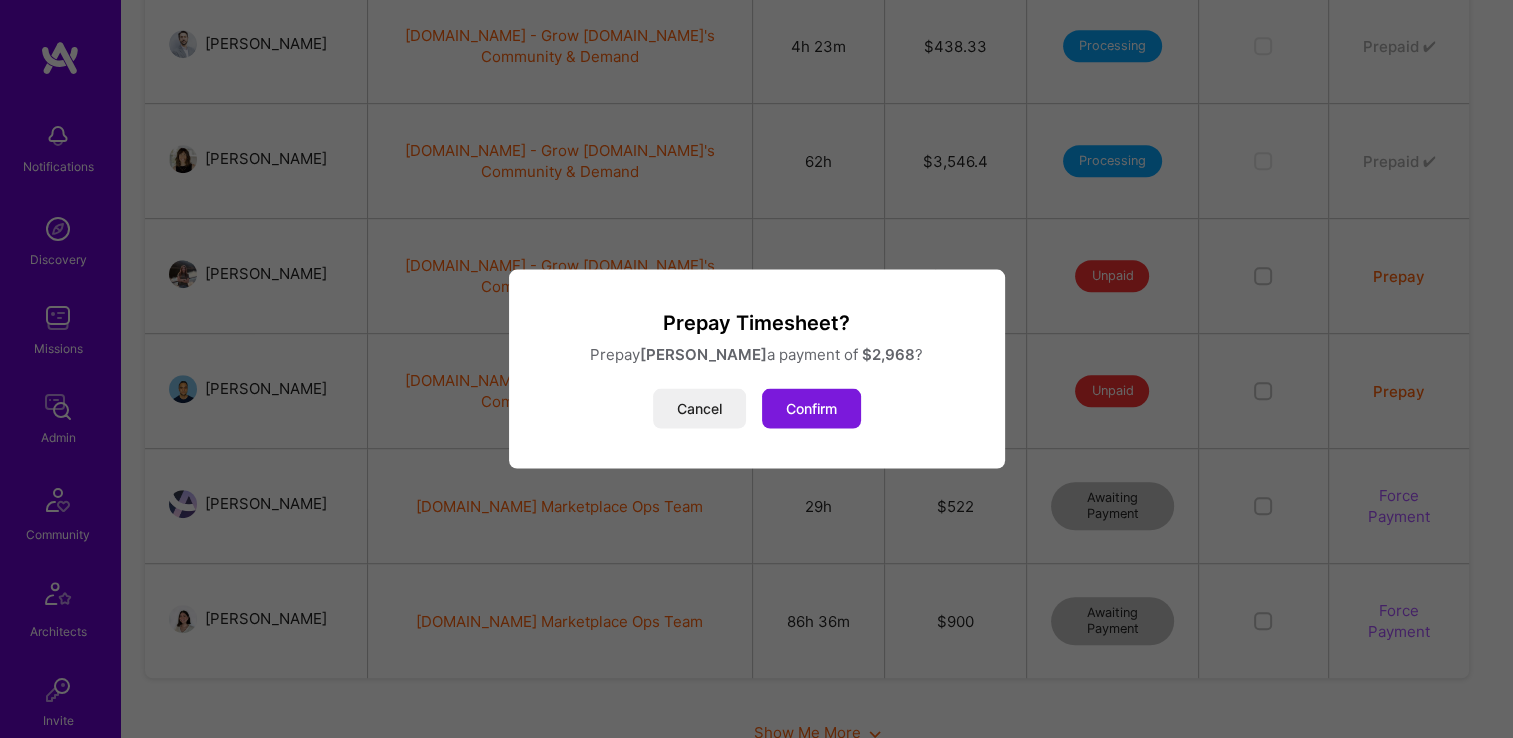 click on "Confirm" at bounding box center [811, 409] 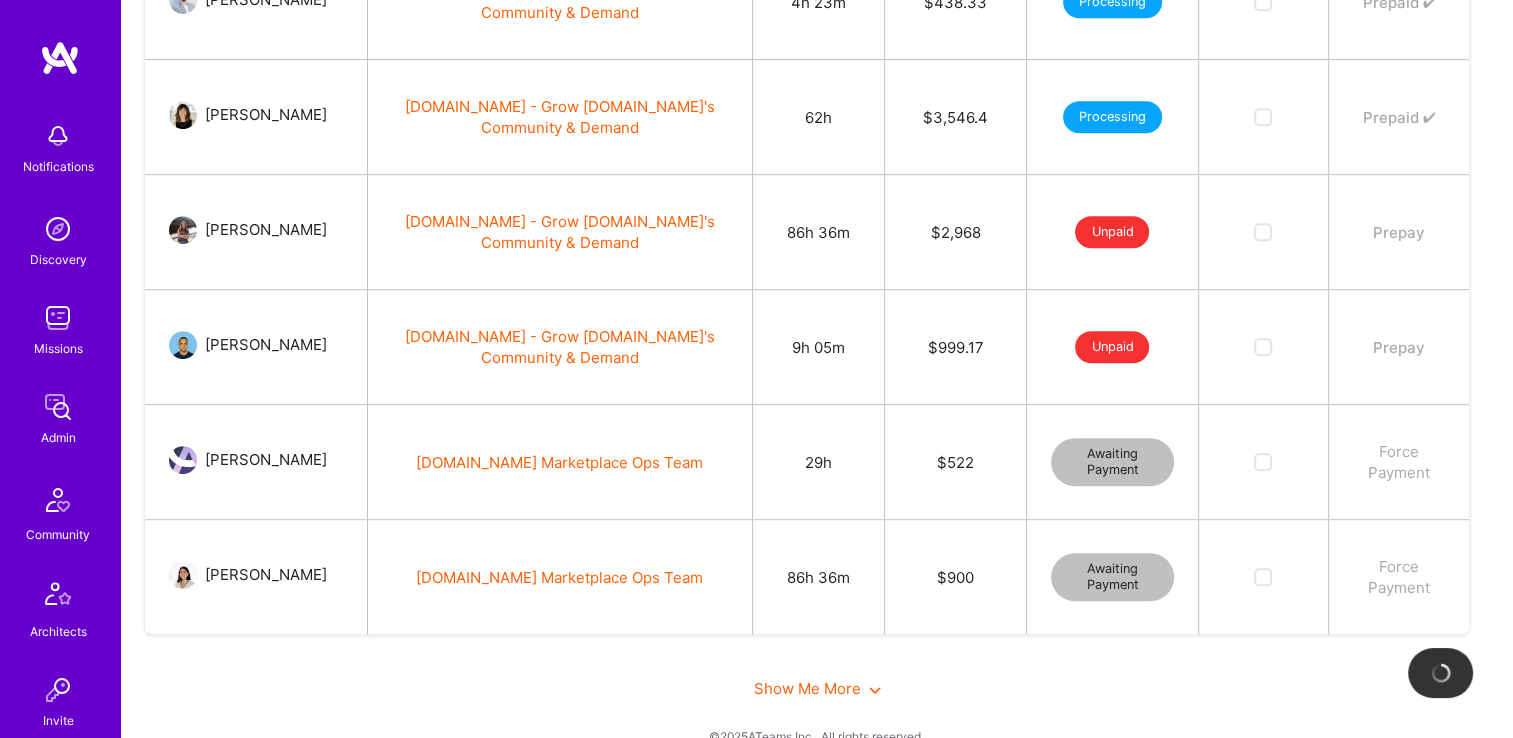 scroll, scrollTop: 1086, scrollLeft: 0, axis: vertical 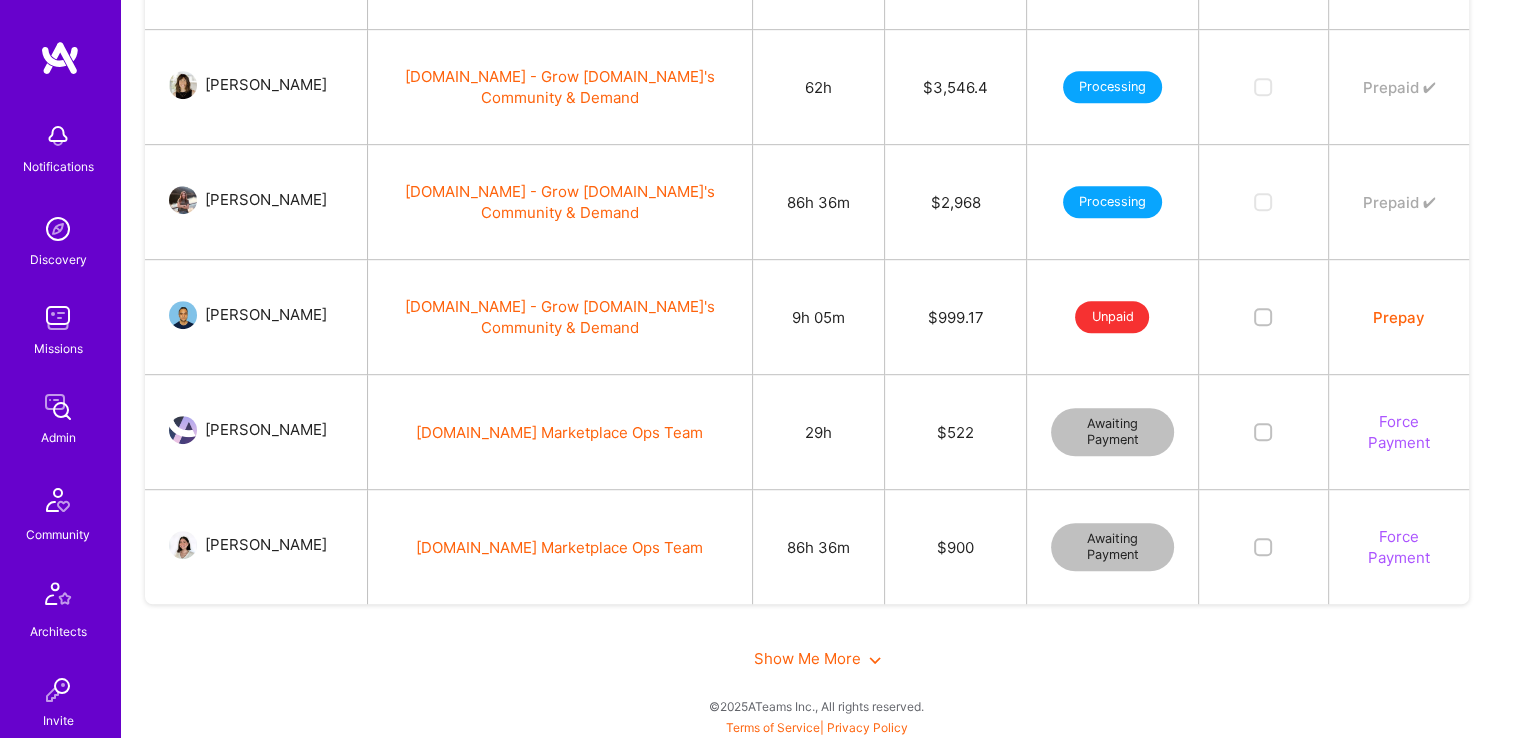 click on "Prepay" at bounding box center [1399, 317] 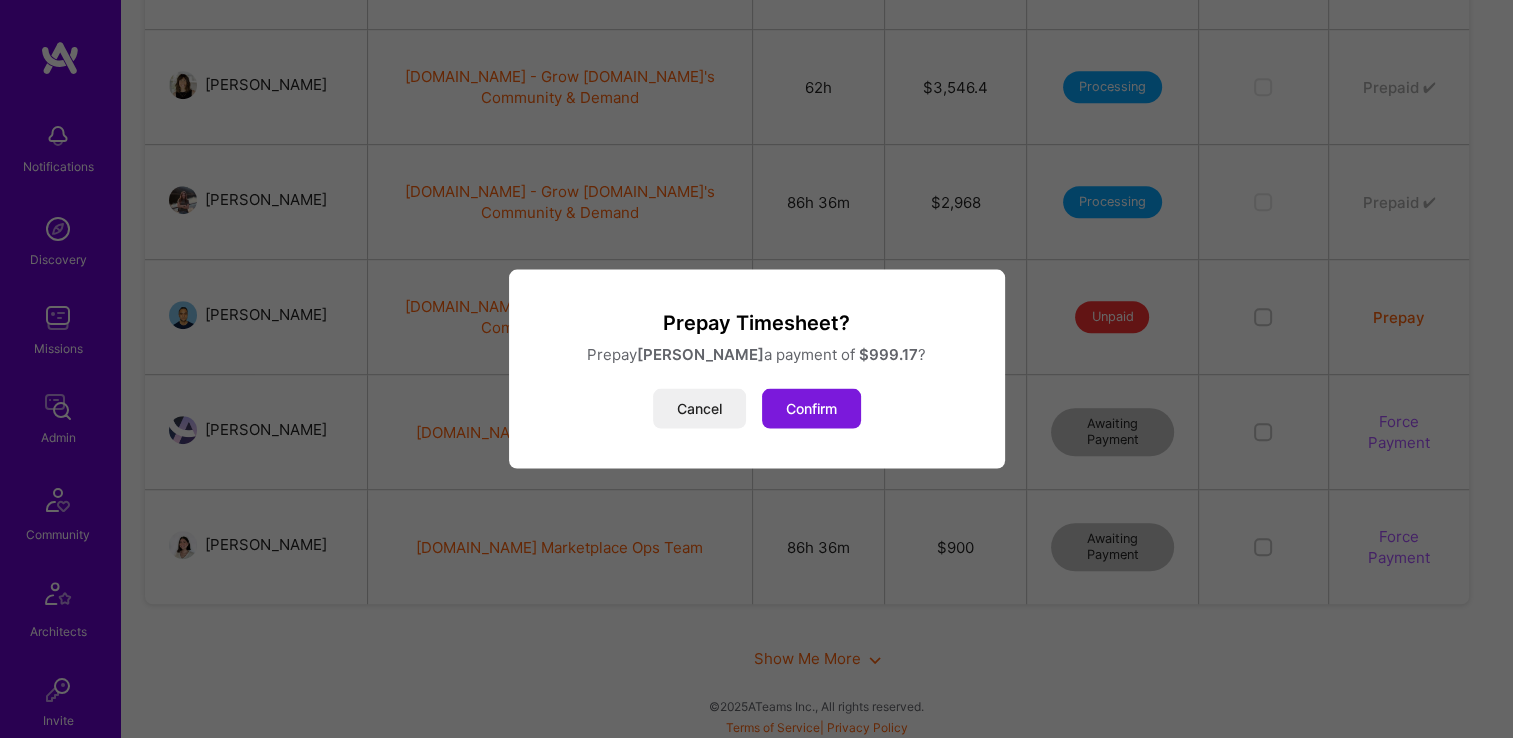 click on "Confirm" at bounding box center (811, 409) 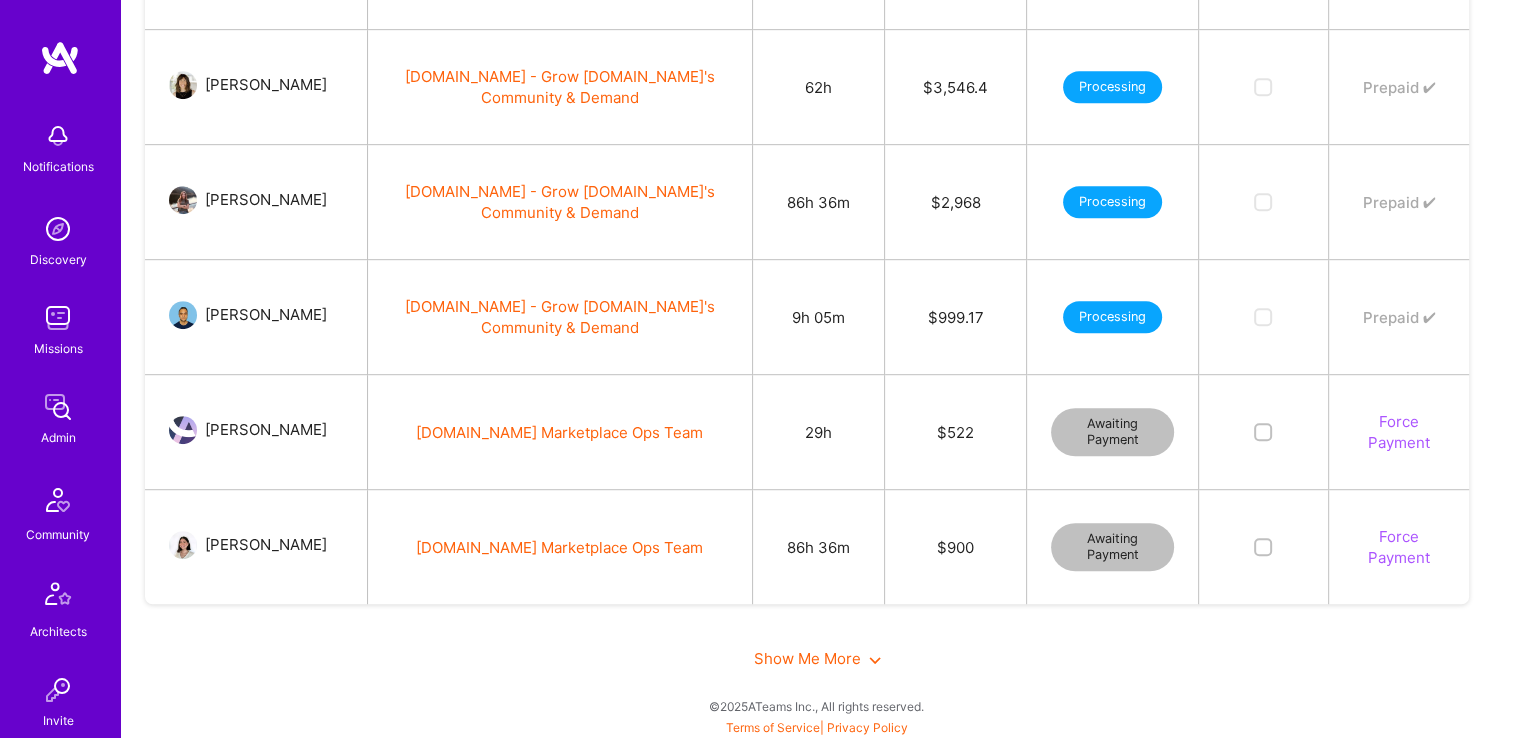 click on "Force Payment" at bounding box center (1399, 432) 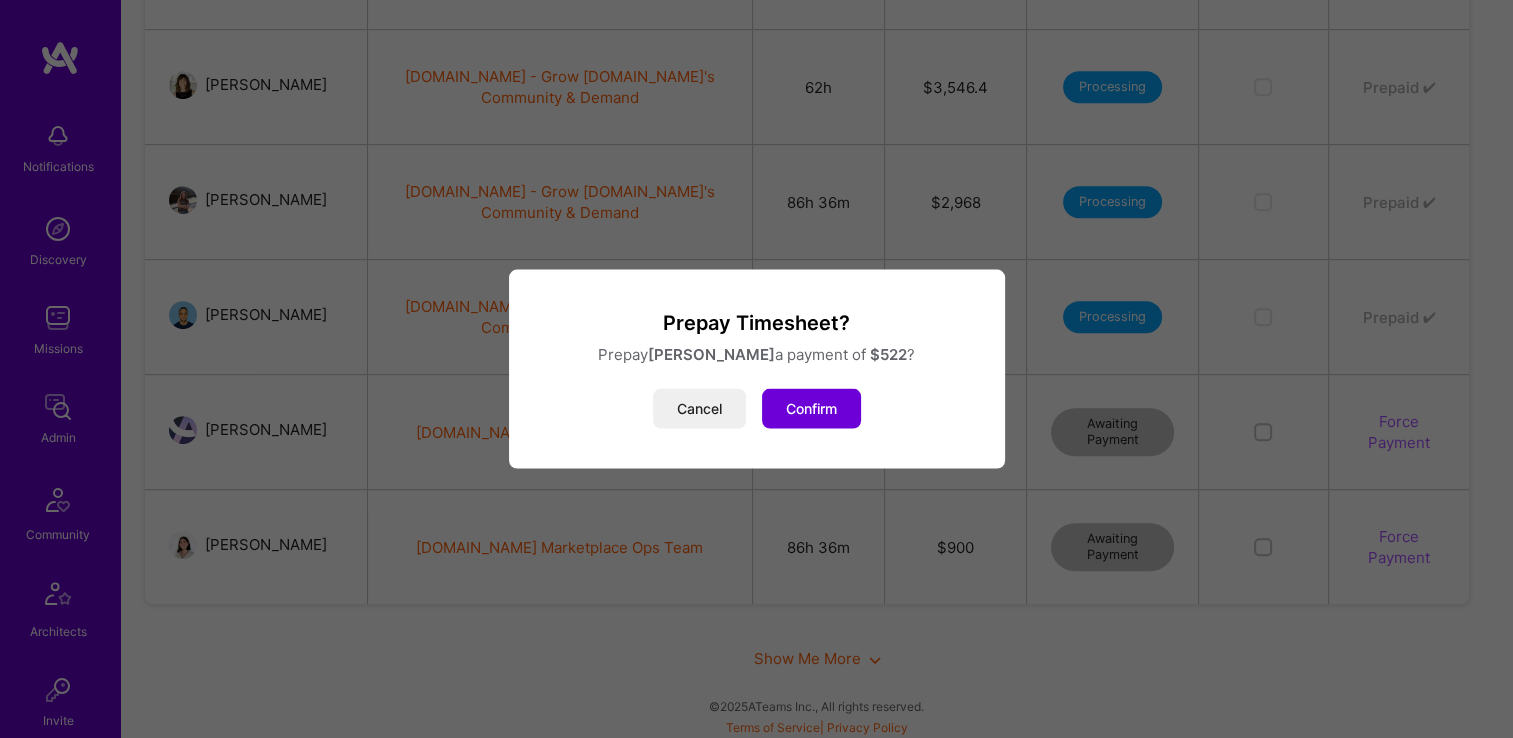 click on "Cancel Confirm" at bounding box center (757, 409) 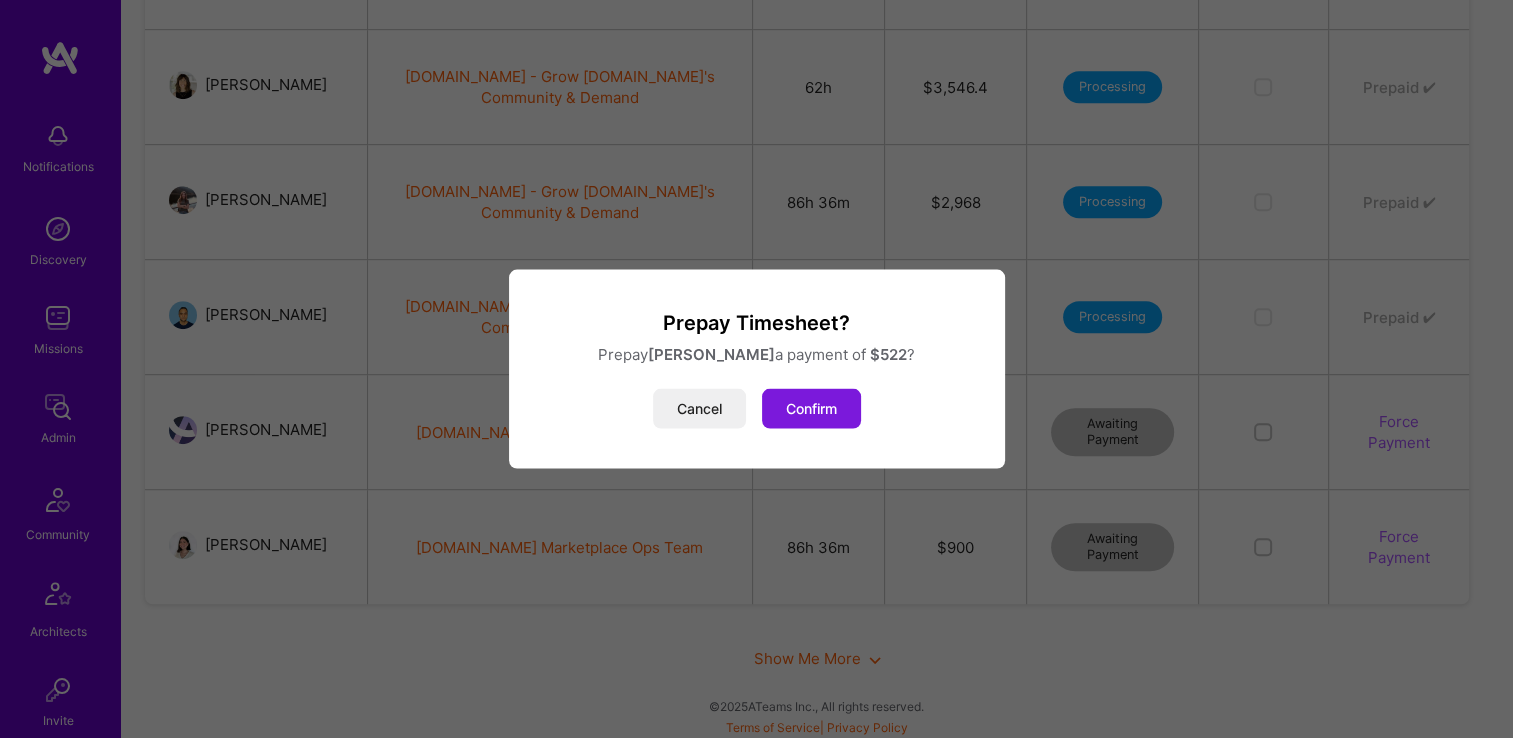 click on "Confirm" at bounding box center [811, 409] 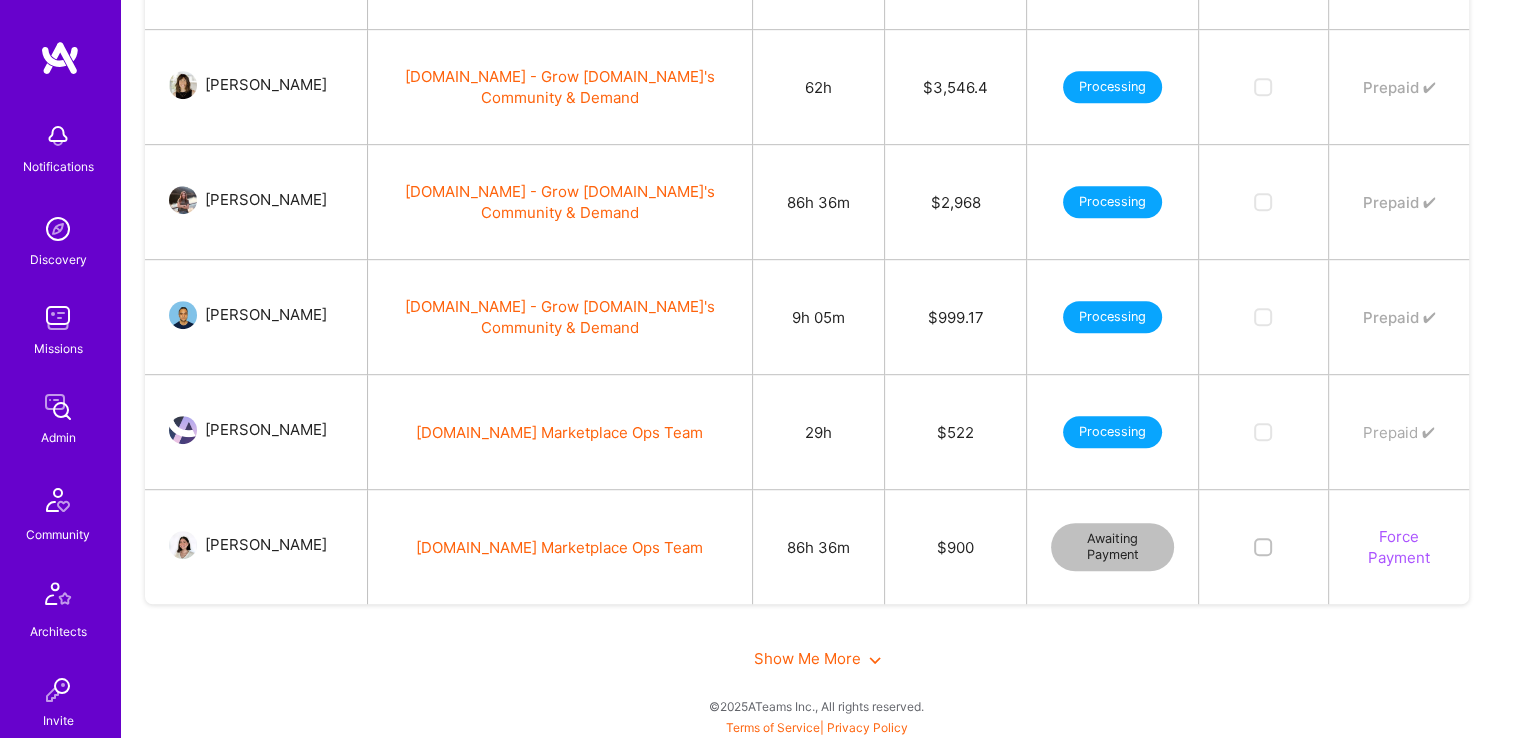 click on "Force Payment" at bounding box center (1399, 547) 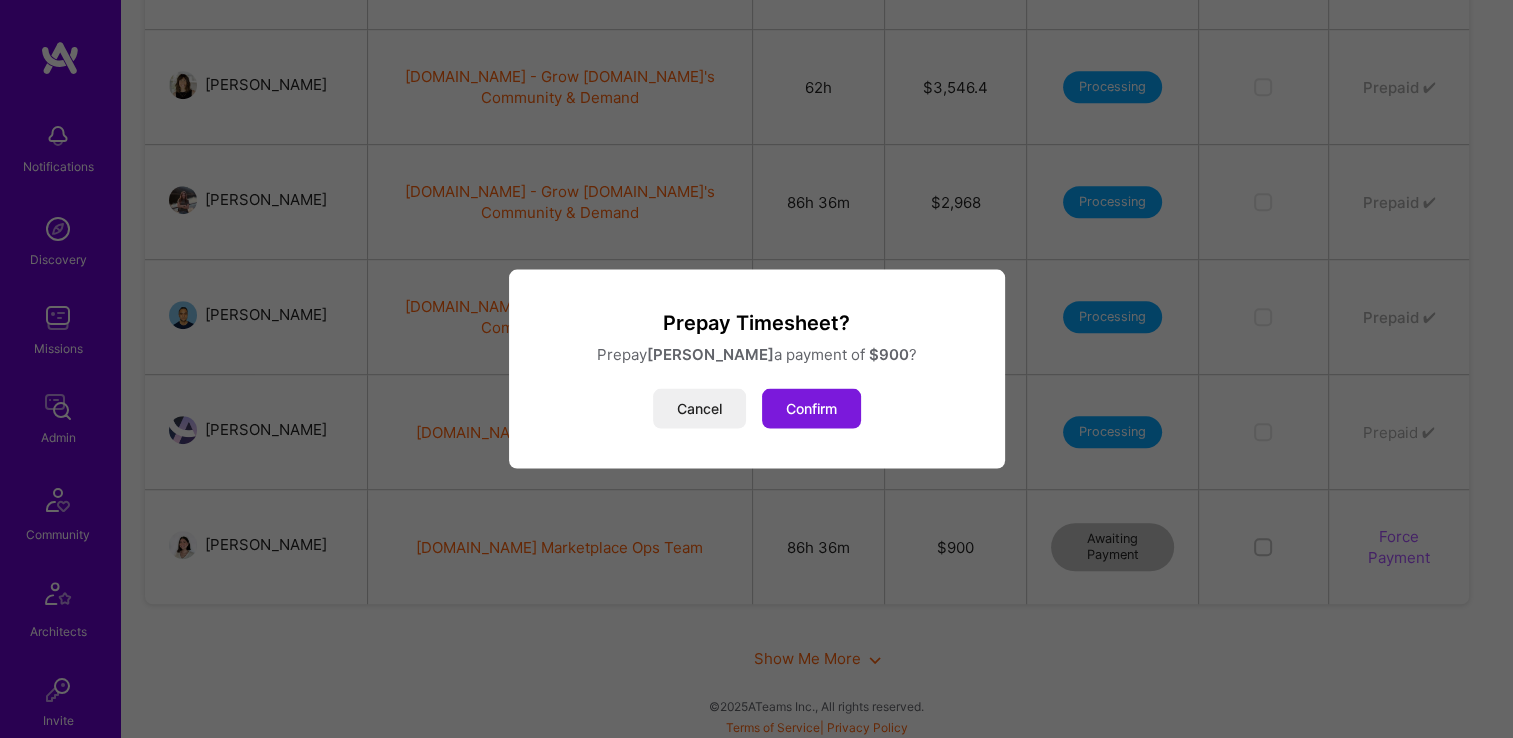 click on "Confirm" at bounding box center [811, 409] 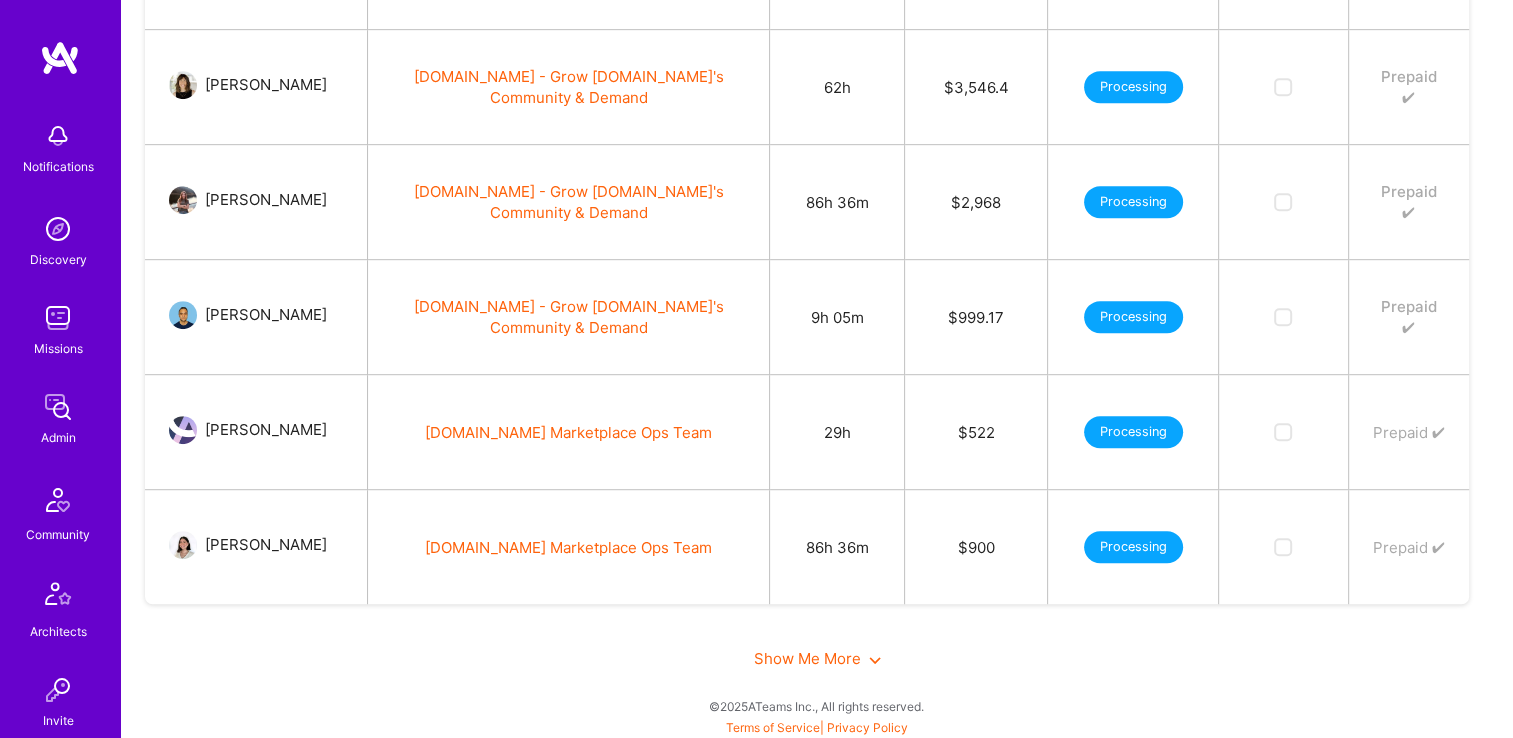 click on "Show Me More" at bounding box center (817, 658) 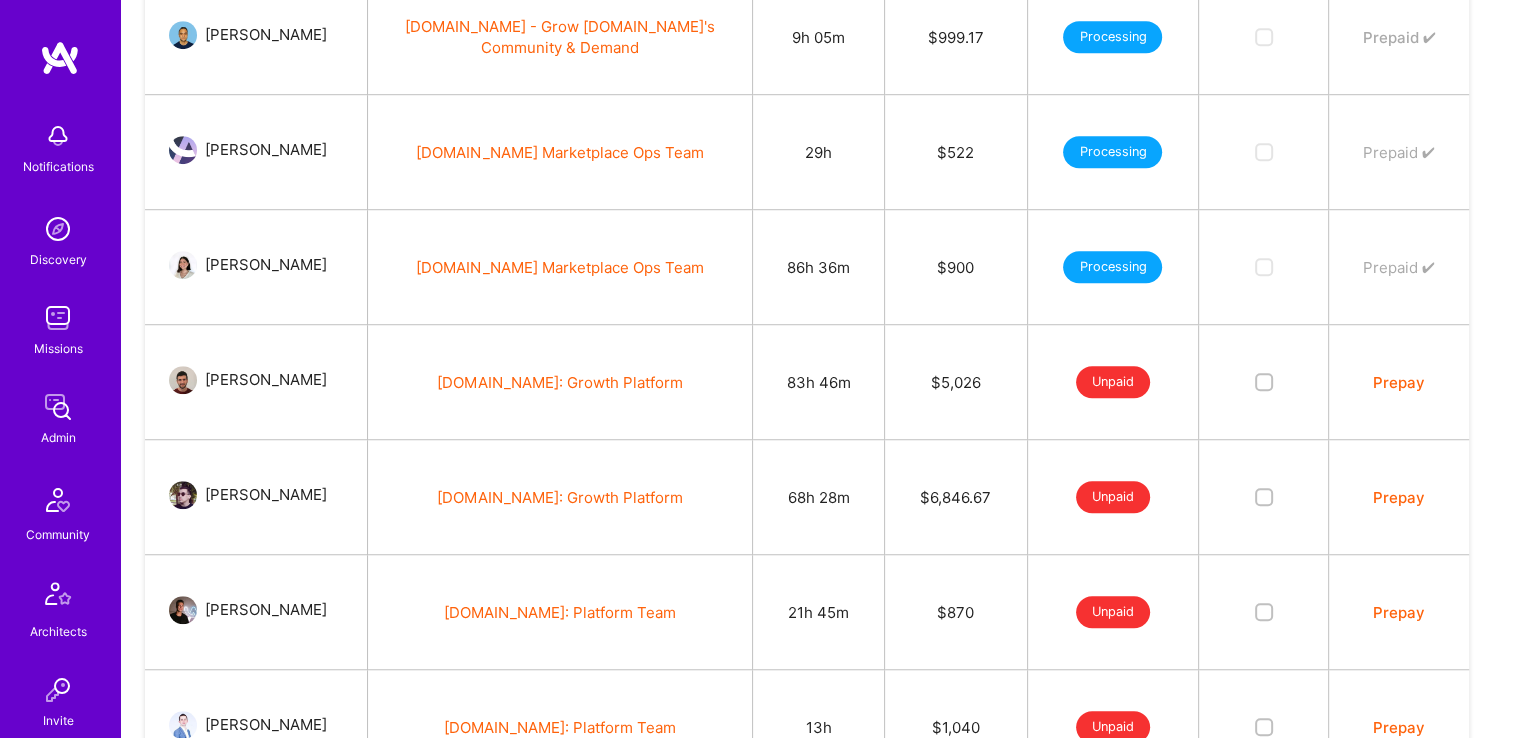 scroll, scrollTop: 1367, scrollLeft: 0, axis: vertical 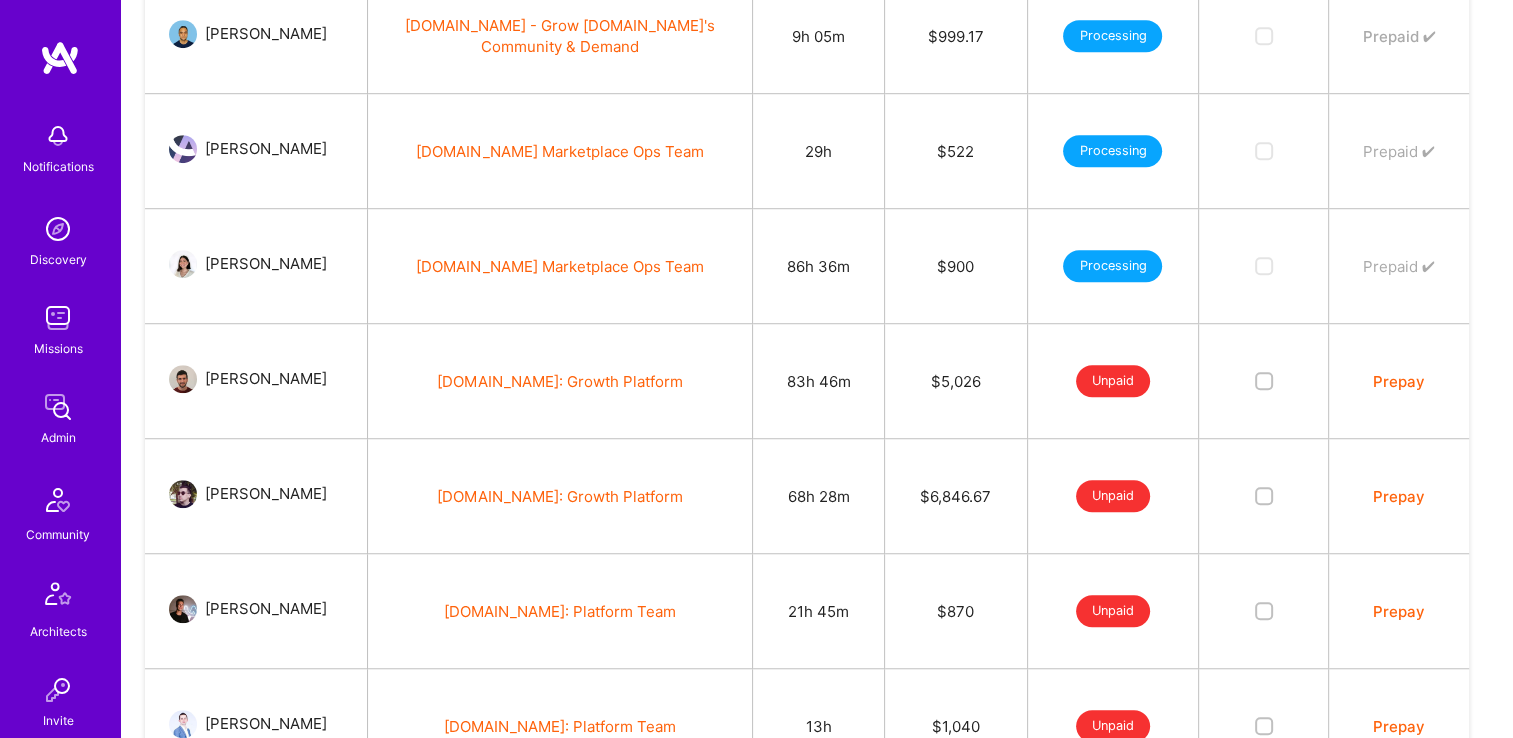 click on "Prepay" at bounding box center (1399, 381) 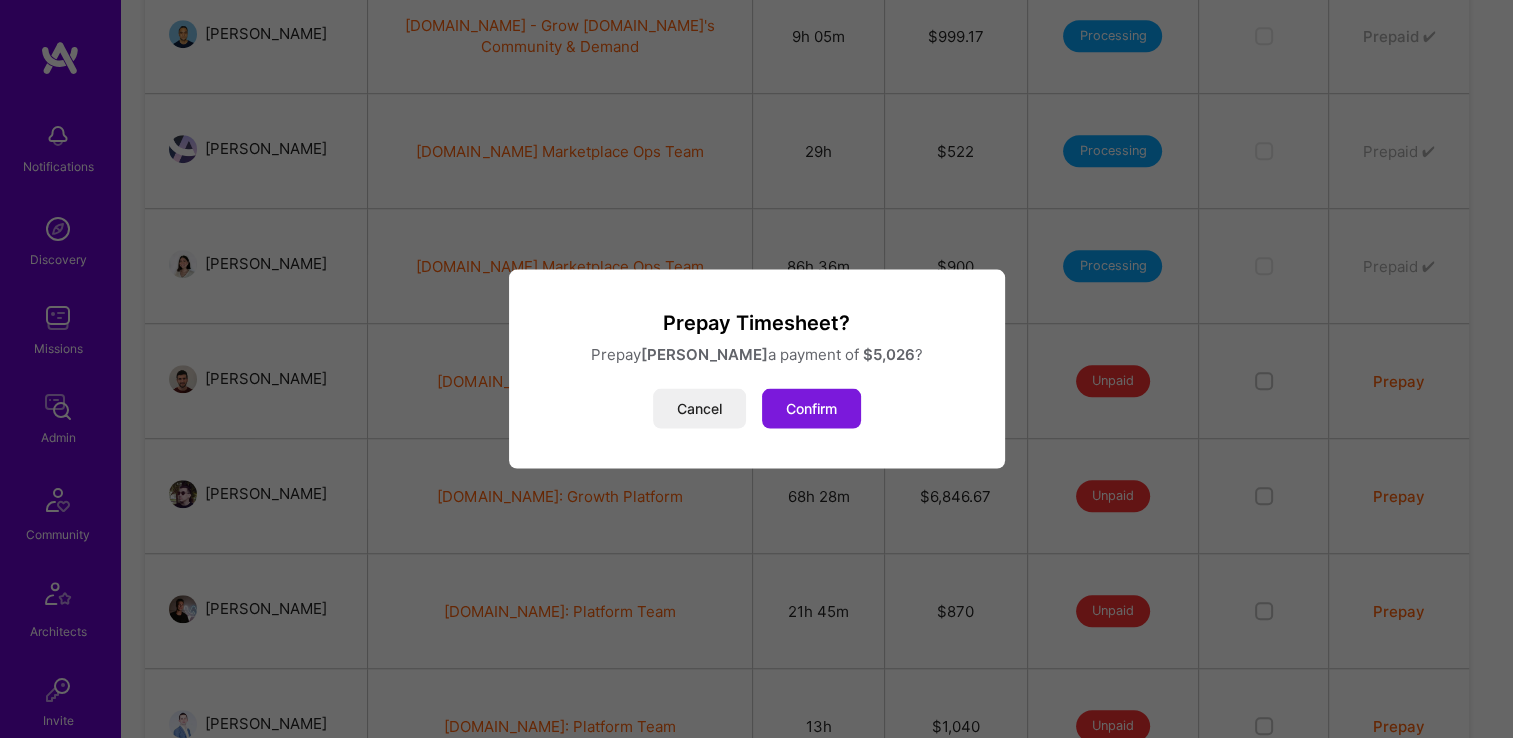 click on "Confirm" at bounding box center (811, 409) 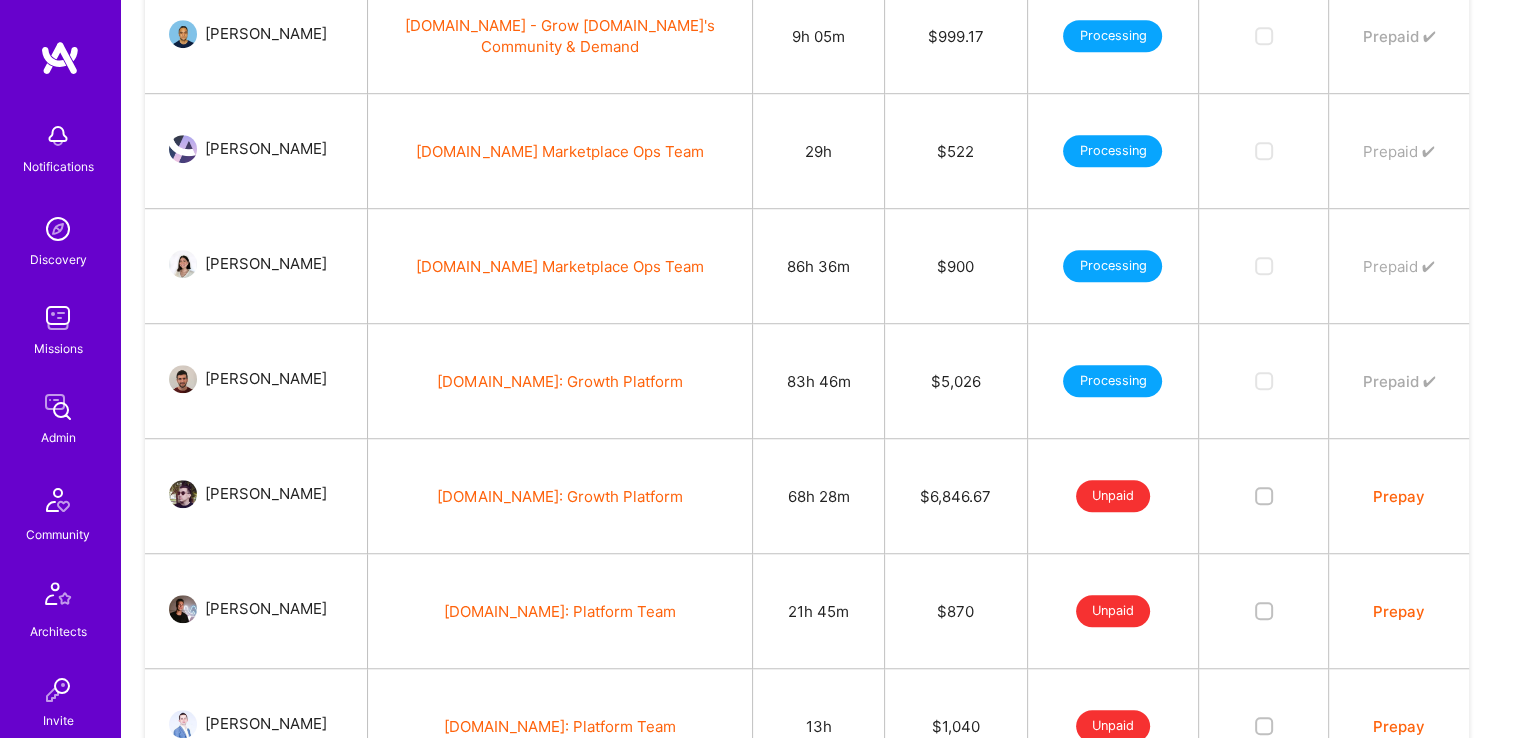 click on "Prepay" at bounding box center [1399, 496] 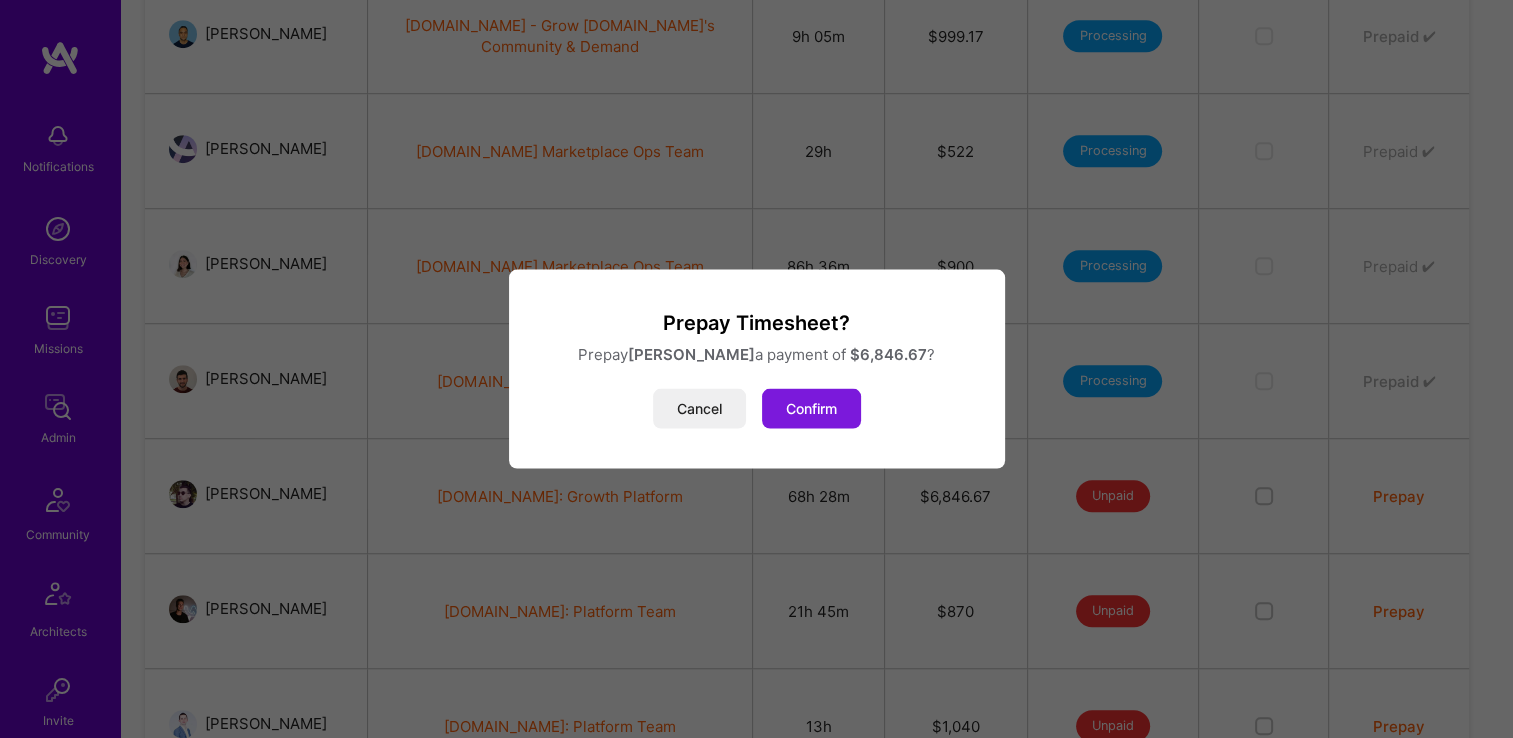 click on "Confirm" at bounding box center (811, 409) 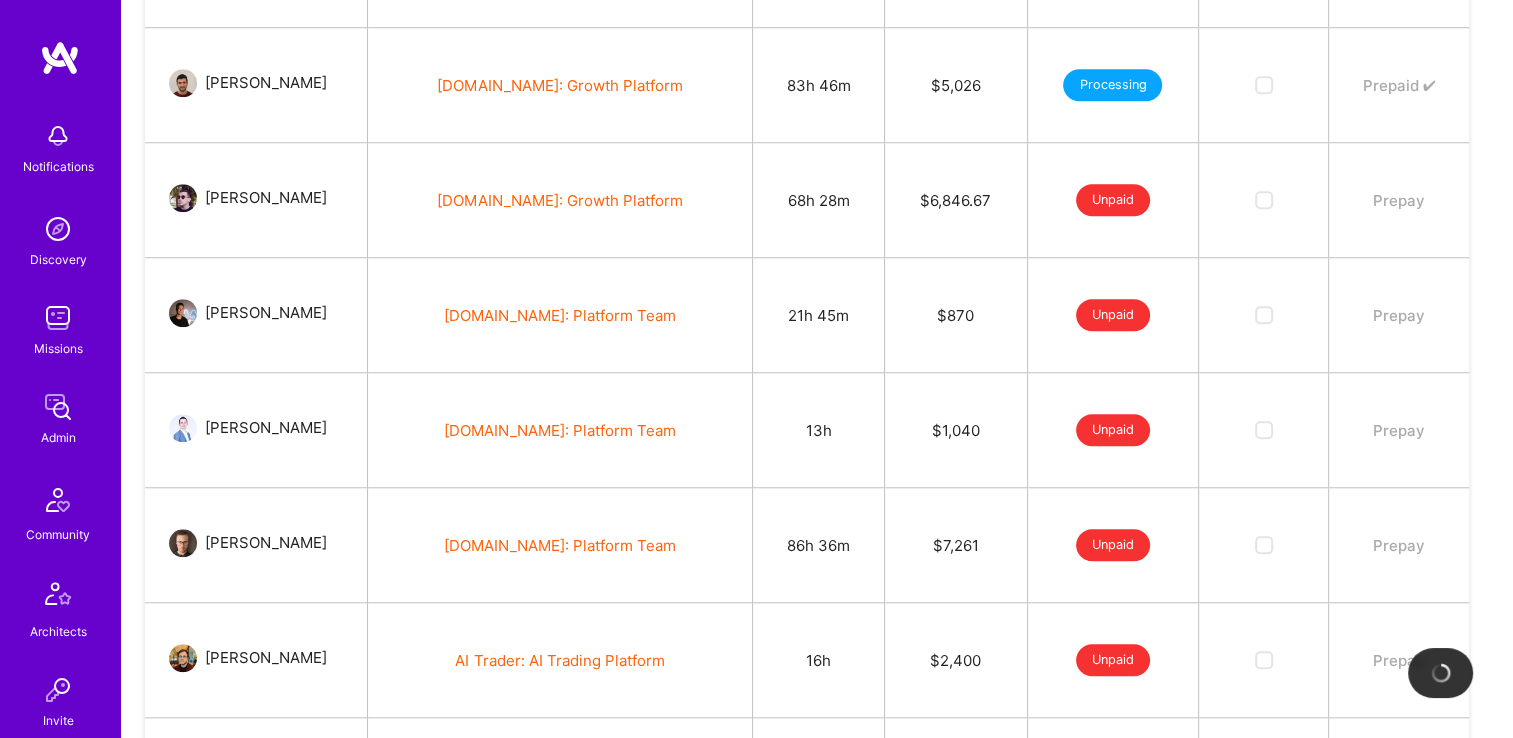 scroll, scrollTop: 1665, scrollLeft: 0, axis: vertical 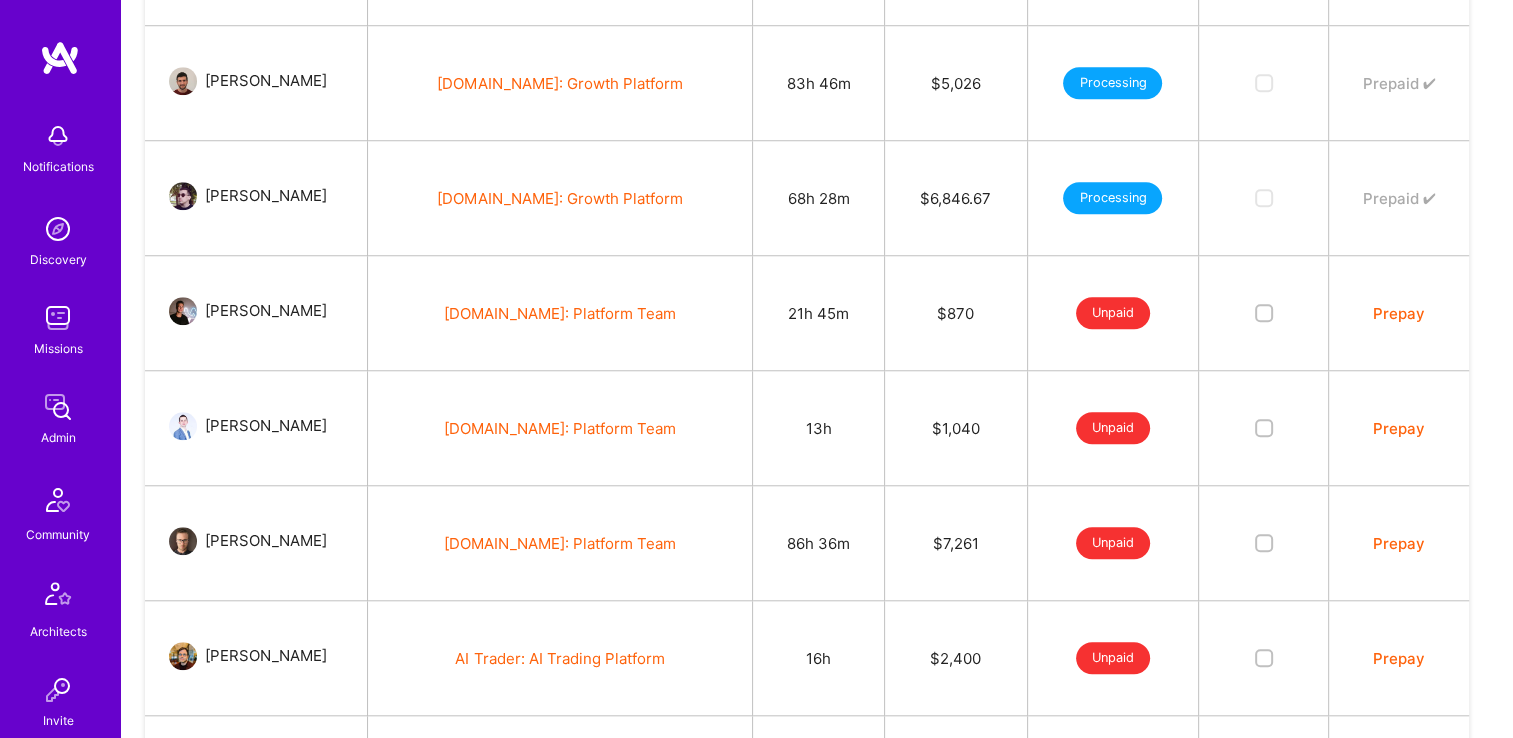 click on "Prepay" at bounding box center [1399, 313] 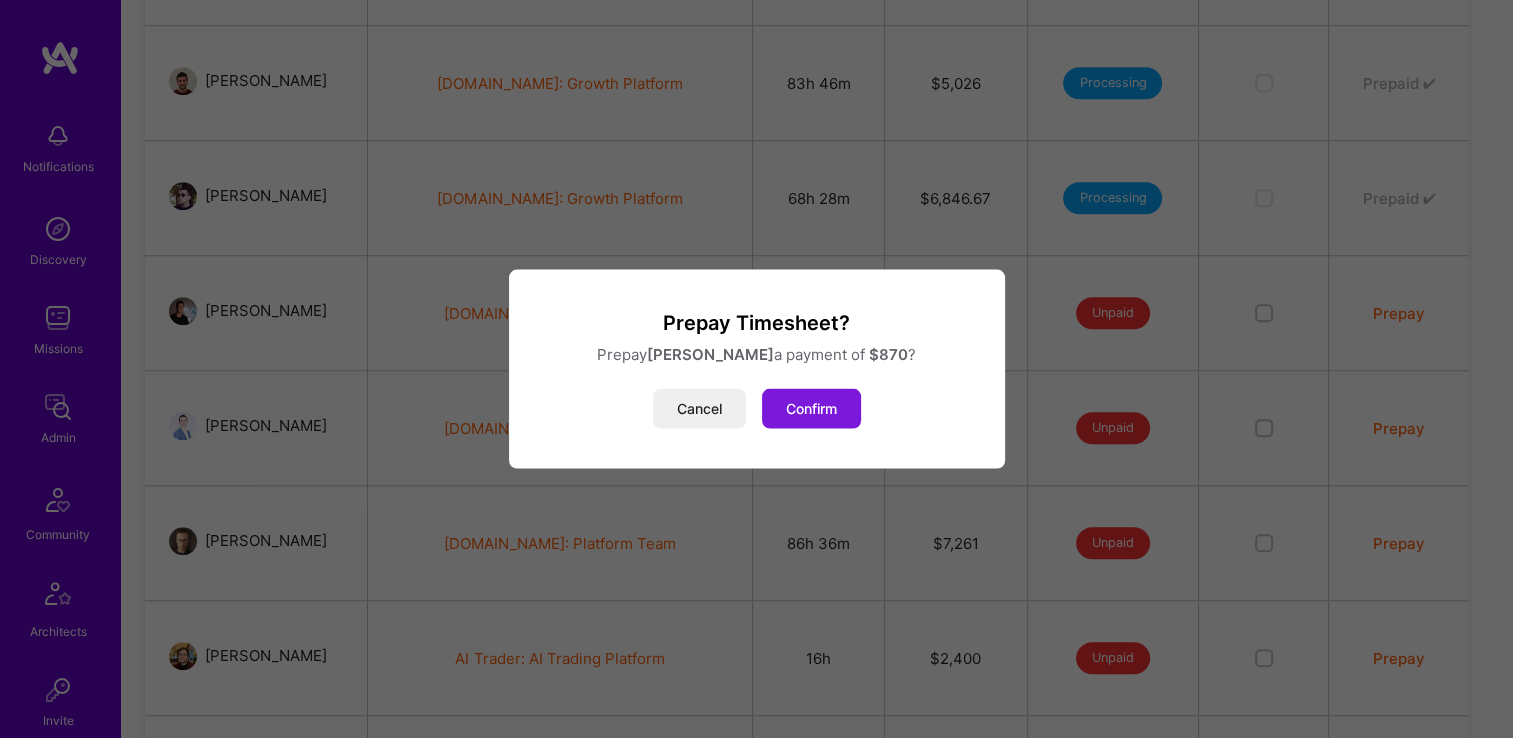 click on "Confirm" at bounding box center (811, 409) 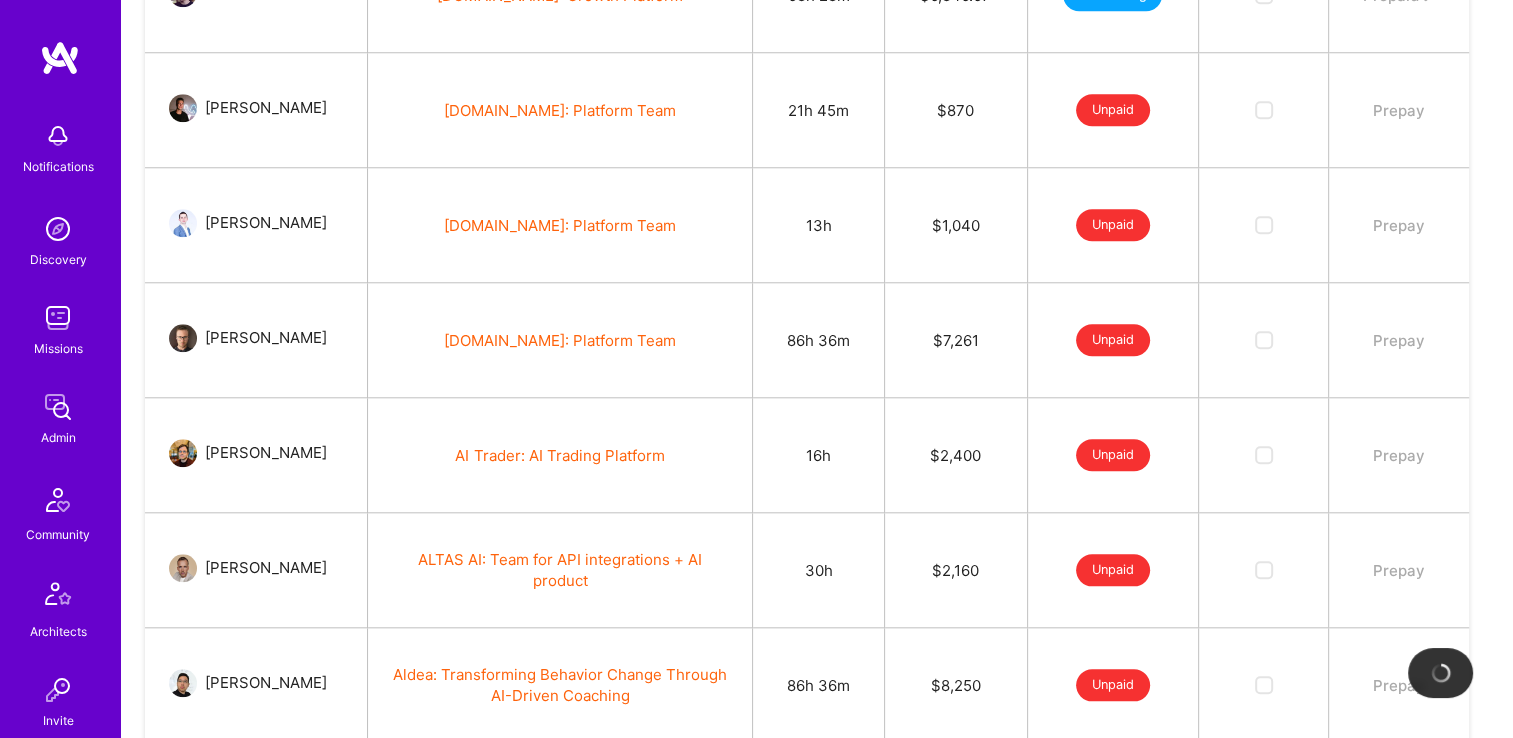 scroll, scrollTop: 1877, scrollLeft: 0, axis: vertical 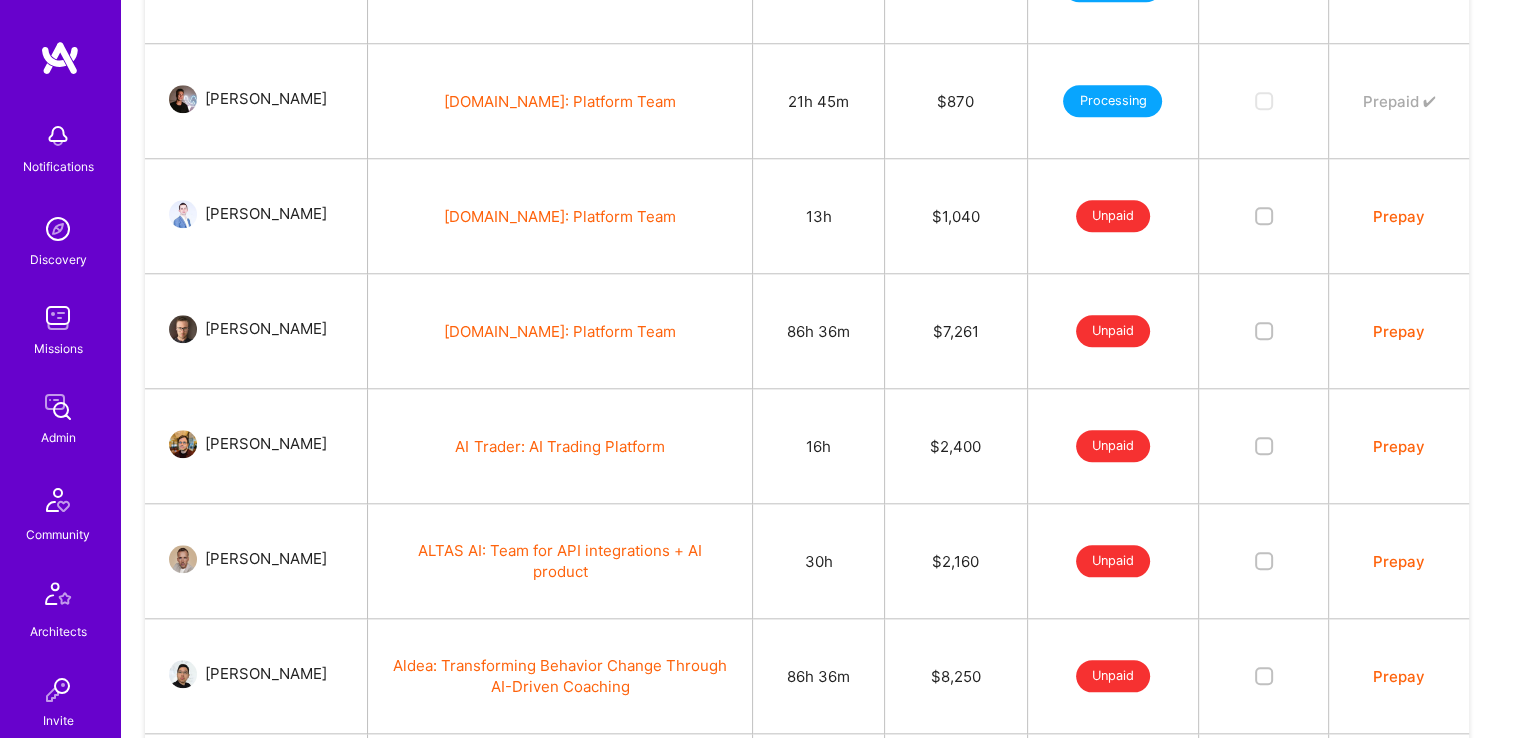 click on "Prepay" at bounding box center (1399, 216) 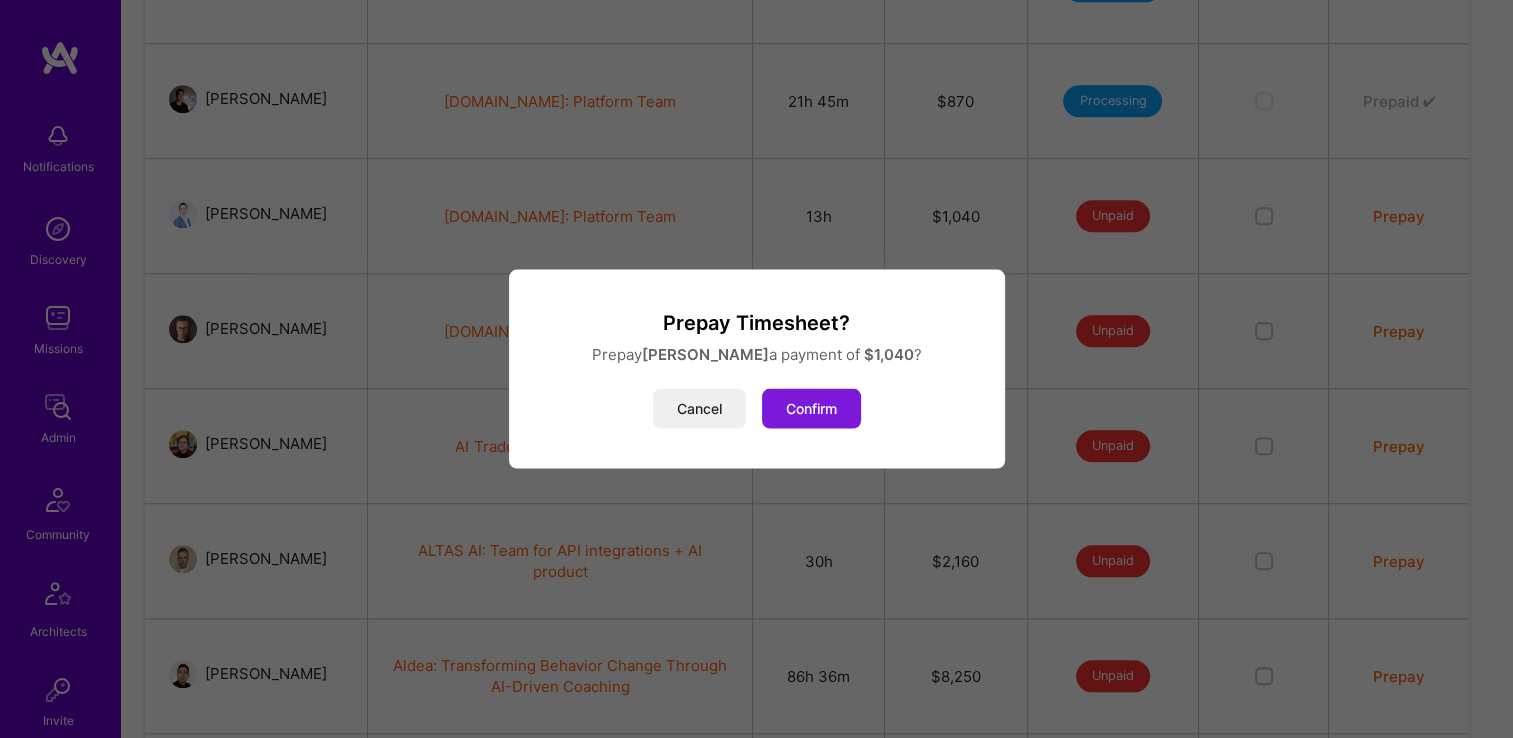 click on "Confirm" at bounding box center (811, 409) 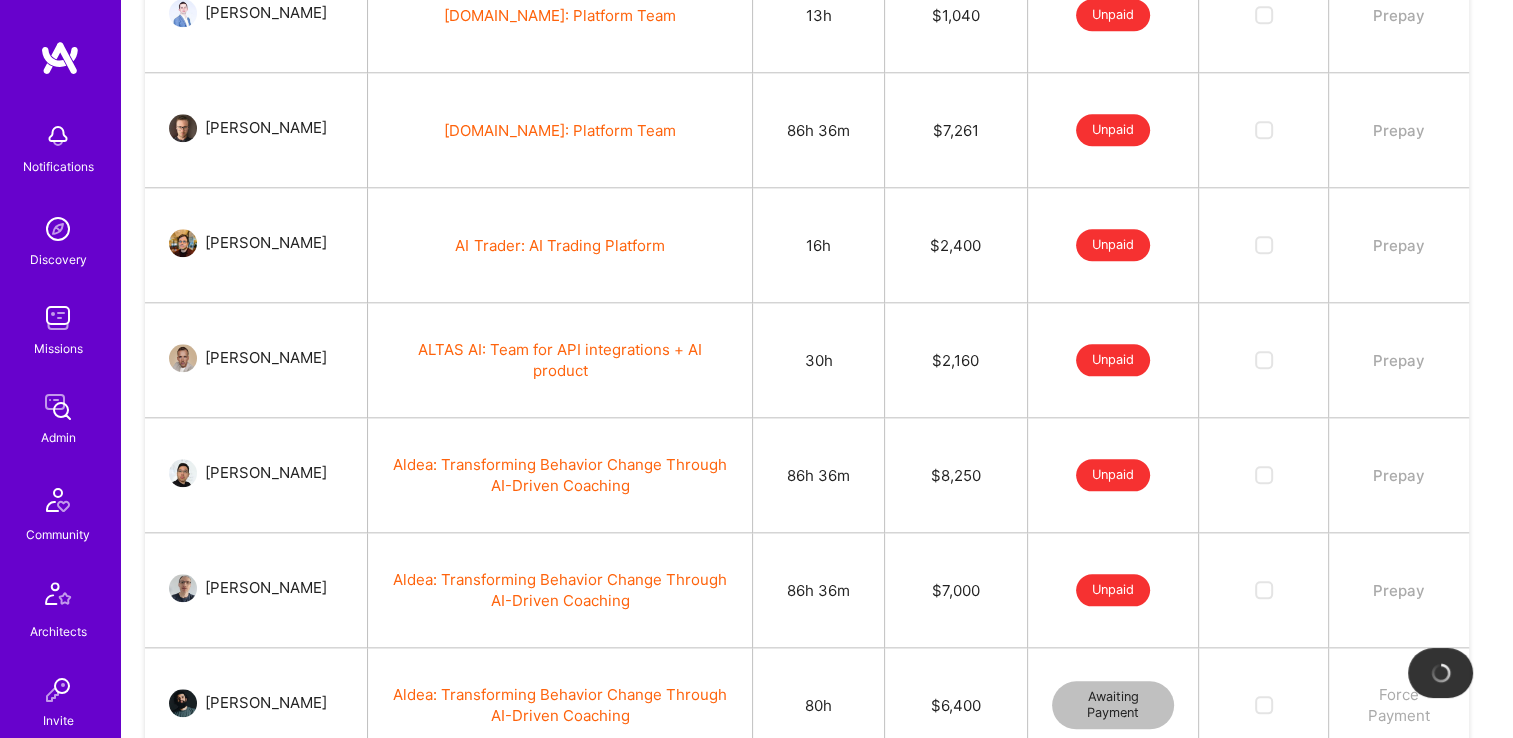 scroll, scrollTop: 2080, scrollLeft: 0, axis: vertical 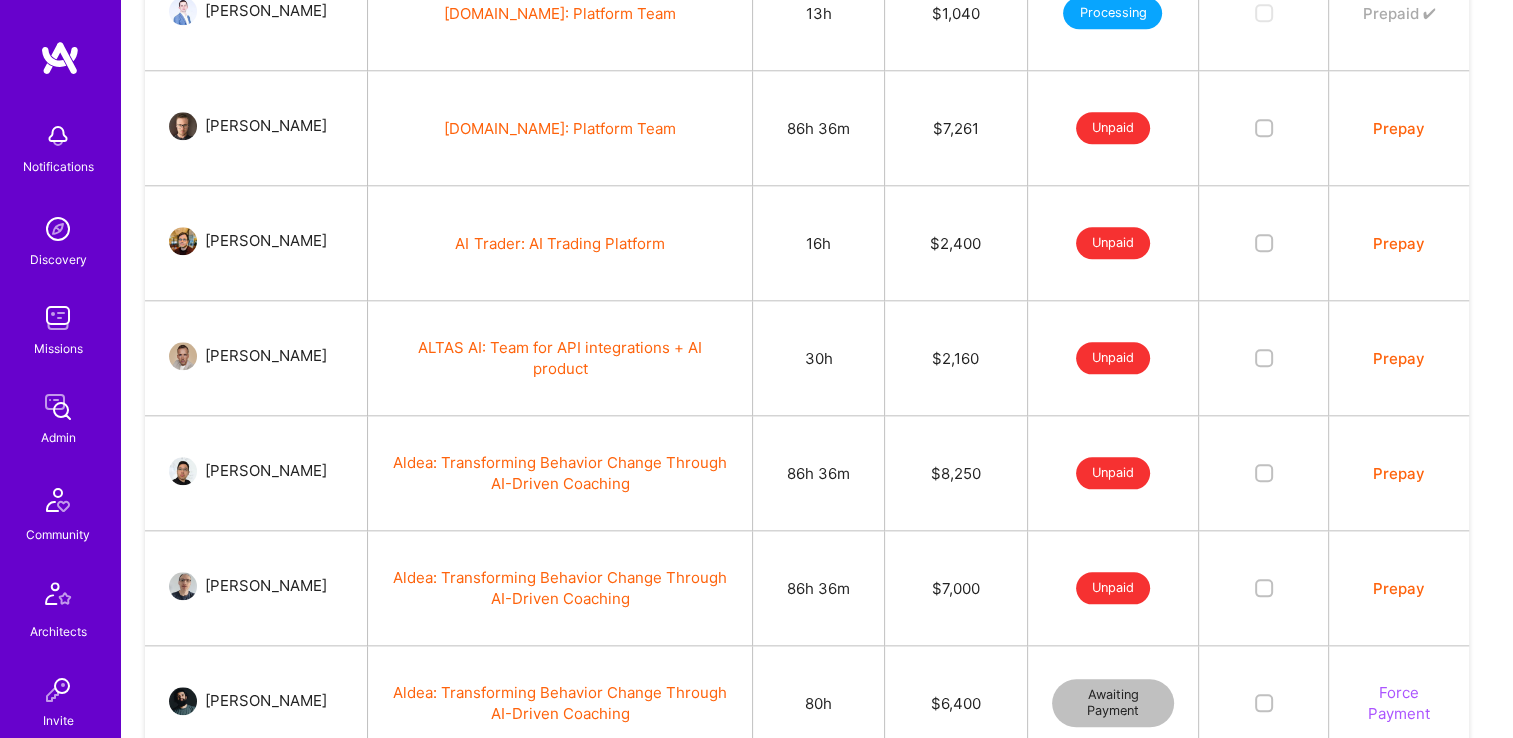 click on "Prepay" at bounding box center [1399, 128] 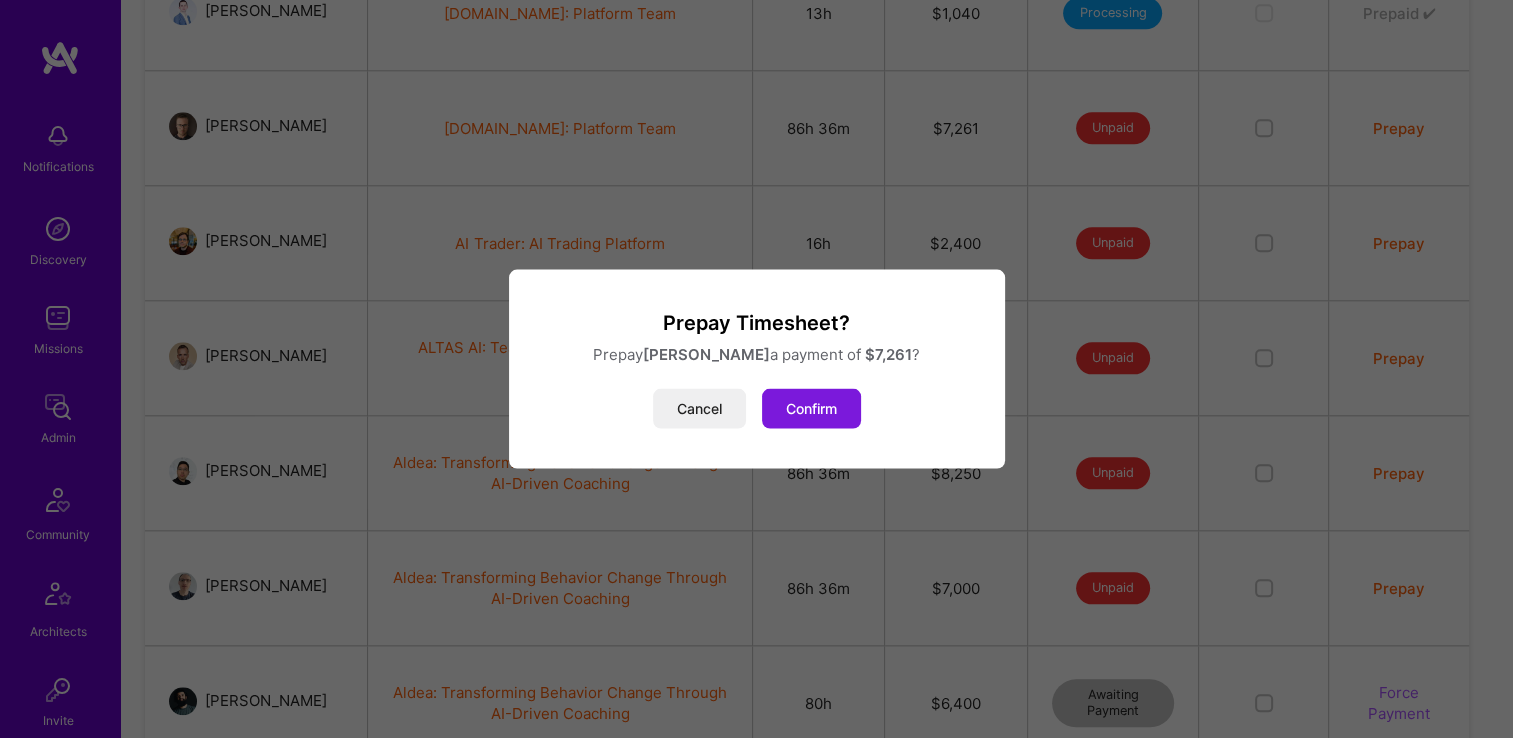click on "Confirm" at bounding box center [811, 409] 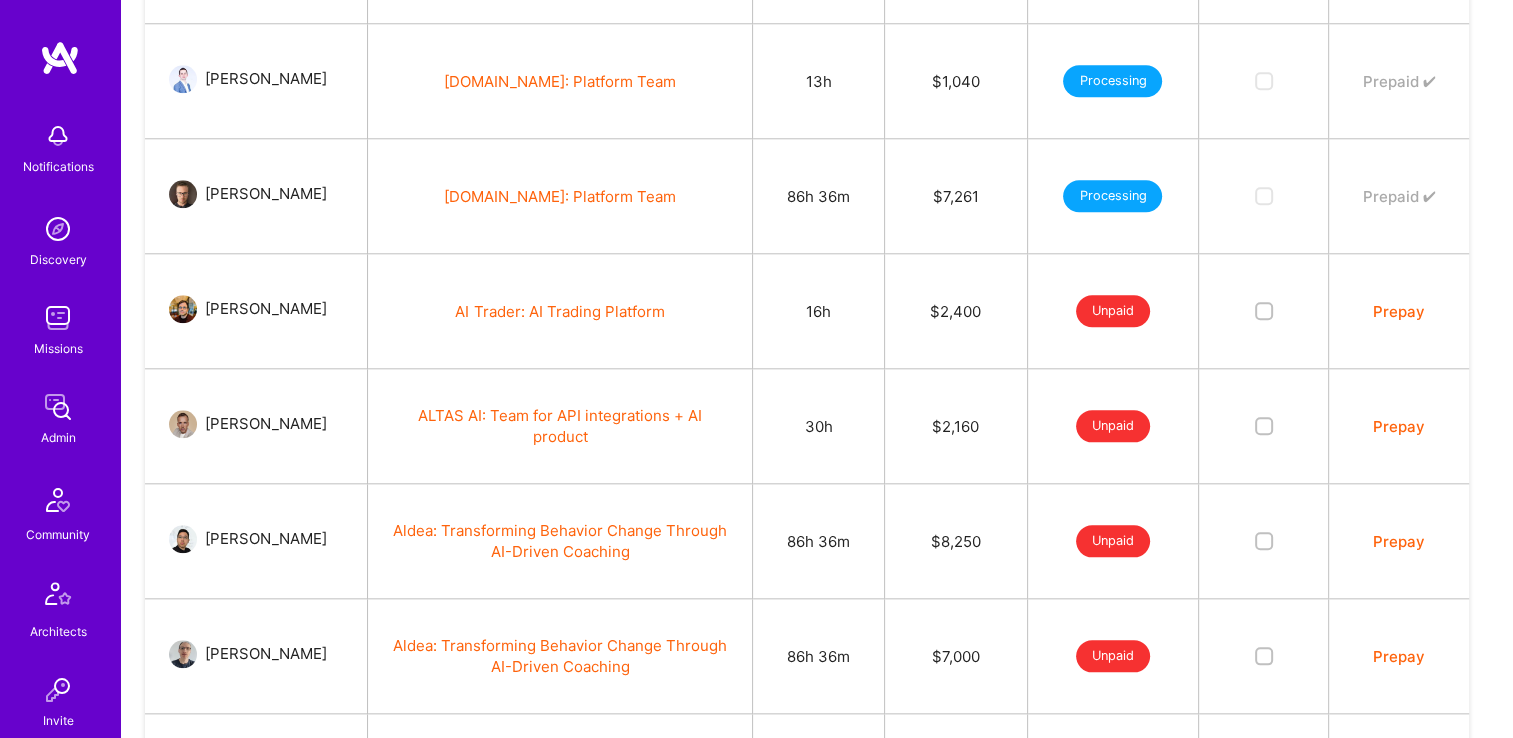 scroll, scrollTop: 2349, scrollLeft: 0, axis: vertical 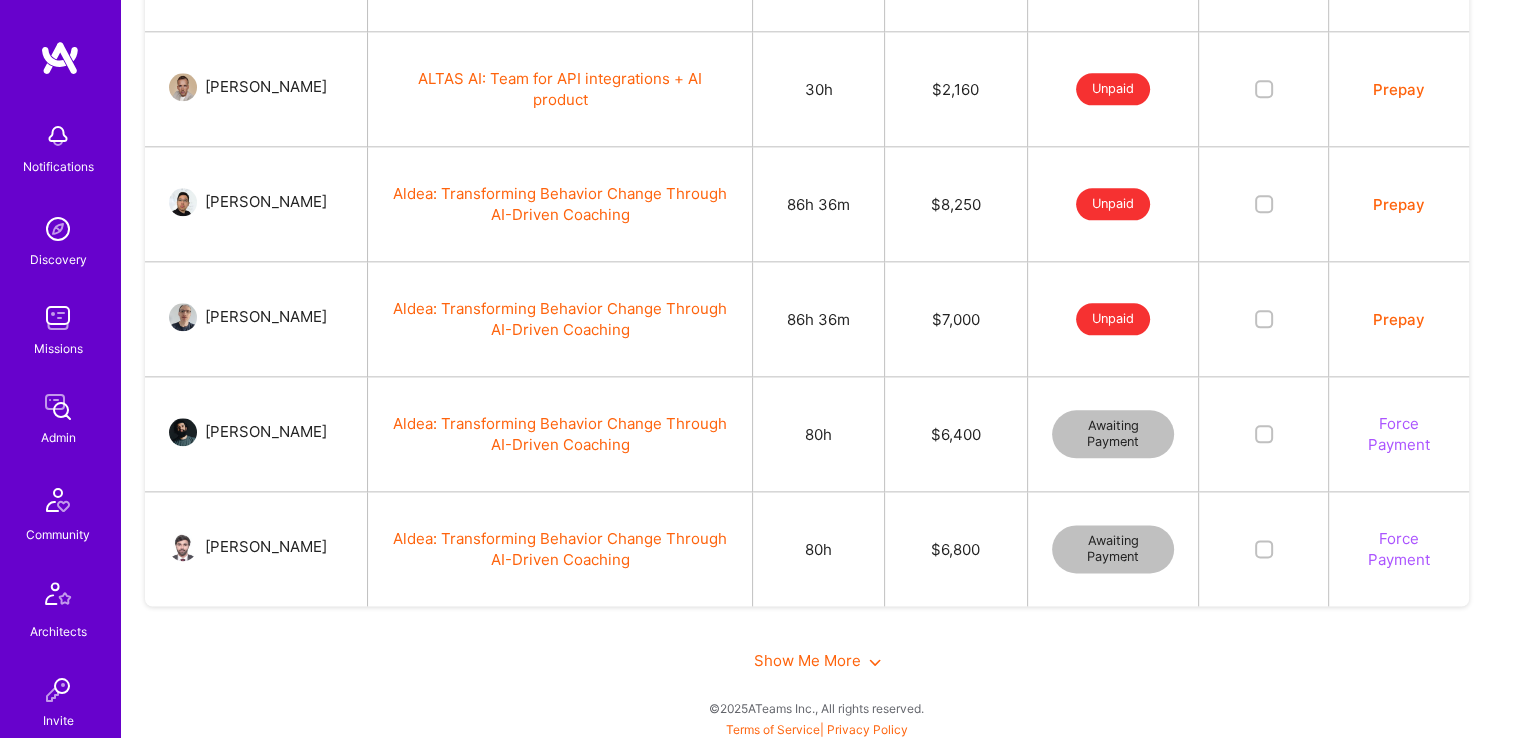 click on "Show Me More" at bounding box center [817, 660] 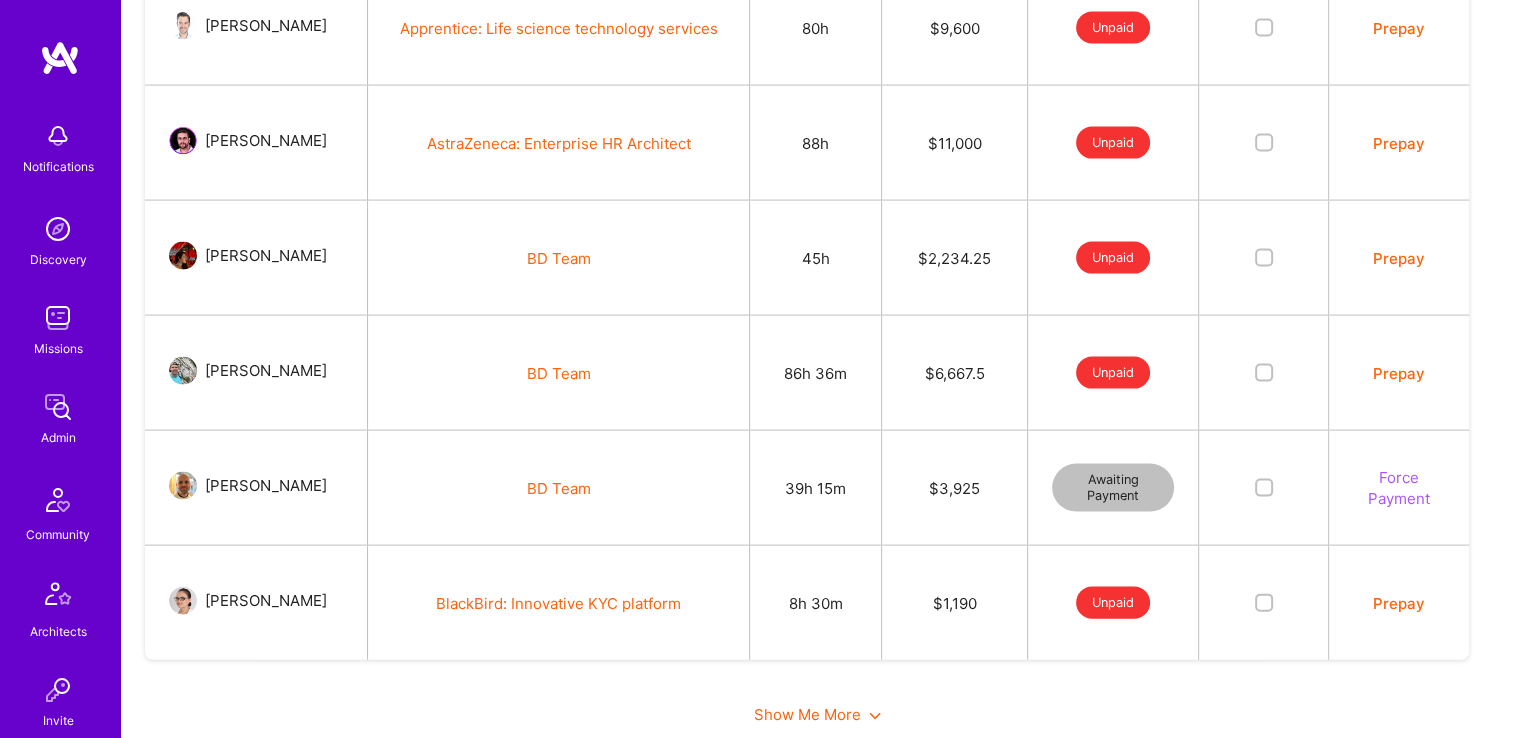scroll, scrollTop: 4186, scrollLeft: 0, axis: vertical 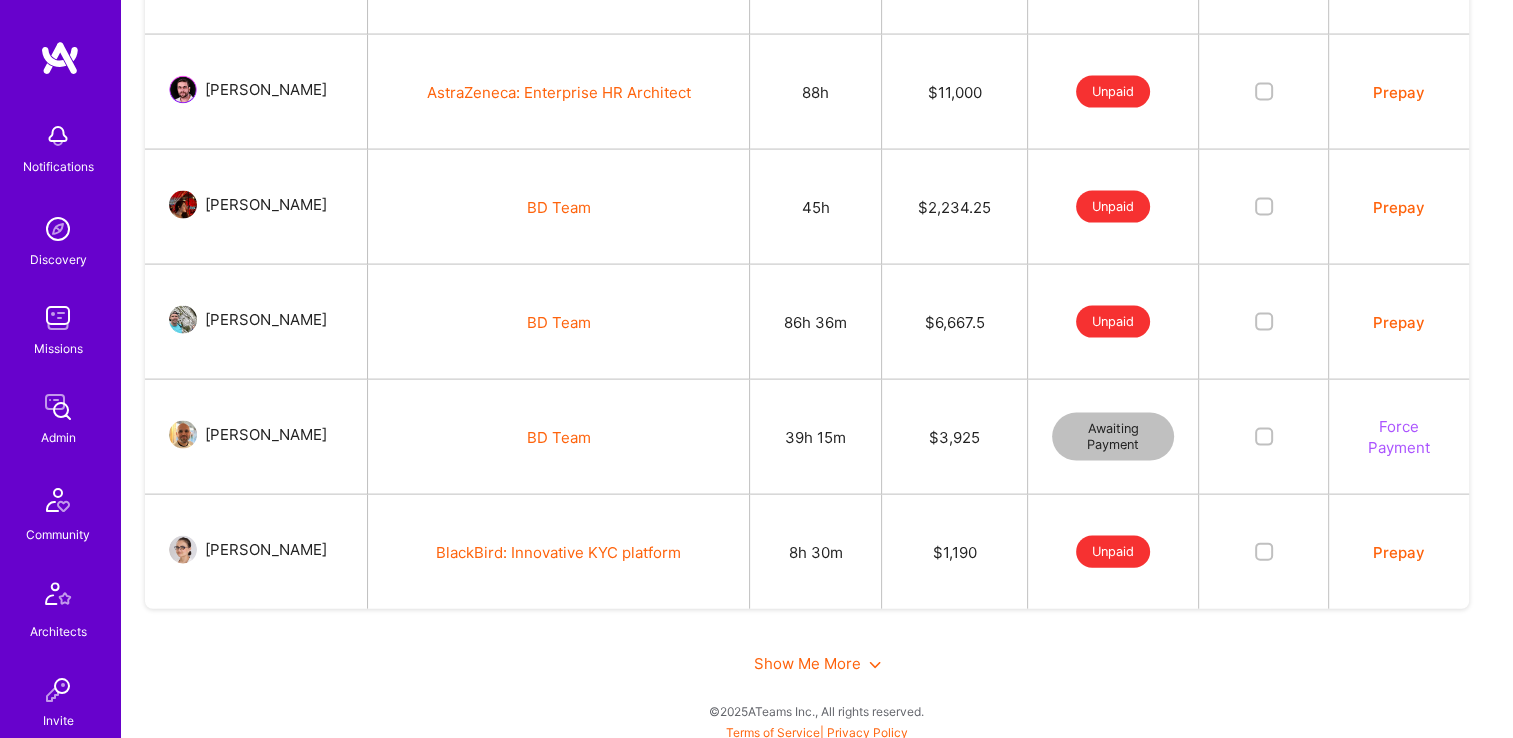 click on "Prepay" at bounding box center (1399, 207) 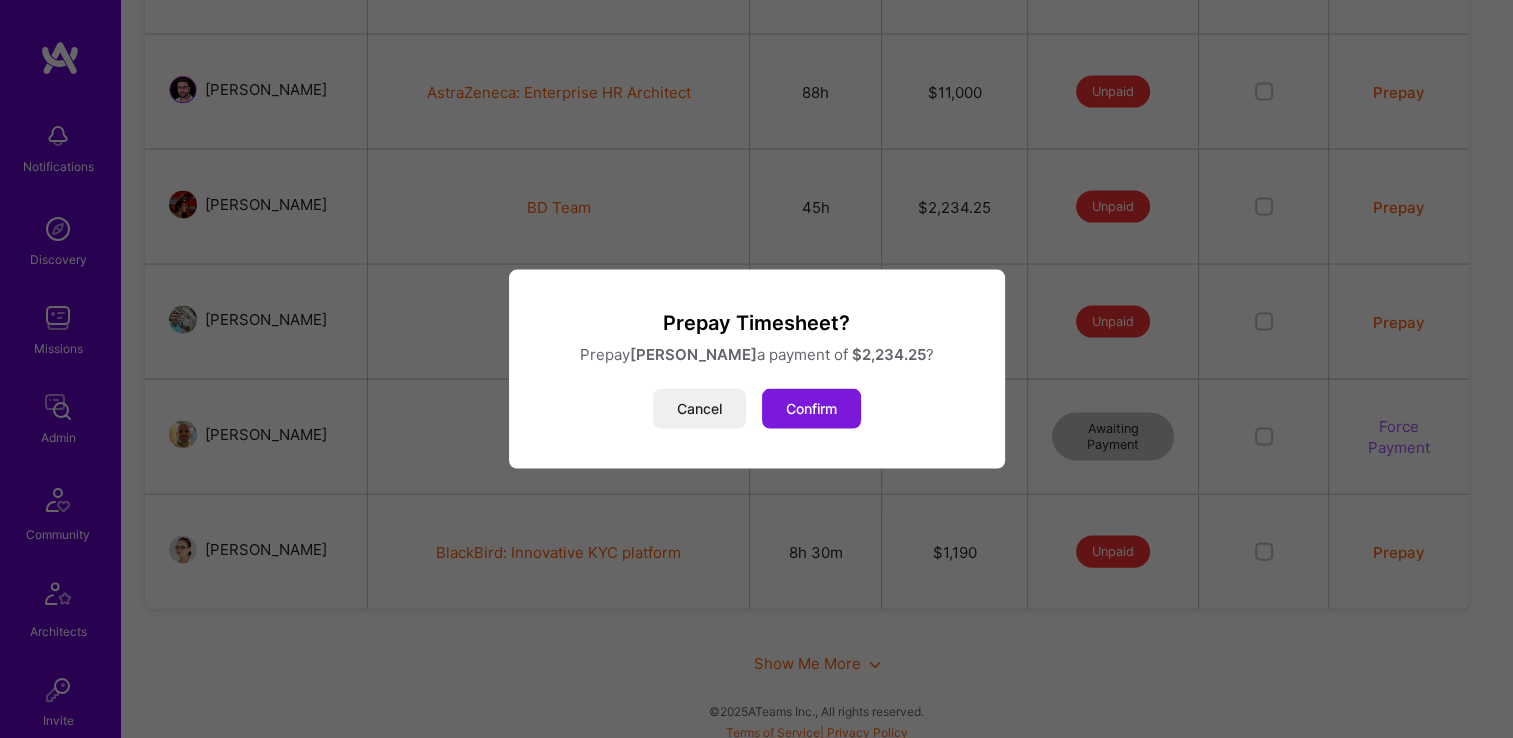 click on "Confirm" at bounding box center (811, 409) 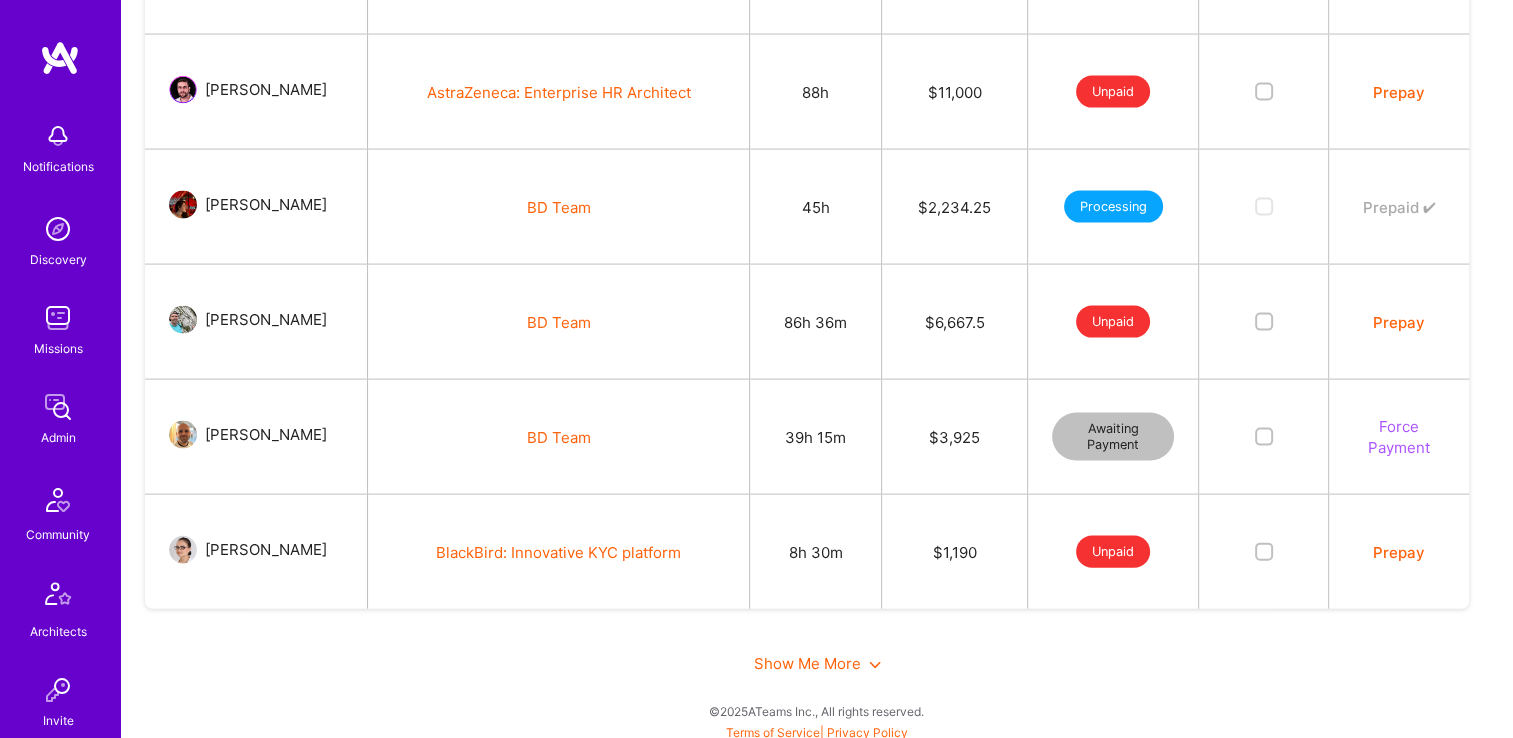 click on "39h 15m" at bounding box center (816, 437) 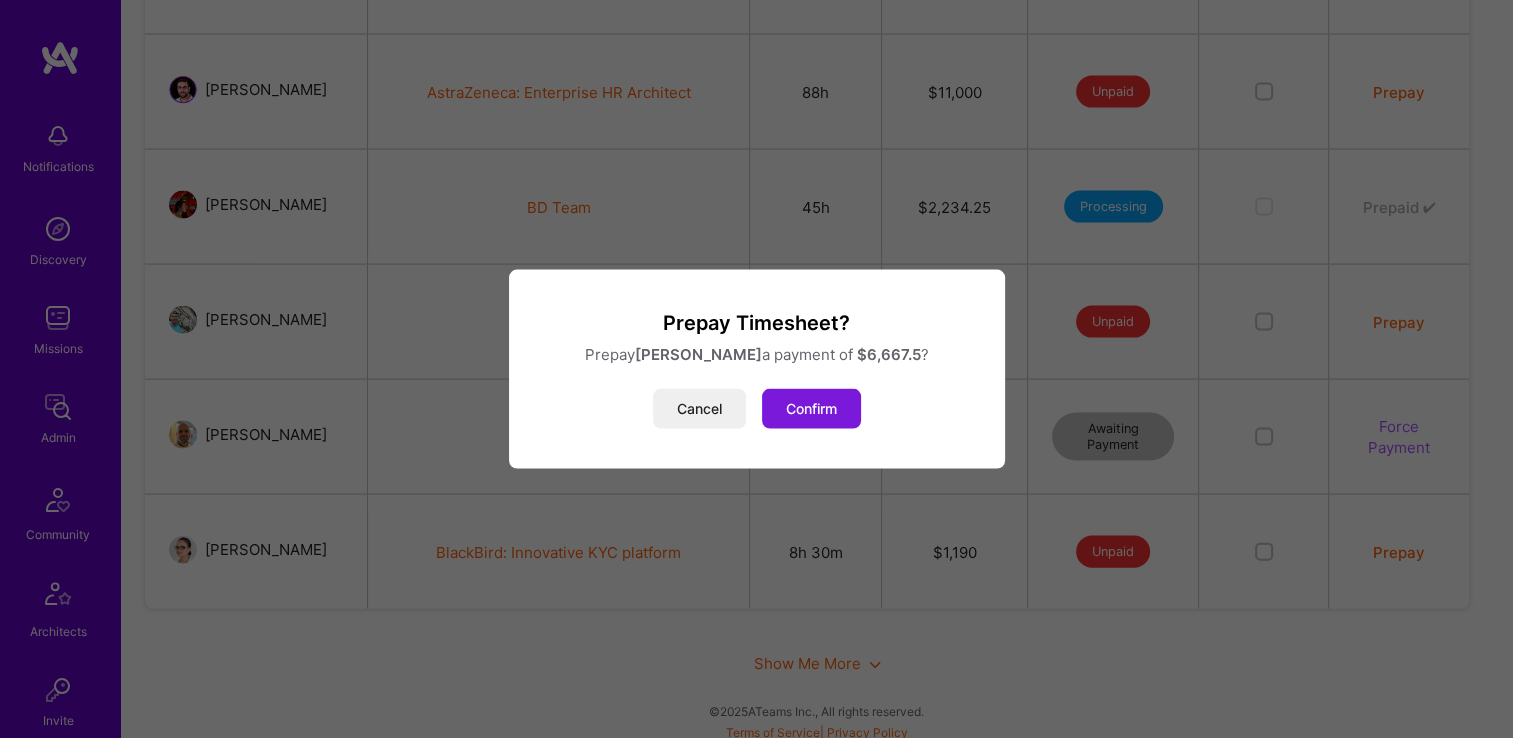 click on "Confirm" at bounding box center (811, 409) 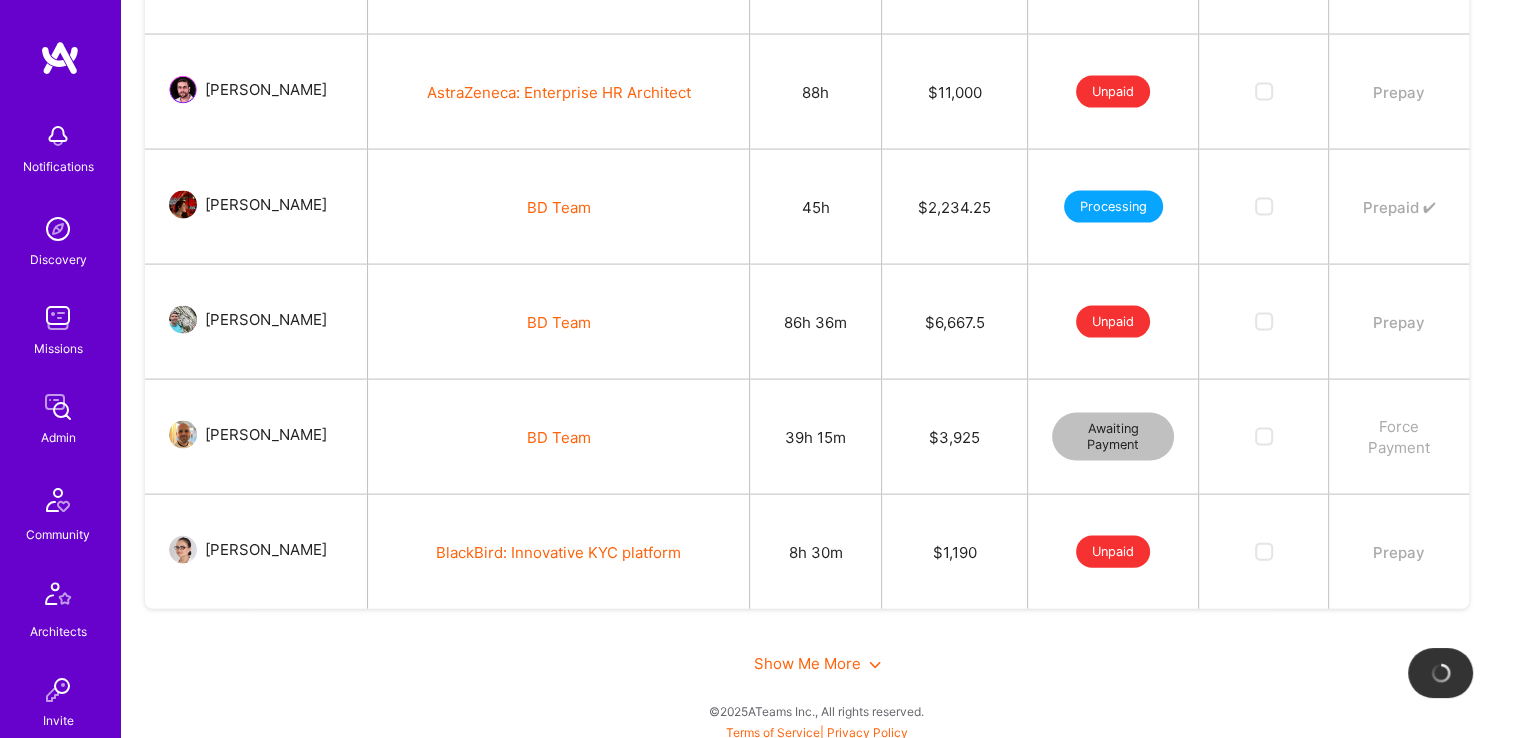 click at bounding box center (1264, 322) 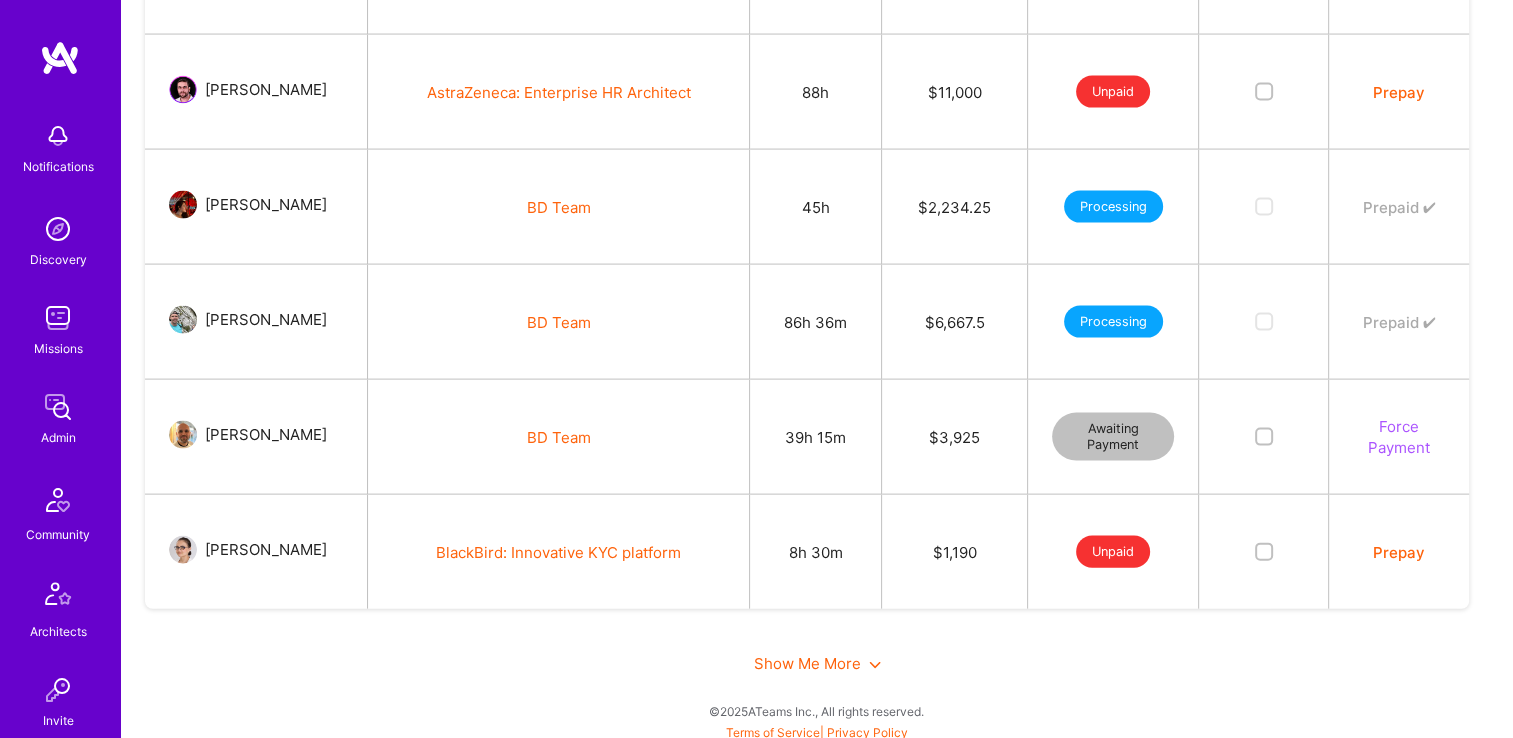 click on "Force Payment" at bounding box center (1398, 437) 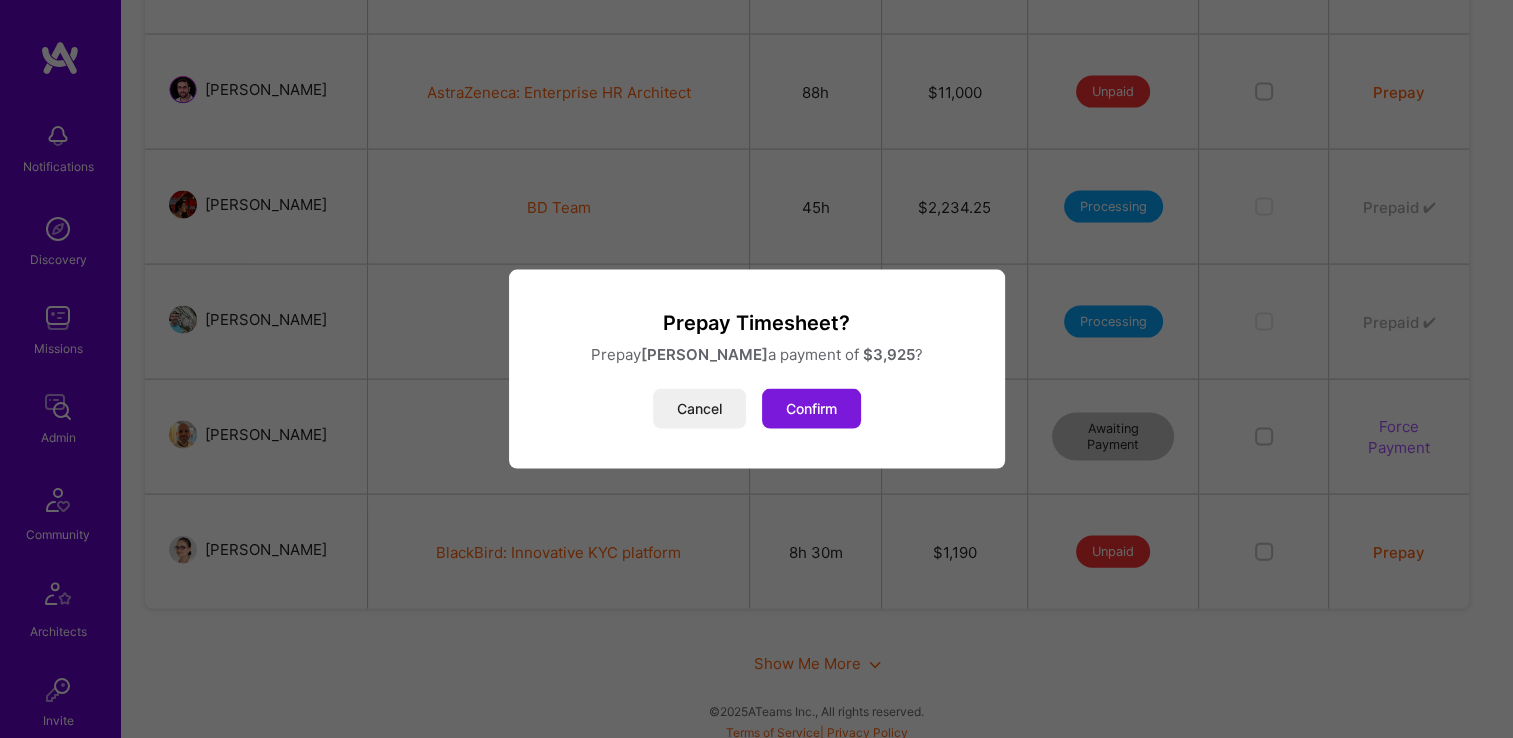 click on "Confirm" at bounding box center (811, 409) 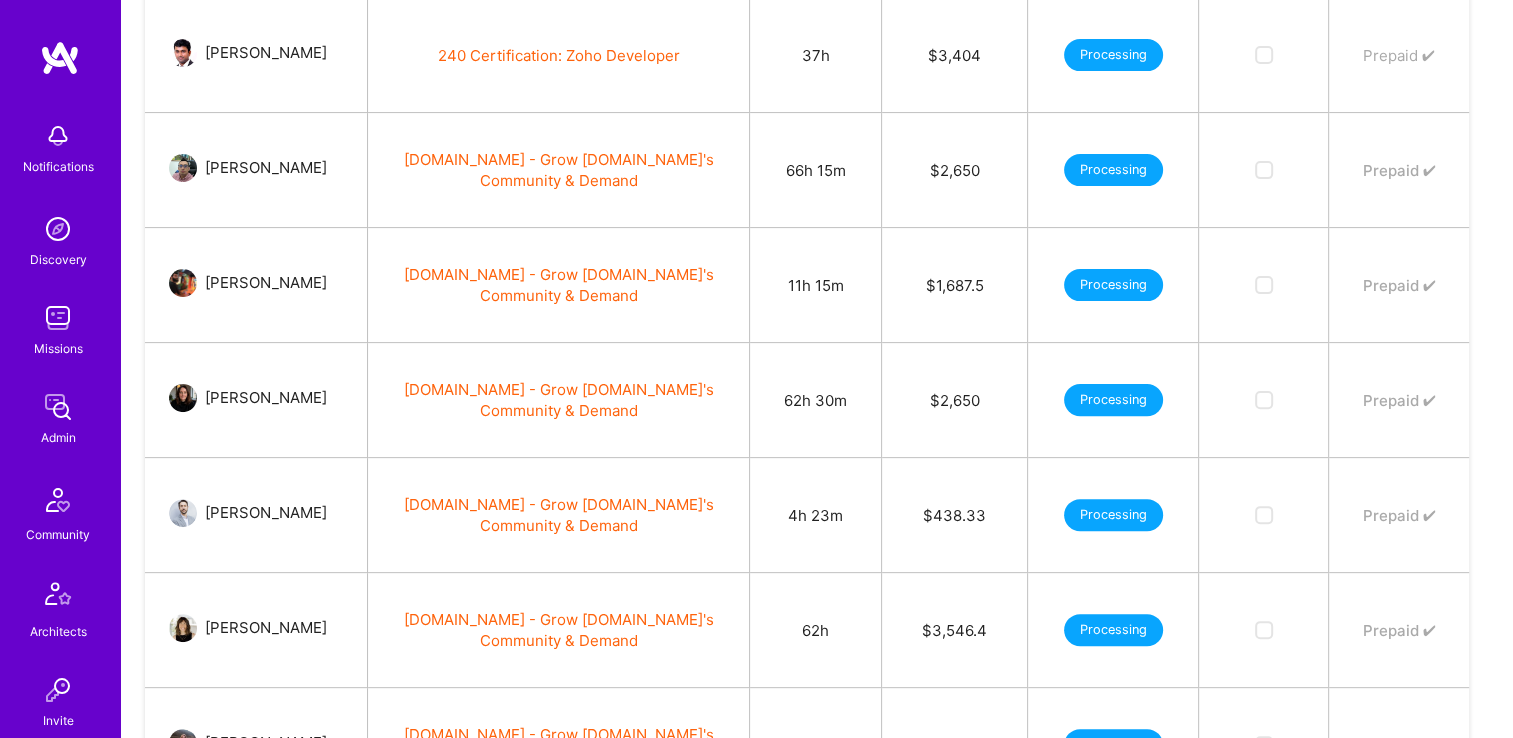 scroll, scrollTop: 0, scrollLeft: 0, axis: both 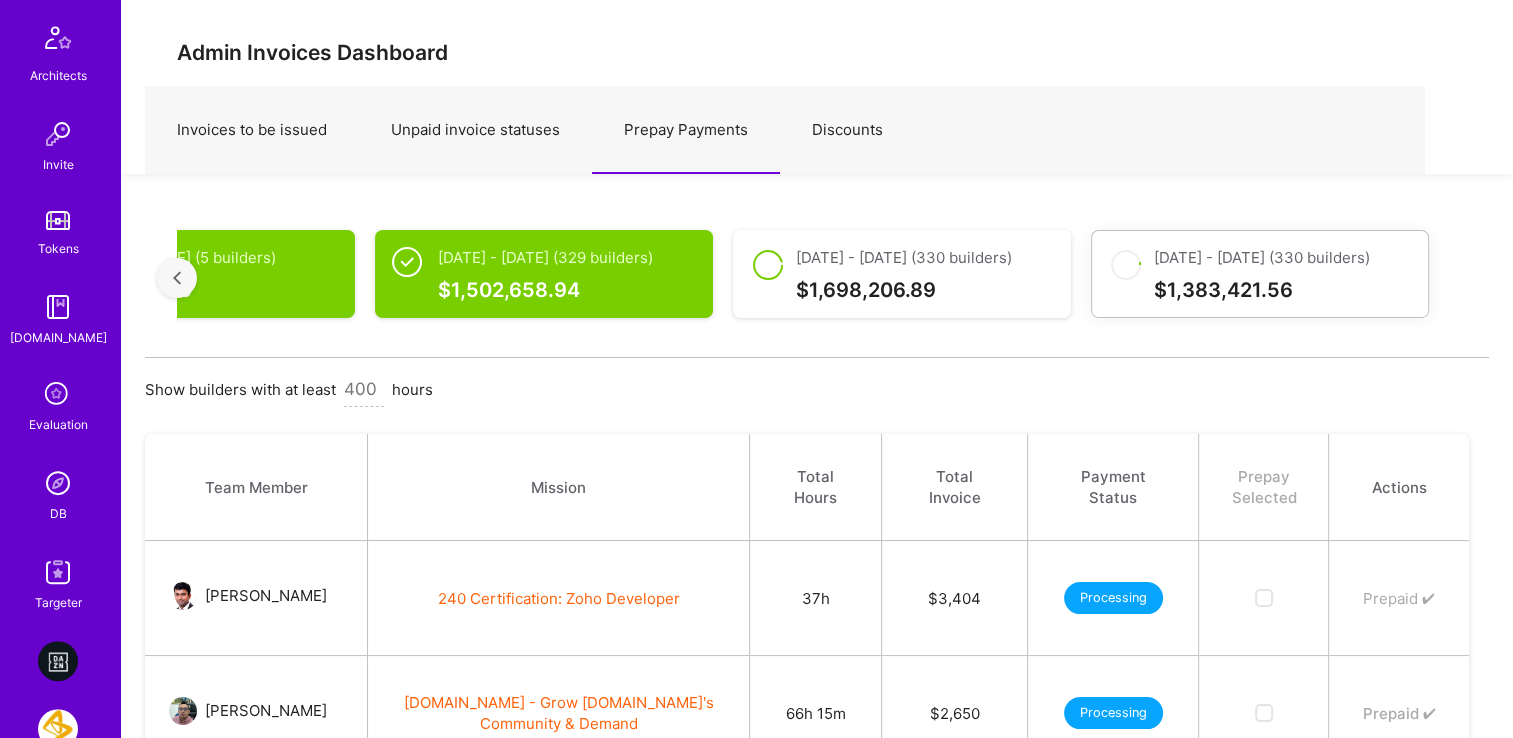 click at bounding box center [58, 483] 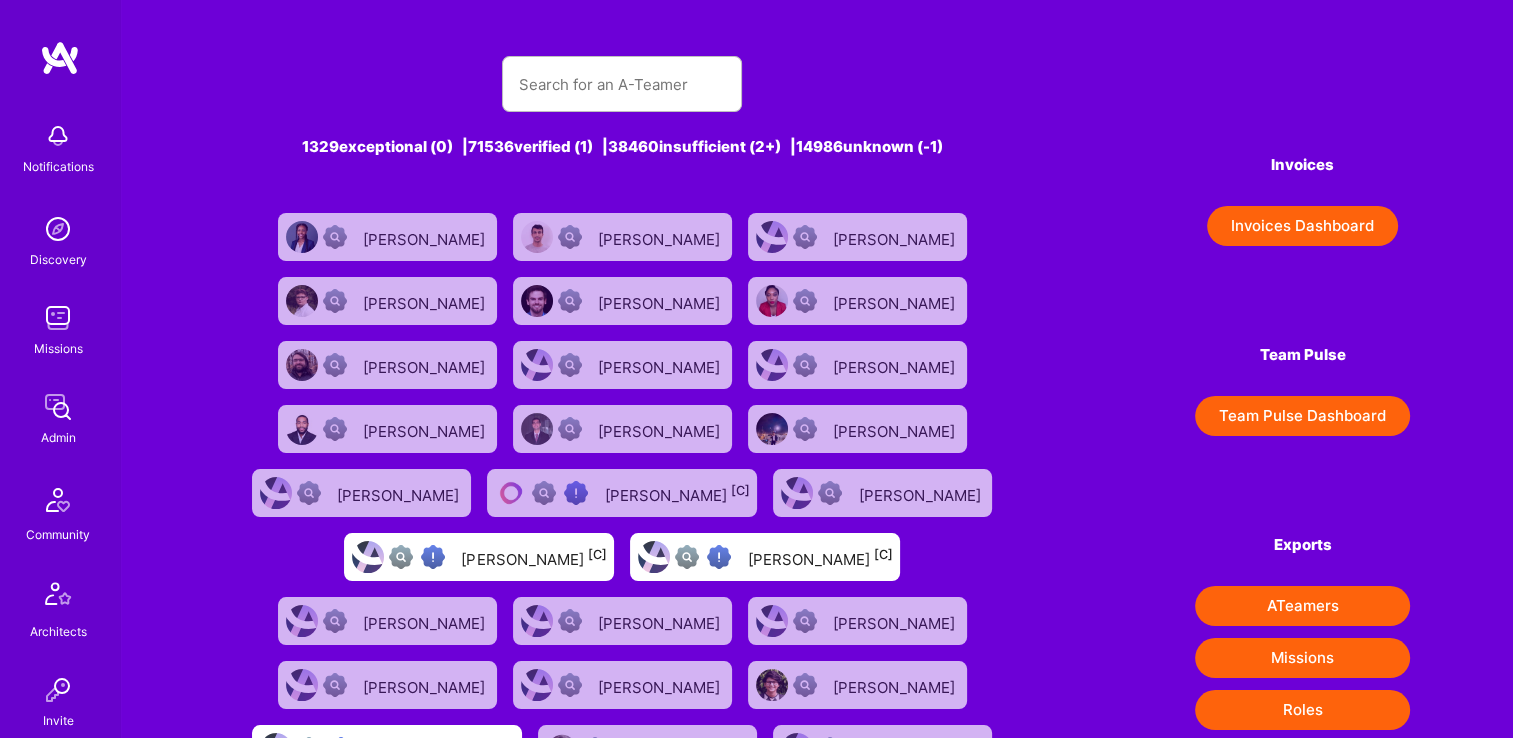 click on "Invoices Dashboard" at bounding box center (1302, 226) 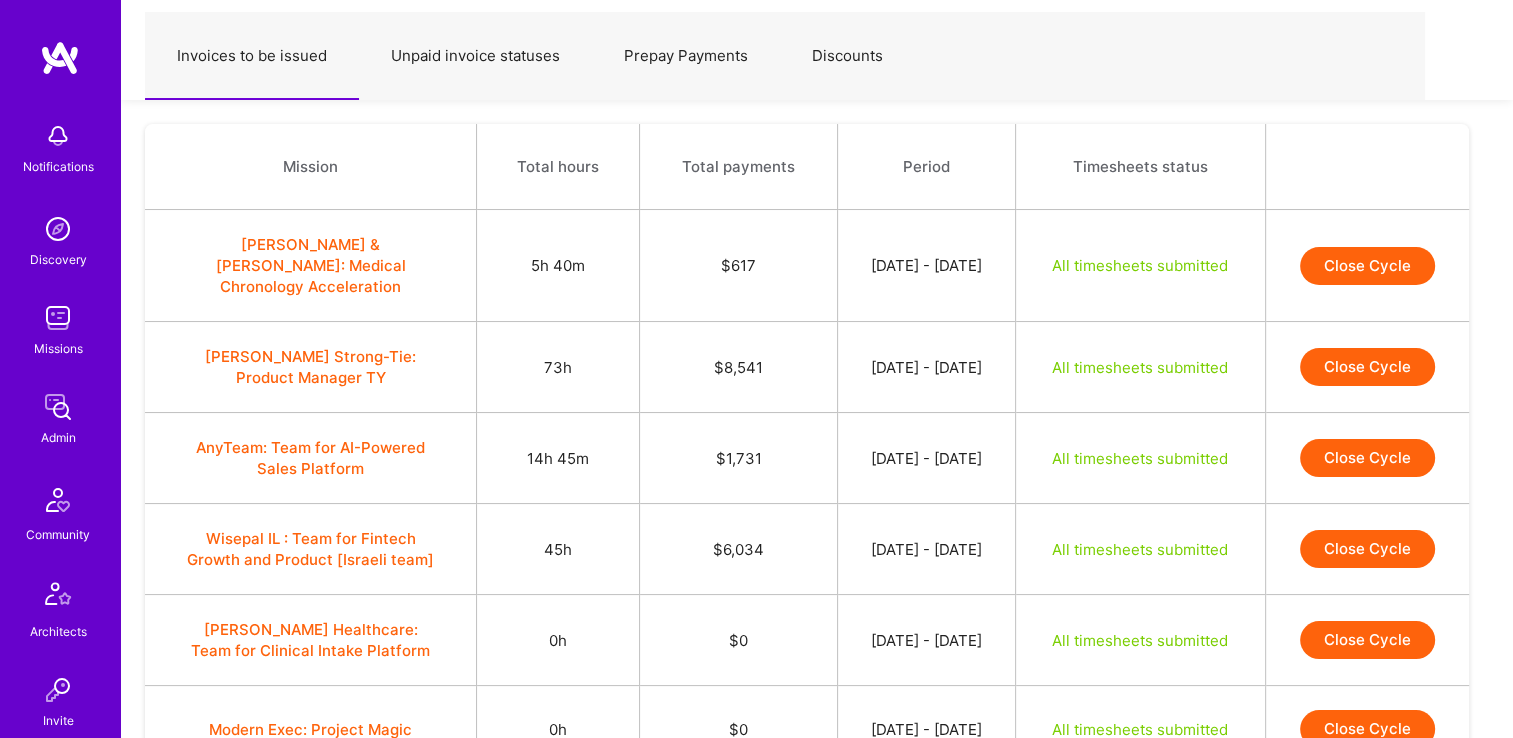 scroll, scrollTop: 80, scrollLeft: 0, axis: vertical 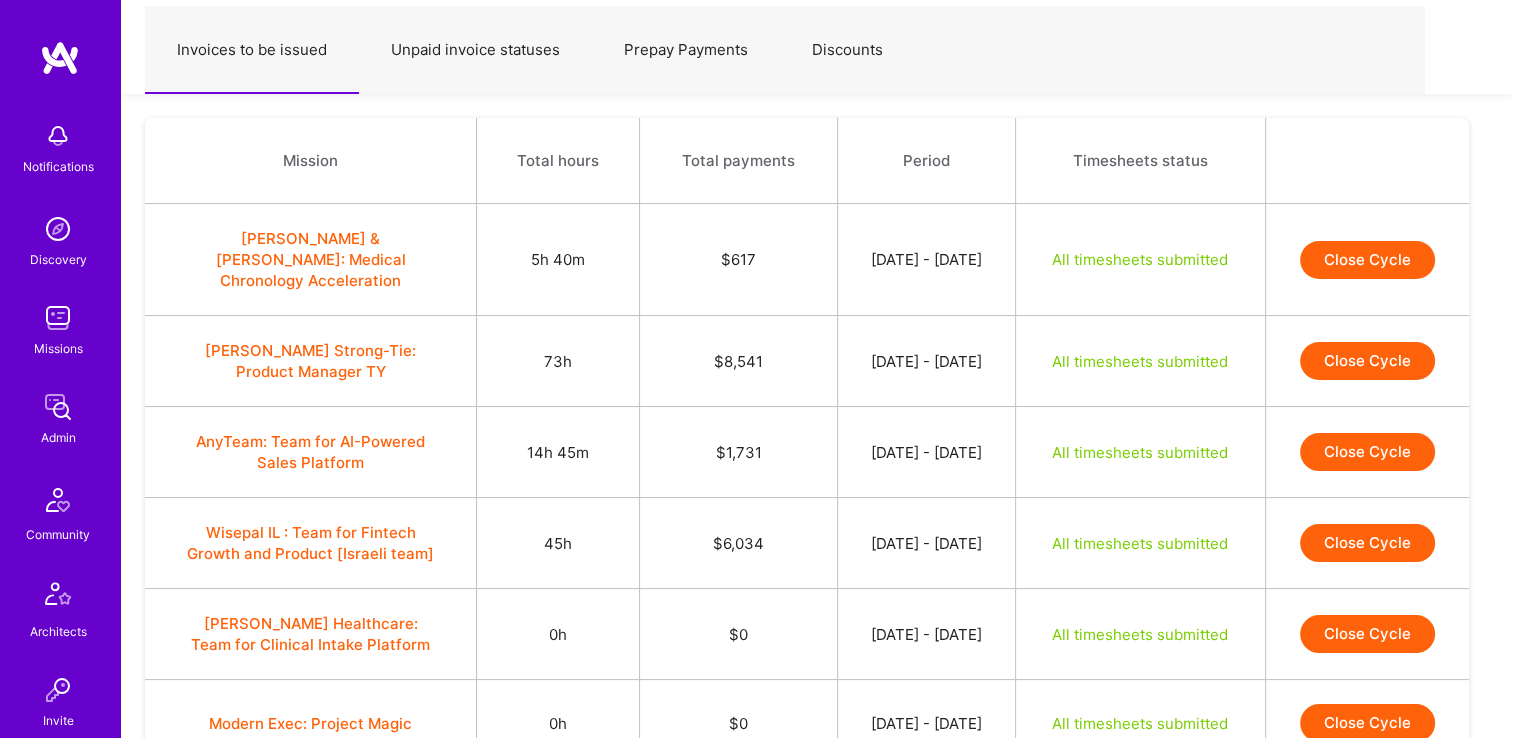 click on "Close Cycle" at bounding box center [1367, 260] 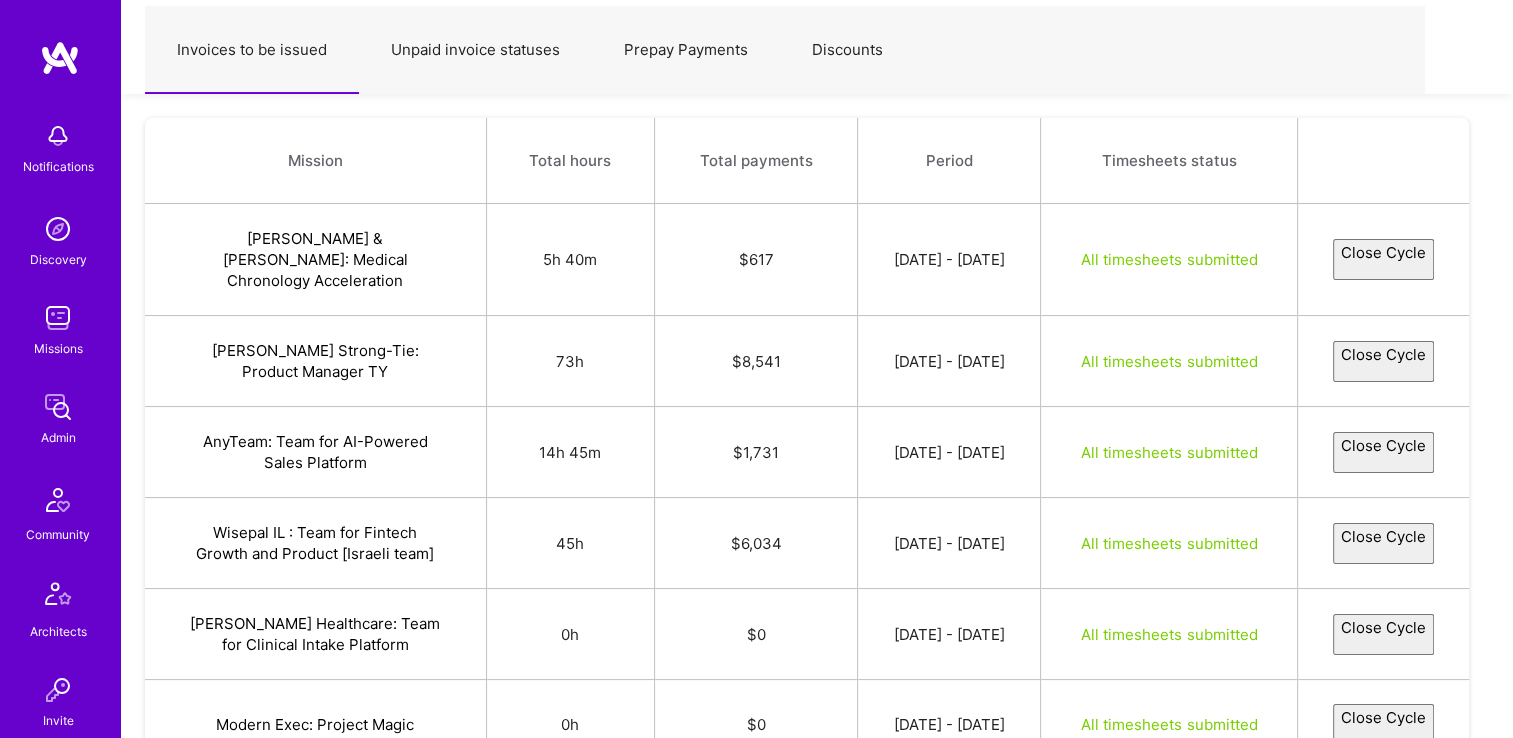 select on "686d706c0c2709052a105a36" 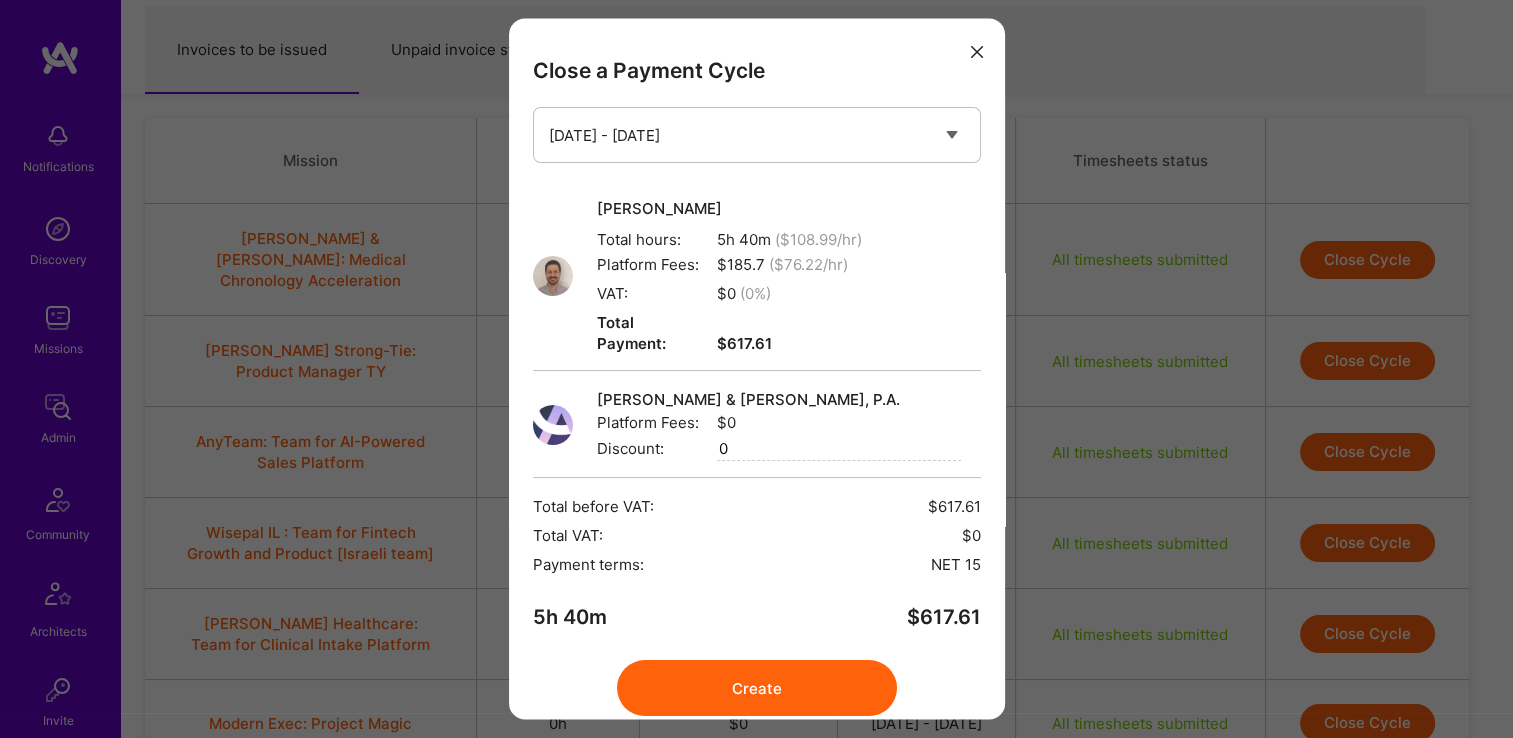scroll, scrollTop: 52, scrollLeft: 0, axis: vertical 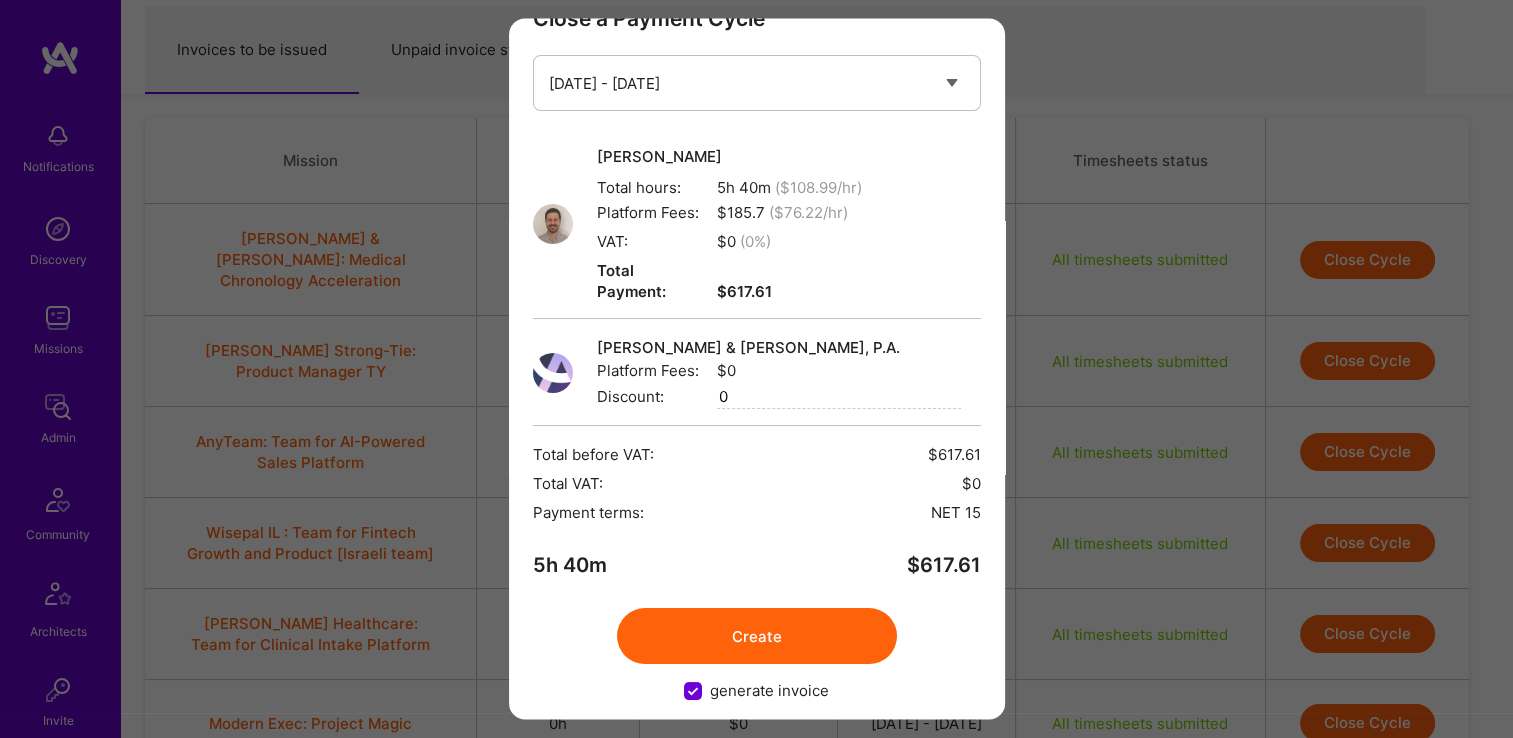 click on "Create" at bounding box center (757, 637) 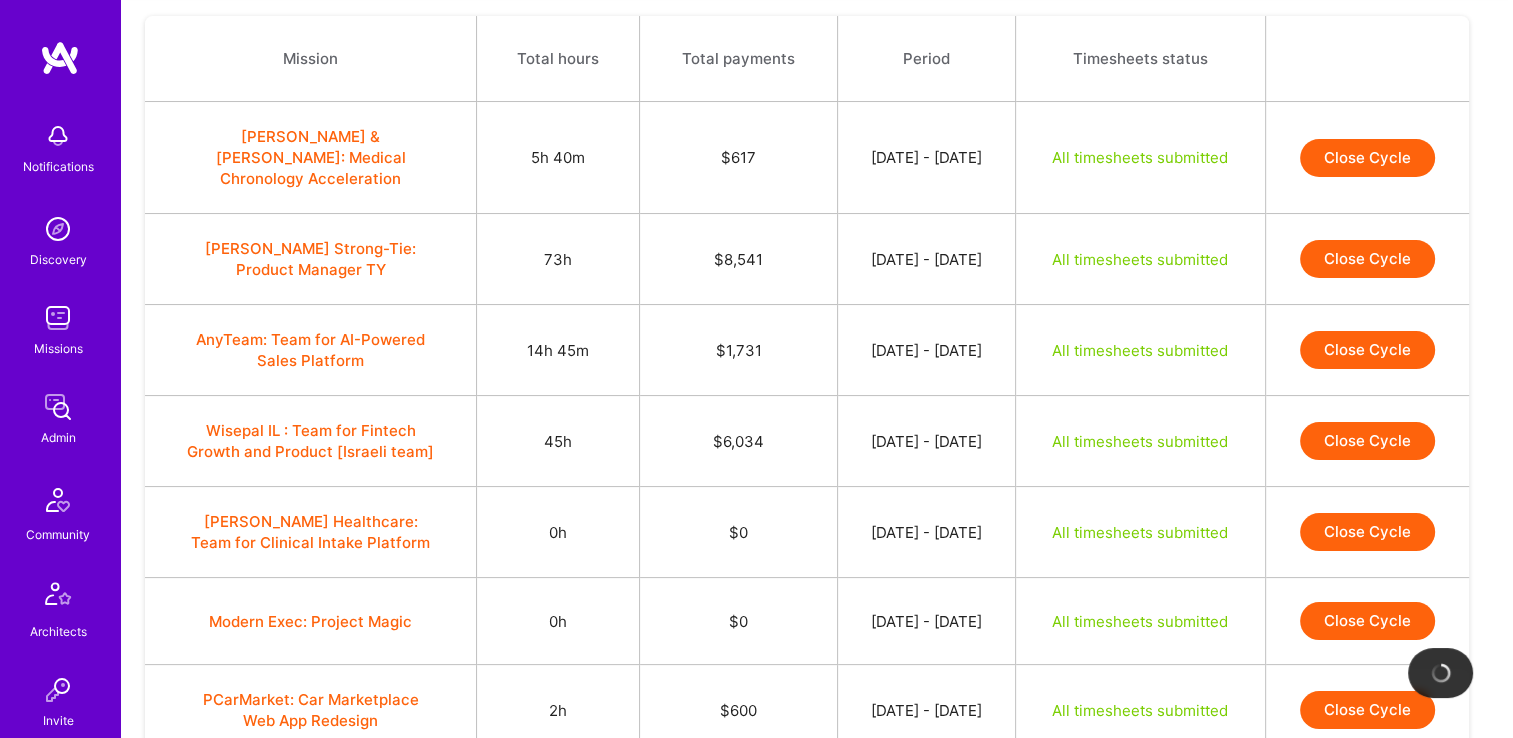 scroll, scrollTop: 192, scrollLeft: 0, axis: vertical 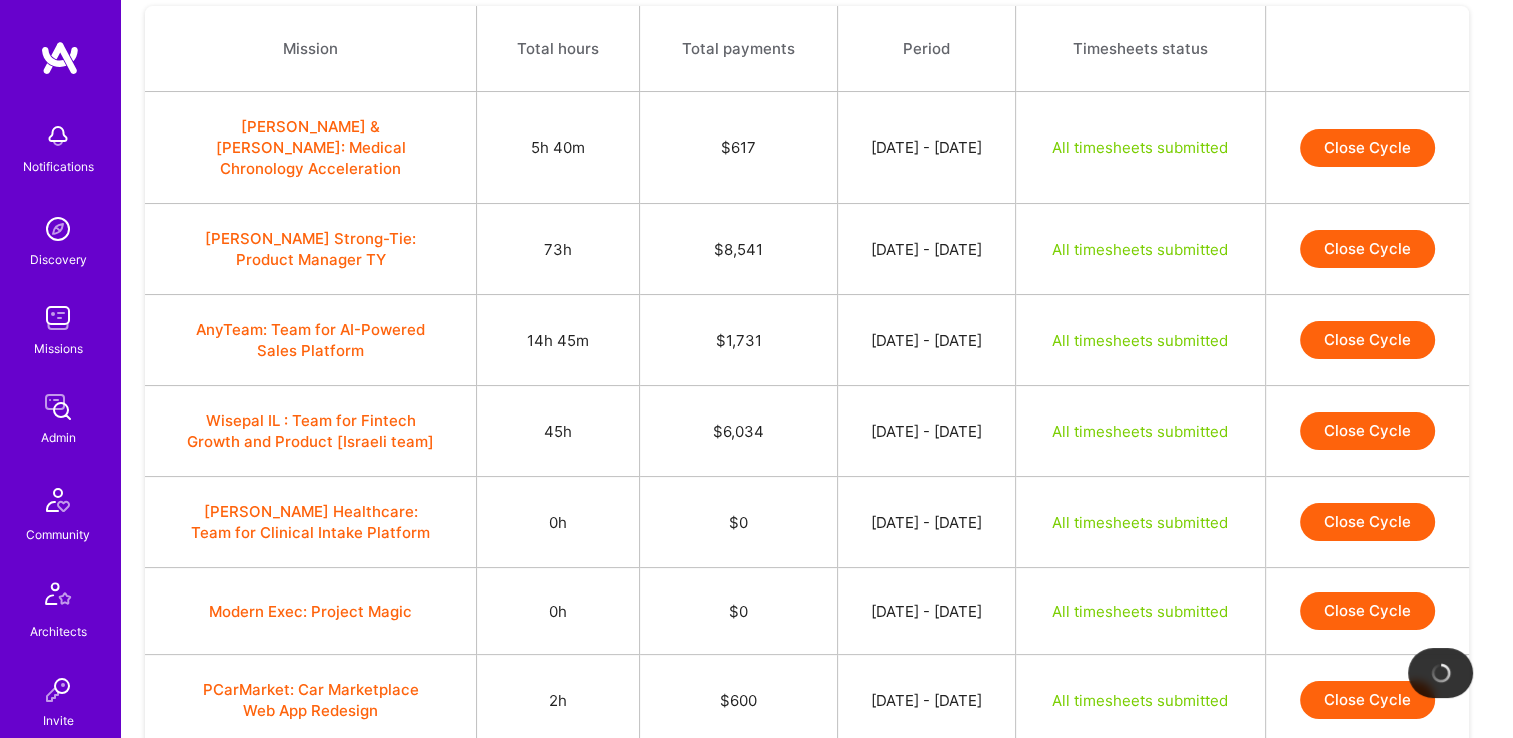 click on "[DATE] - [DATE]" at bounding box center (926, 431) 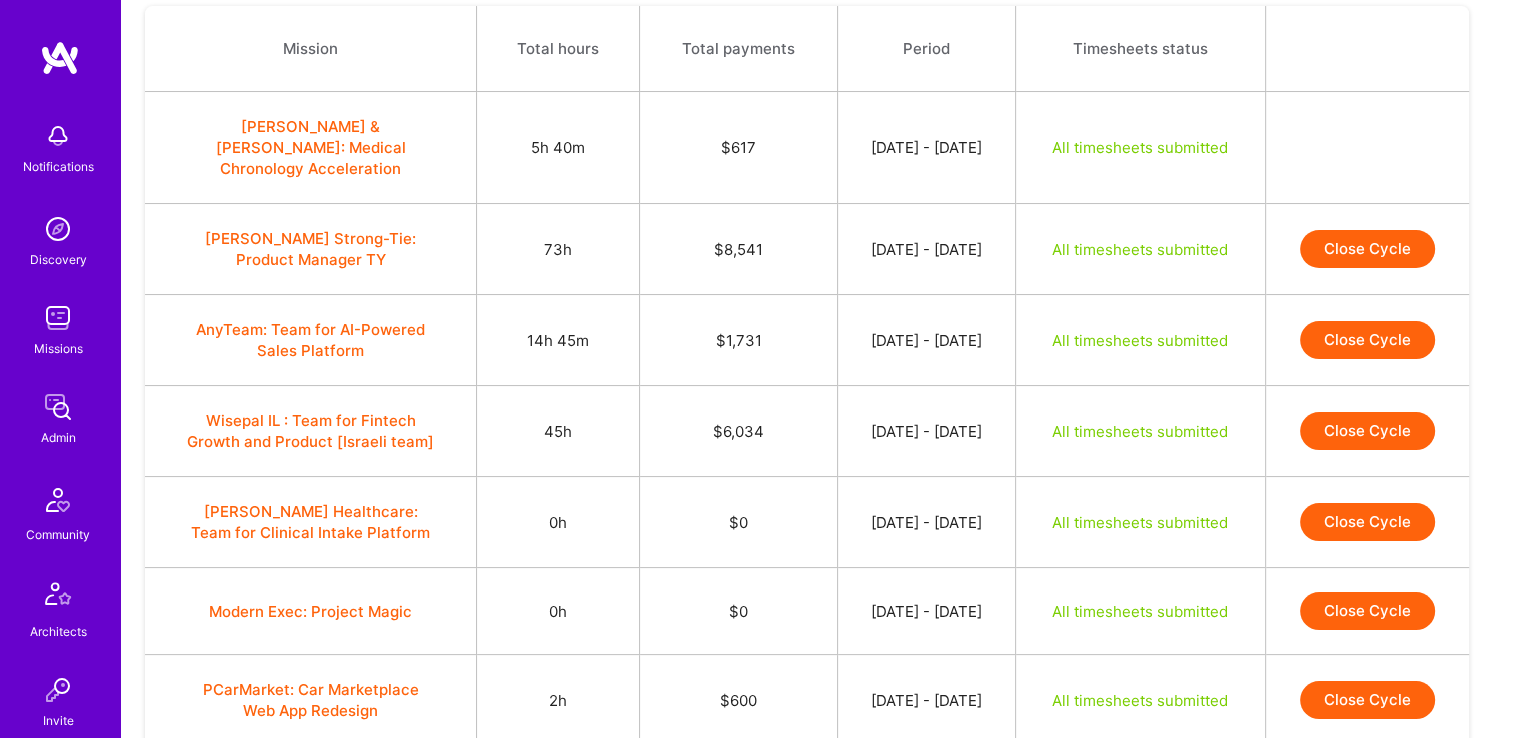 click on "Close Cycle" at bounding box center (1367, 249) 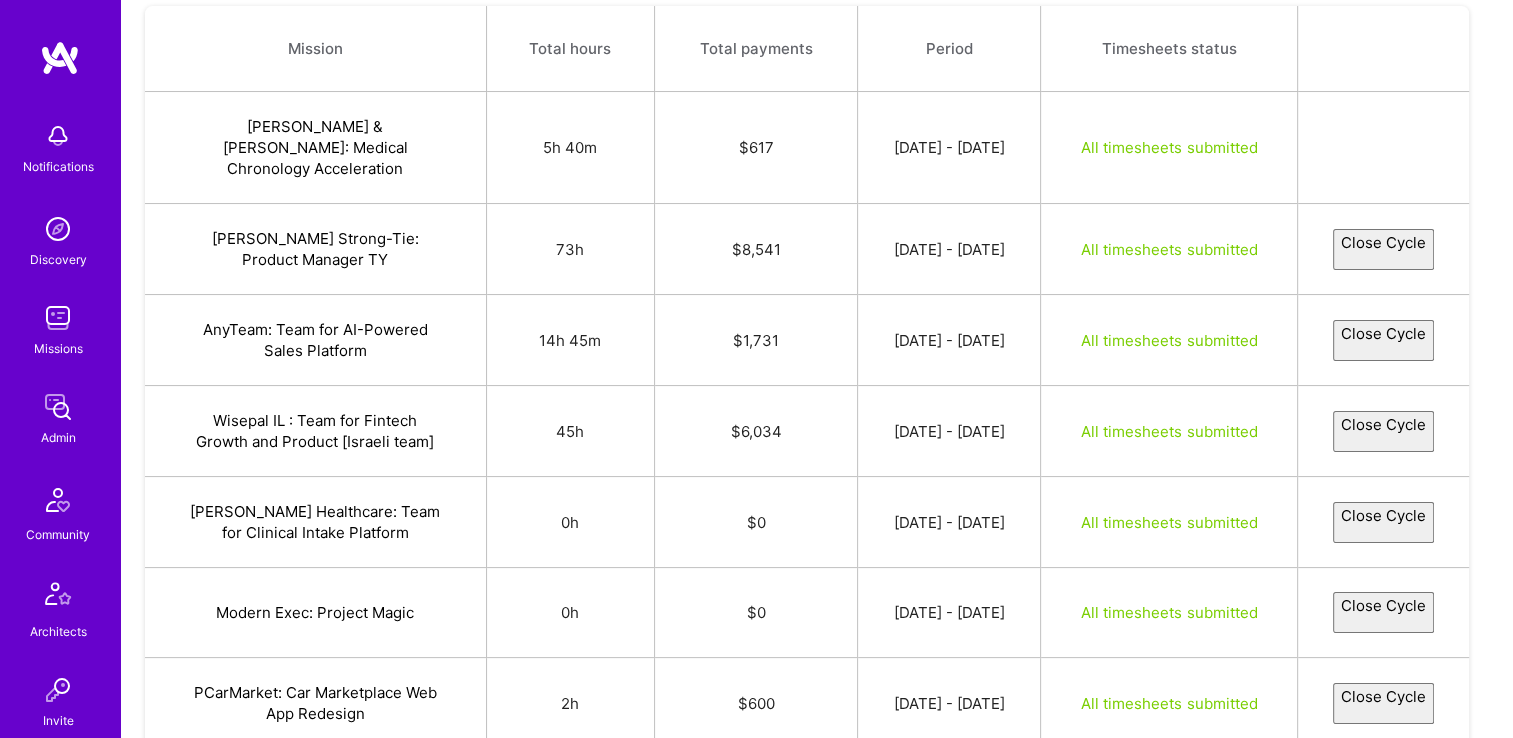 select on "68652b01244b2583ce49da44" 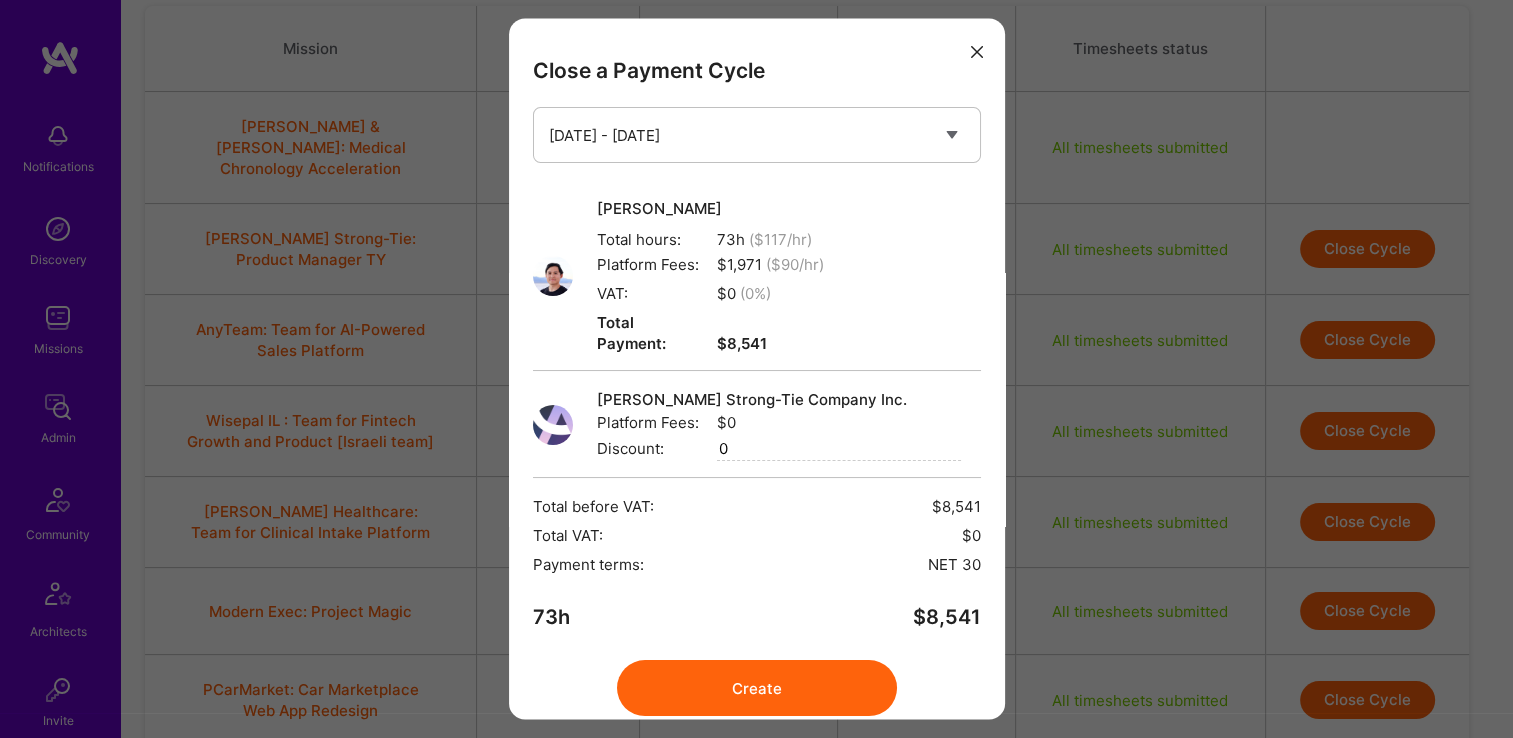 click on "Close a Payment Cycle Select a payment cycle [DATE] - [DATE] [PERSON_NAME] Total hours: 73h   ($ 117 /hr) Platform Fees: $ 1,971   ($ 90 /hr) VAT: $0   ( 0 %) Total Payment: $8,541 [PERSON_NAME] Strong-Tie Company Inc. Platform Fees: $0 Discount: 0 Total before VAT: $8,541 Total VAT: $0 Payment terms: NET 30 73h $ 8,541 Create generate invoice" at bounding box center [757, 368] 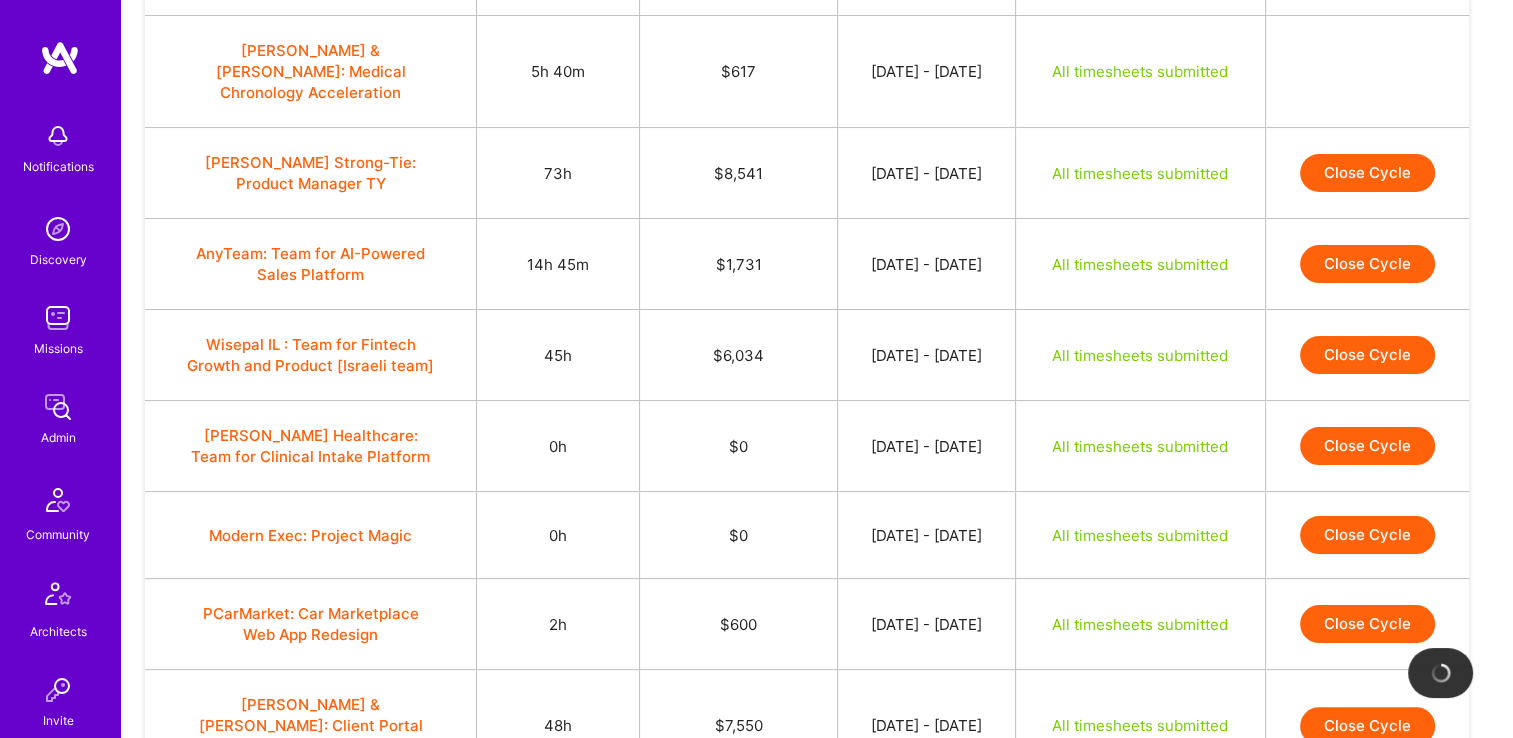scroll, scrollTop: 270, scrollLeft: 0, axis: vertical 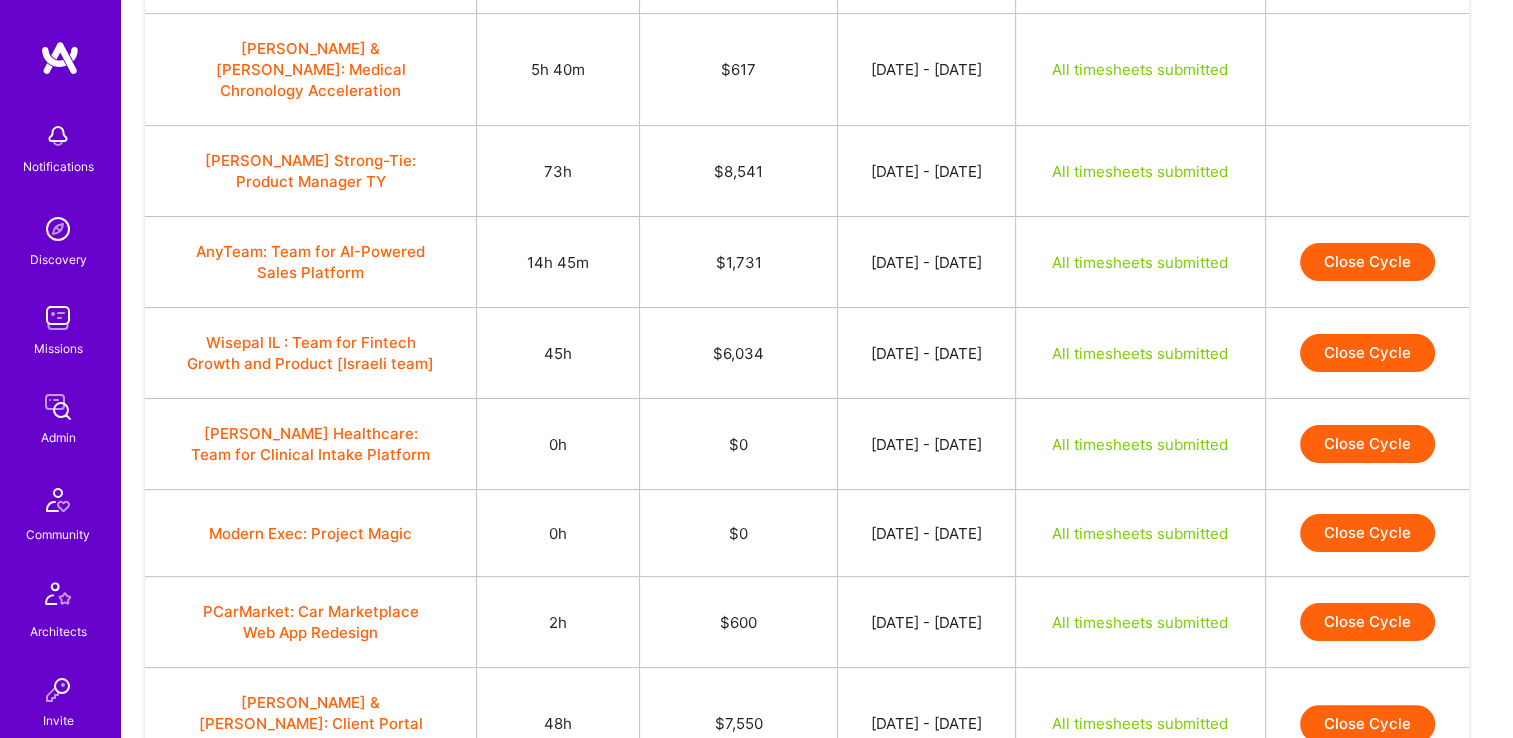 click on "Close Cycle" at bounding box center (1367, 262) 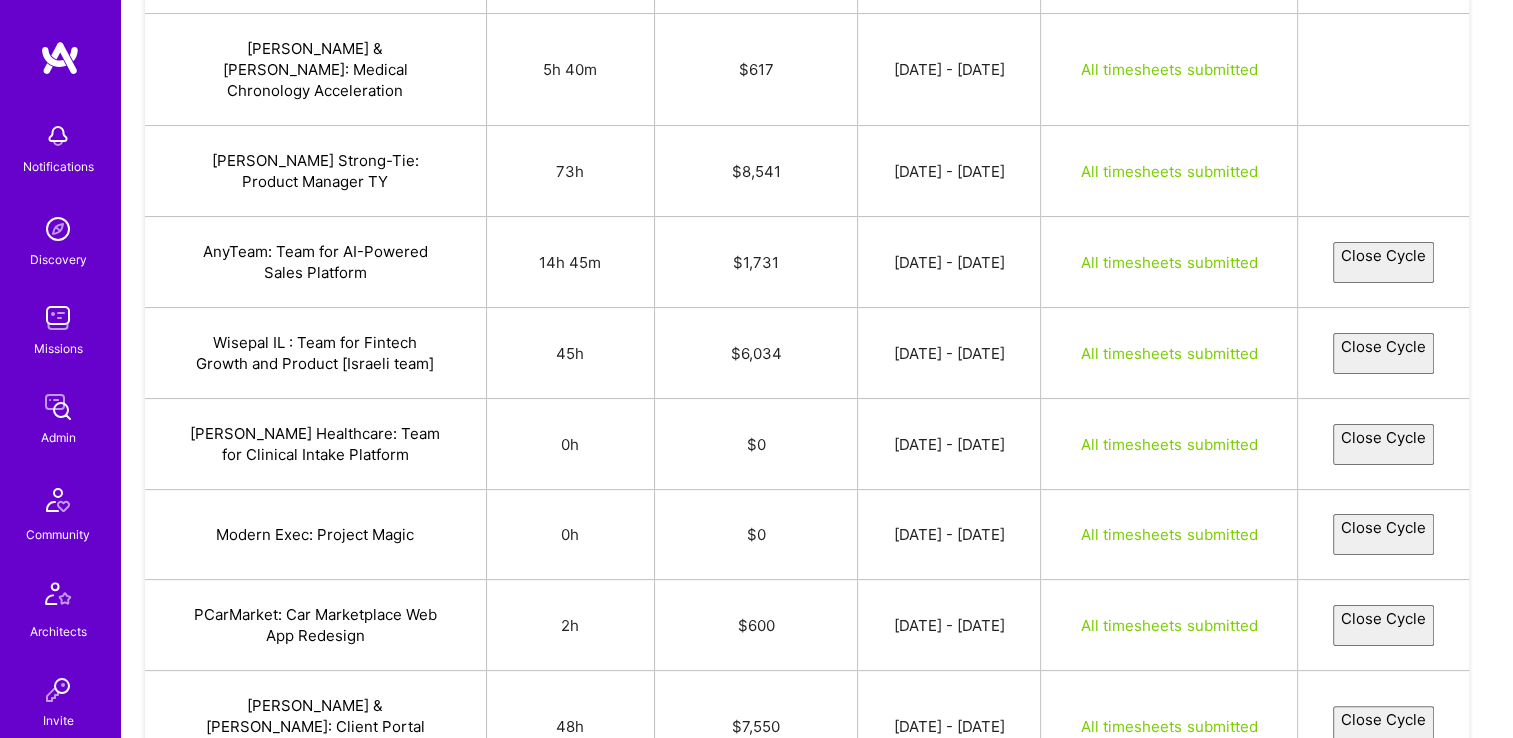 select on "6876992edca6813b8081bf10" 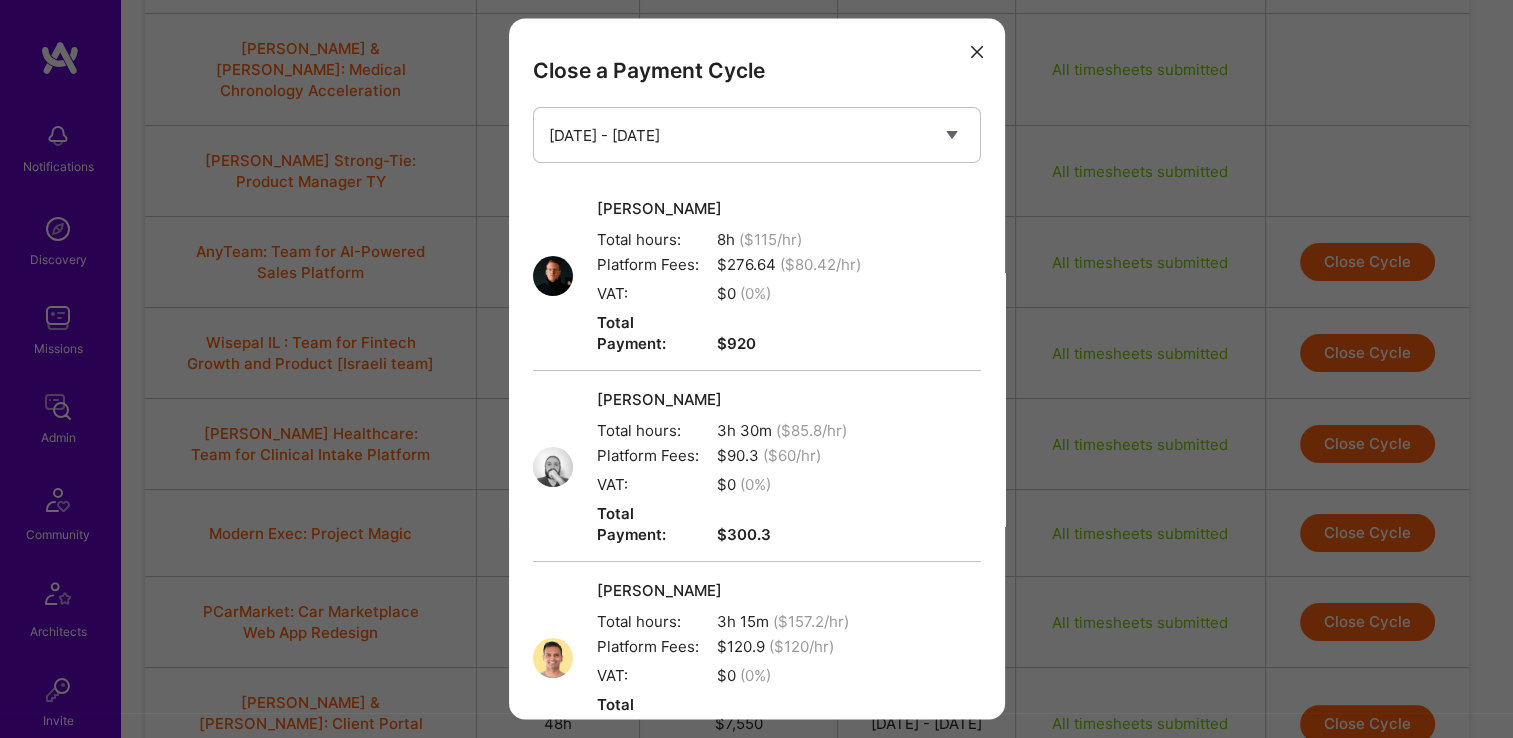 scroll, scrollTop: 392, scrollLeft: 0, axis: vertical 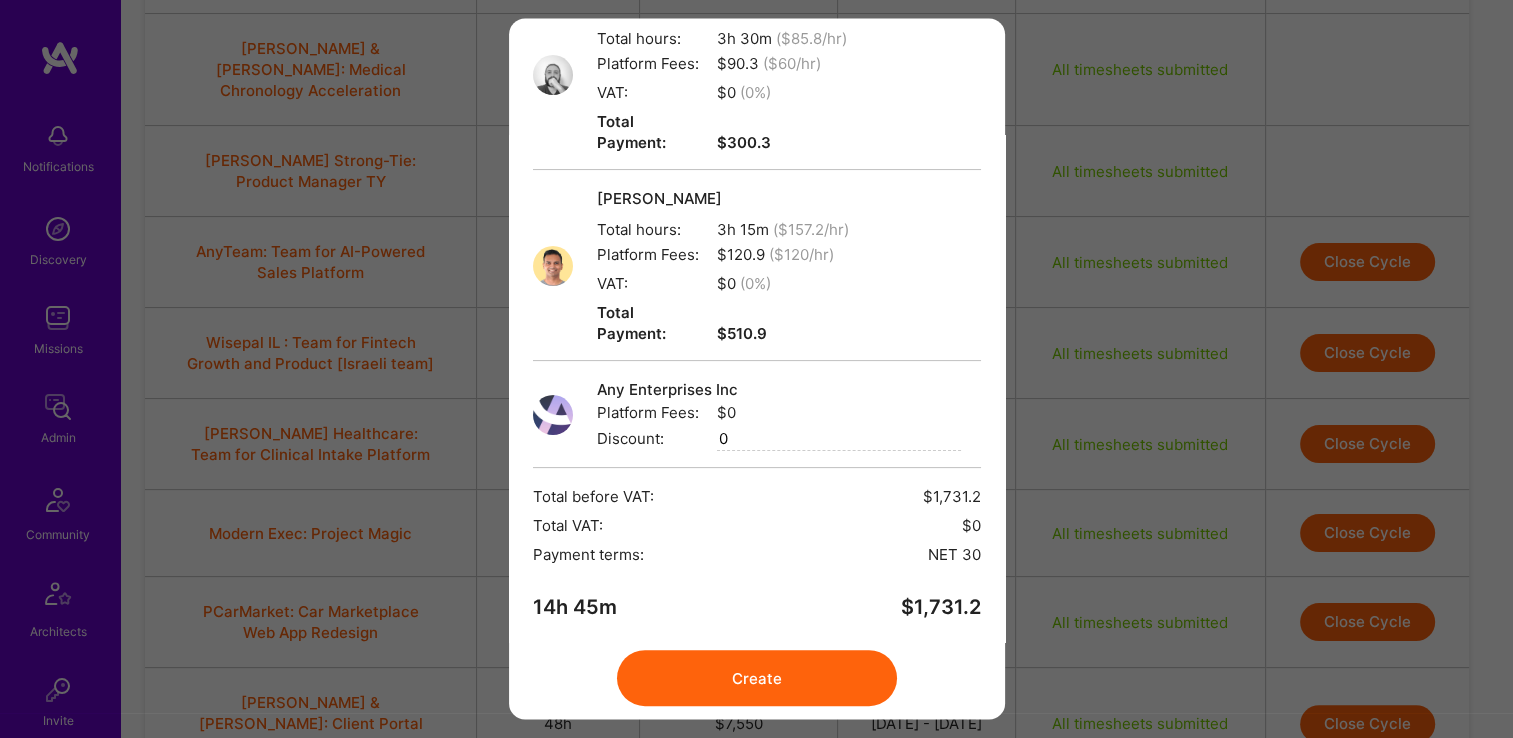 click on "Create" at bounding box center [757, 679] 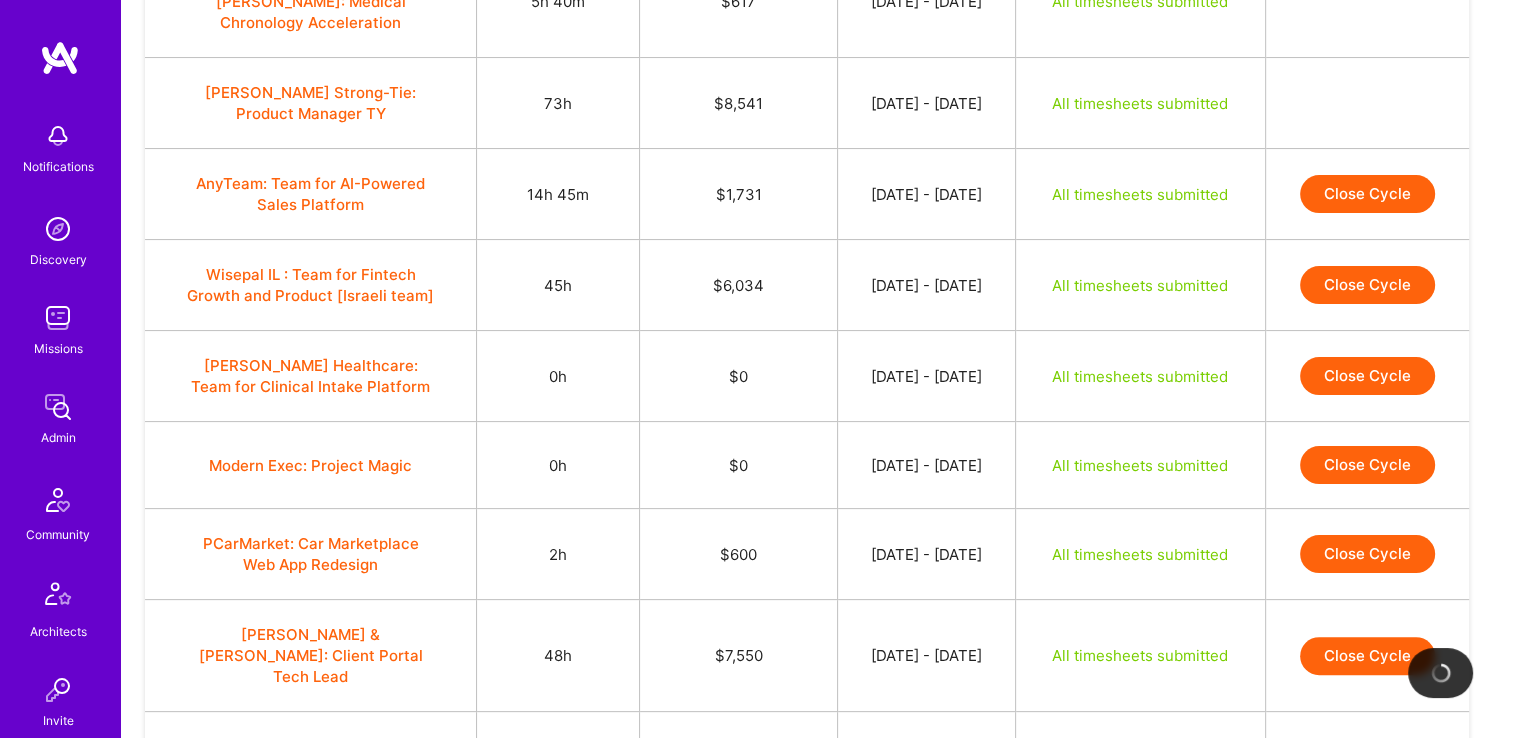 scroll, scrollTop: 336, scrollLeft: 0, axis: vertical 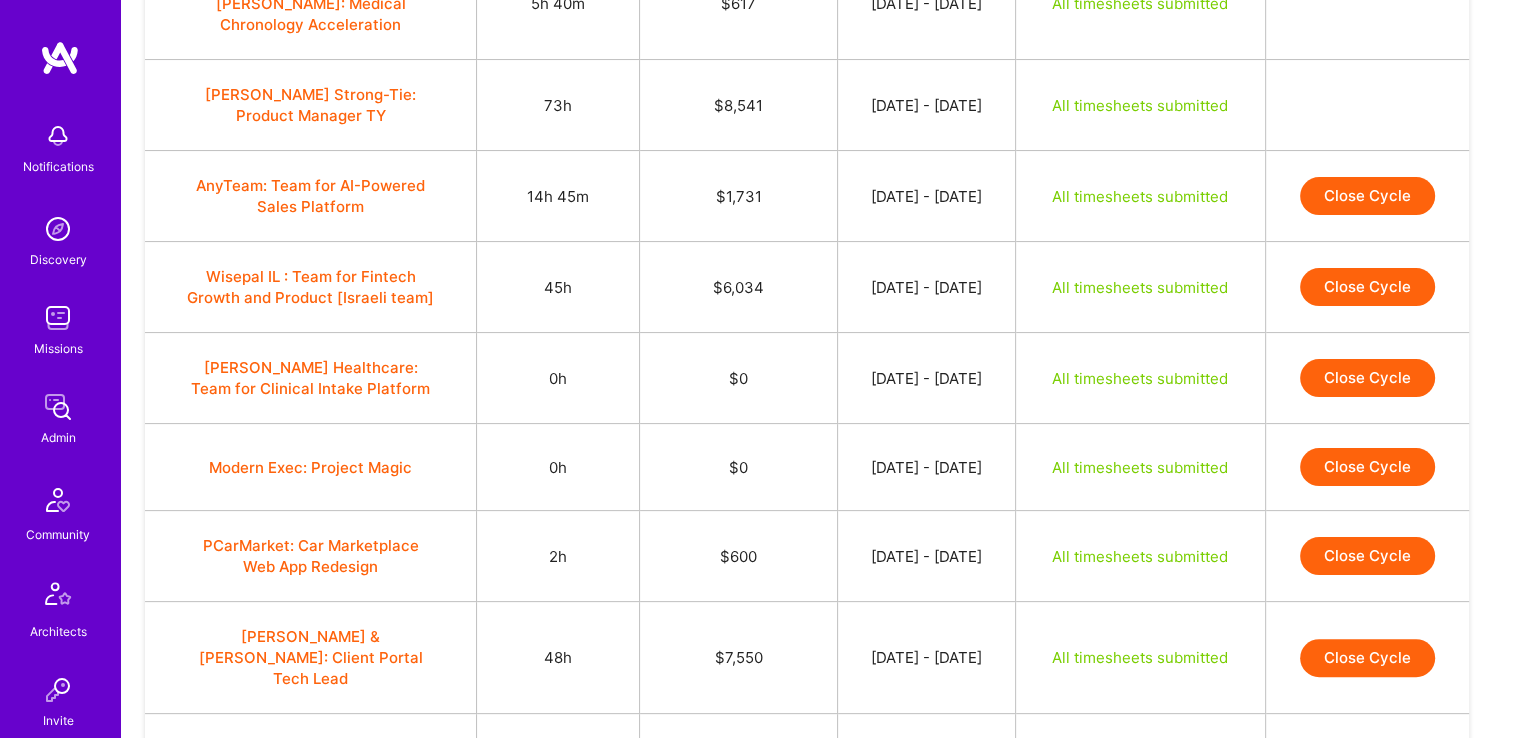 click on "Close Cycle" at bounding box center [1367, 287] 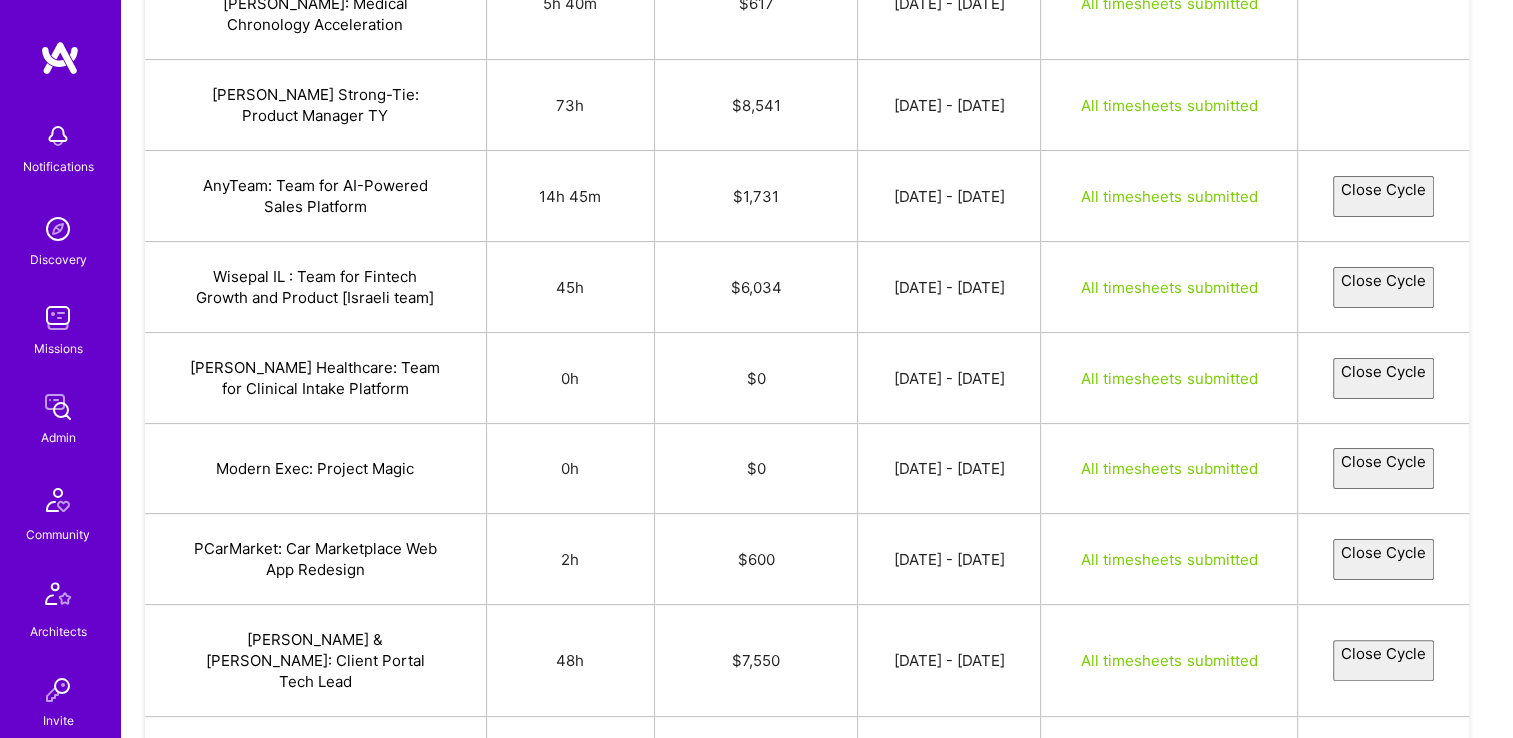 select on "686544fb96b935bd3aaefc16" 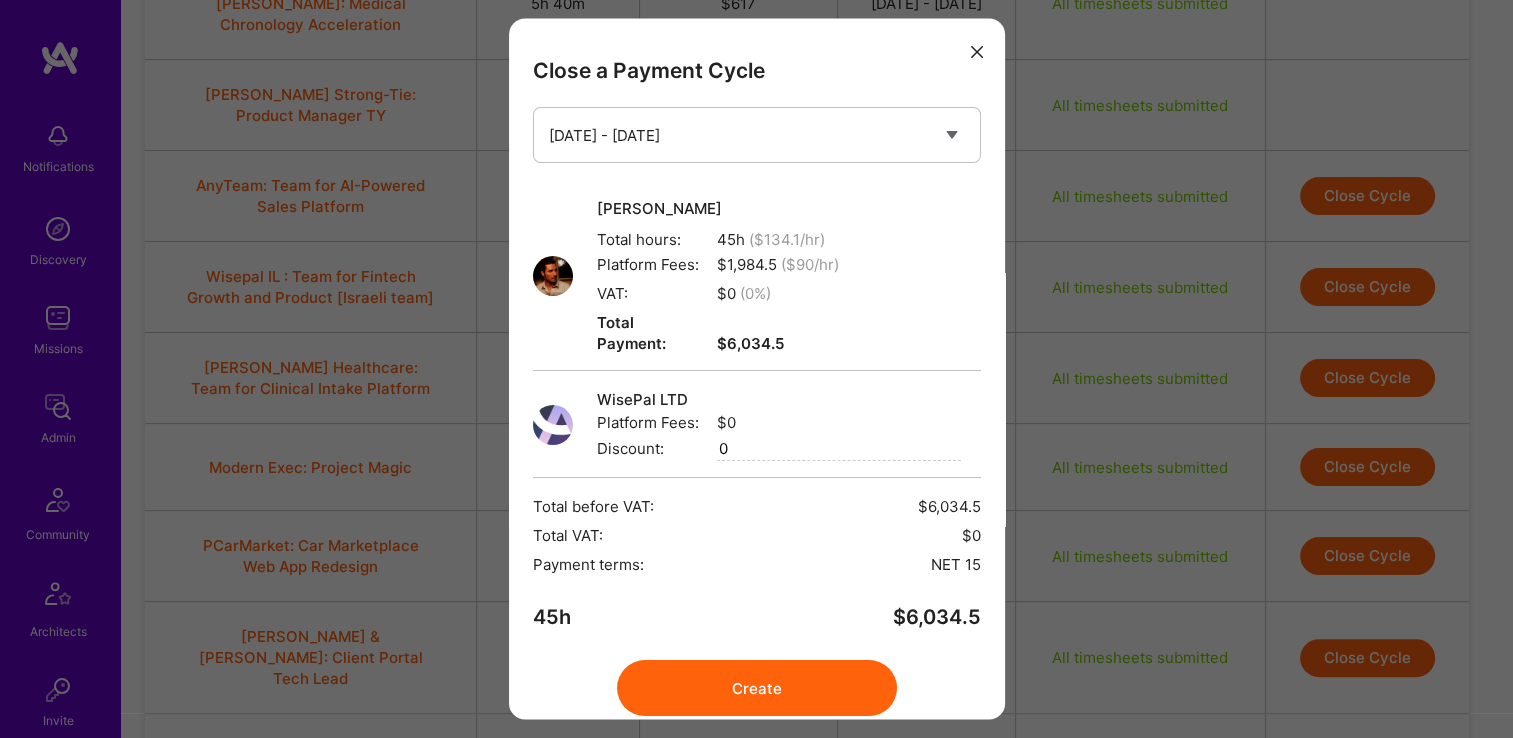 scroll, scrollTop: 52, scrollLeft: 0, axis: vertical 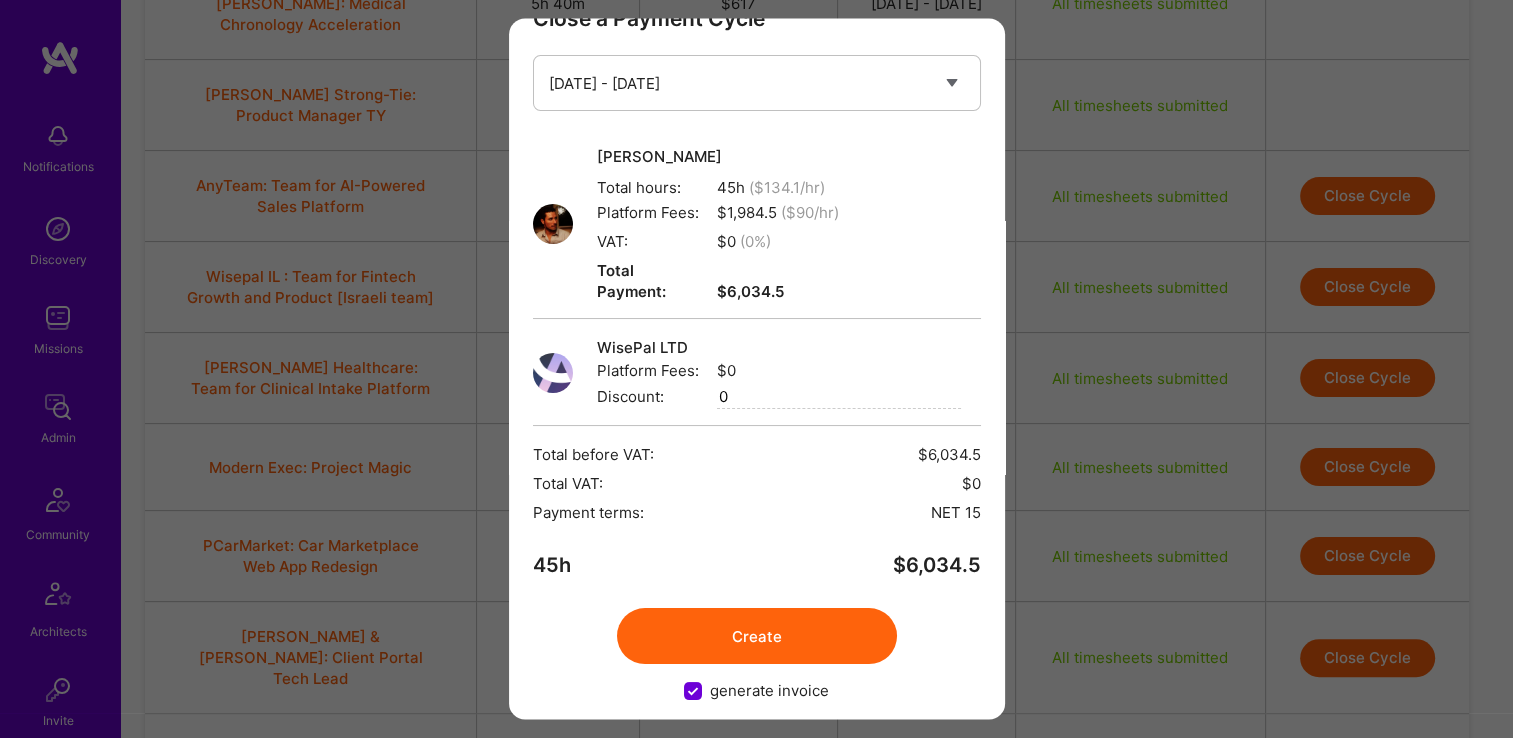 click on "Create" at bounding box center (757, 637) 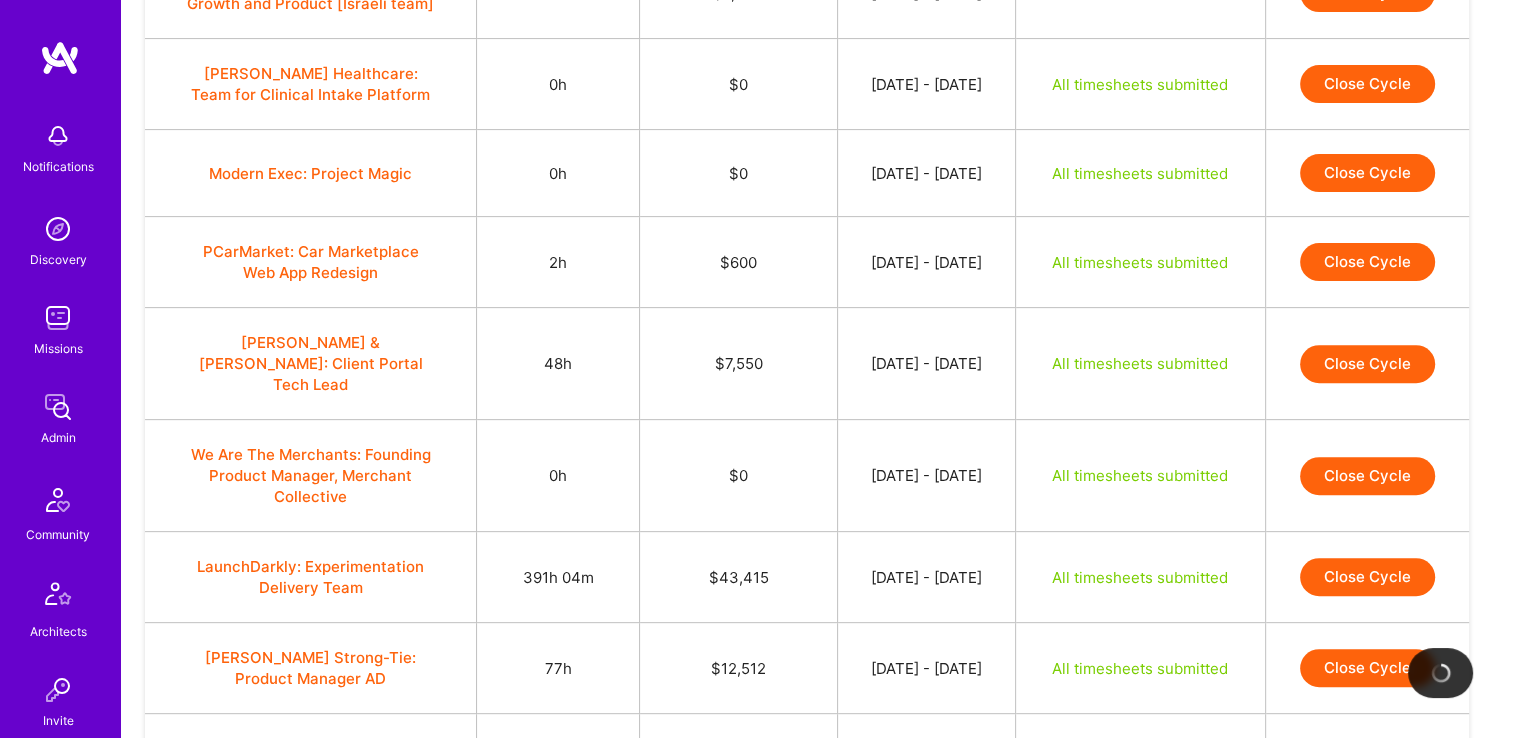 scroll, scrollTop: 651, scrollLeft: 0, axis: vertical 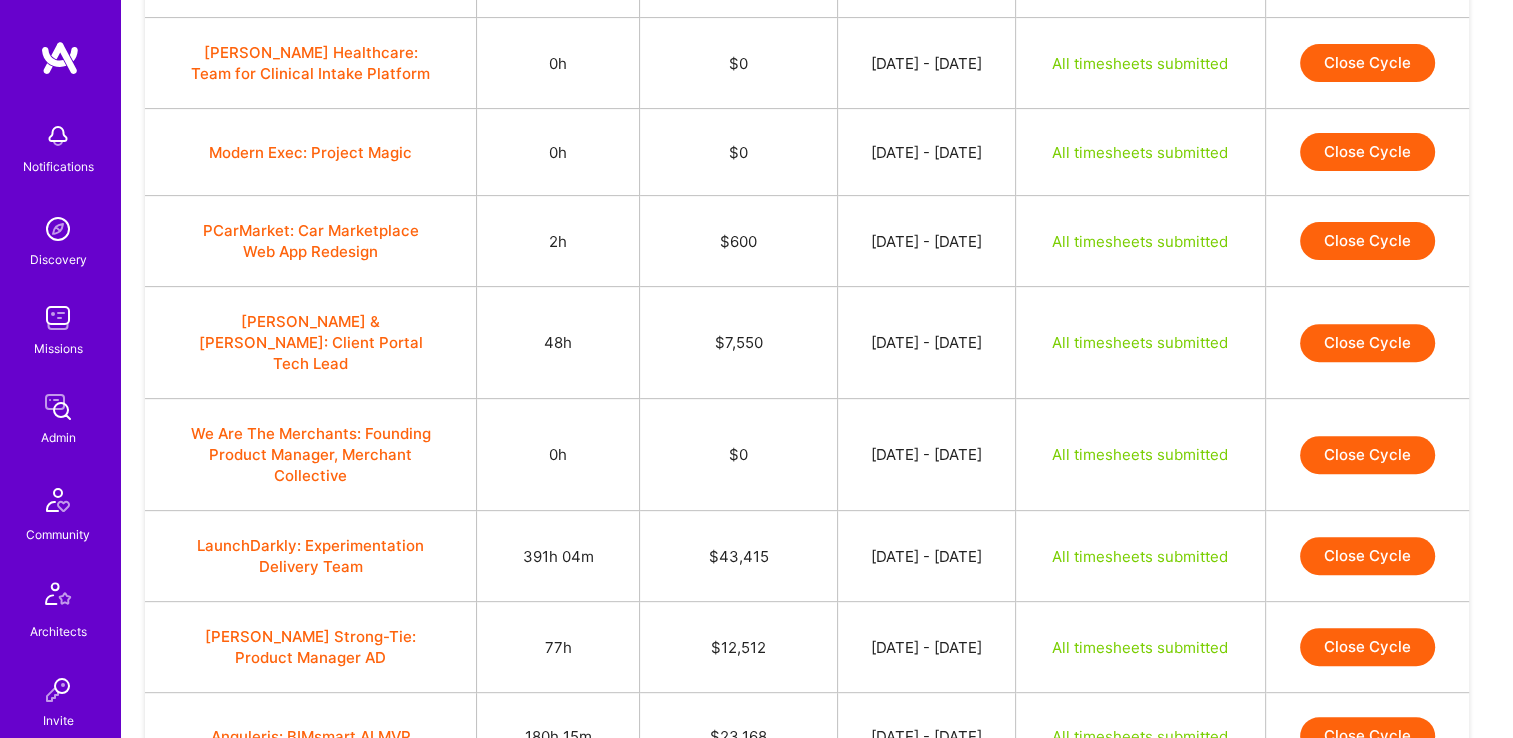 click on "Close Cycle" at bounding box center [1367, 241] 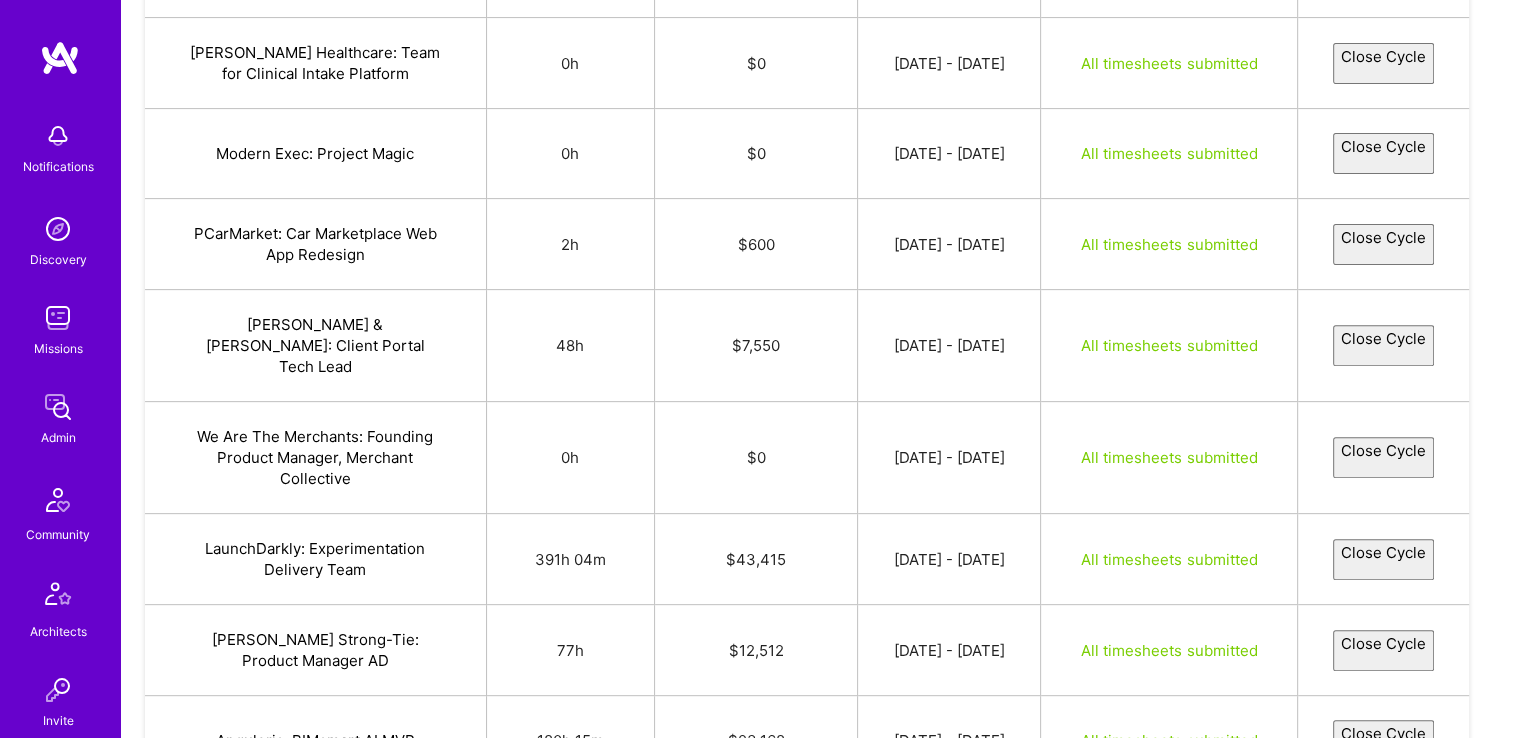 select on "686374d1cd9e83402d22cd29" 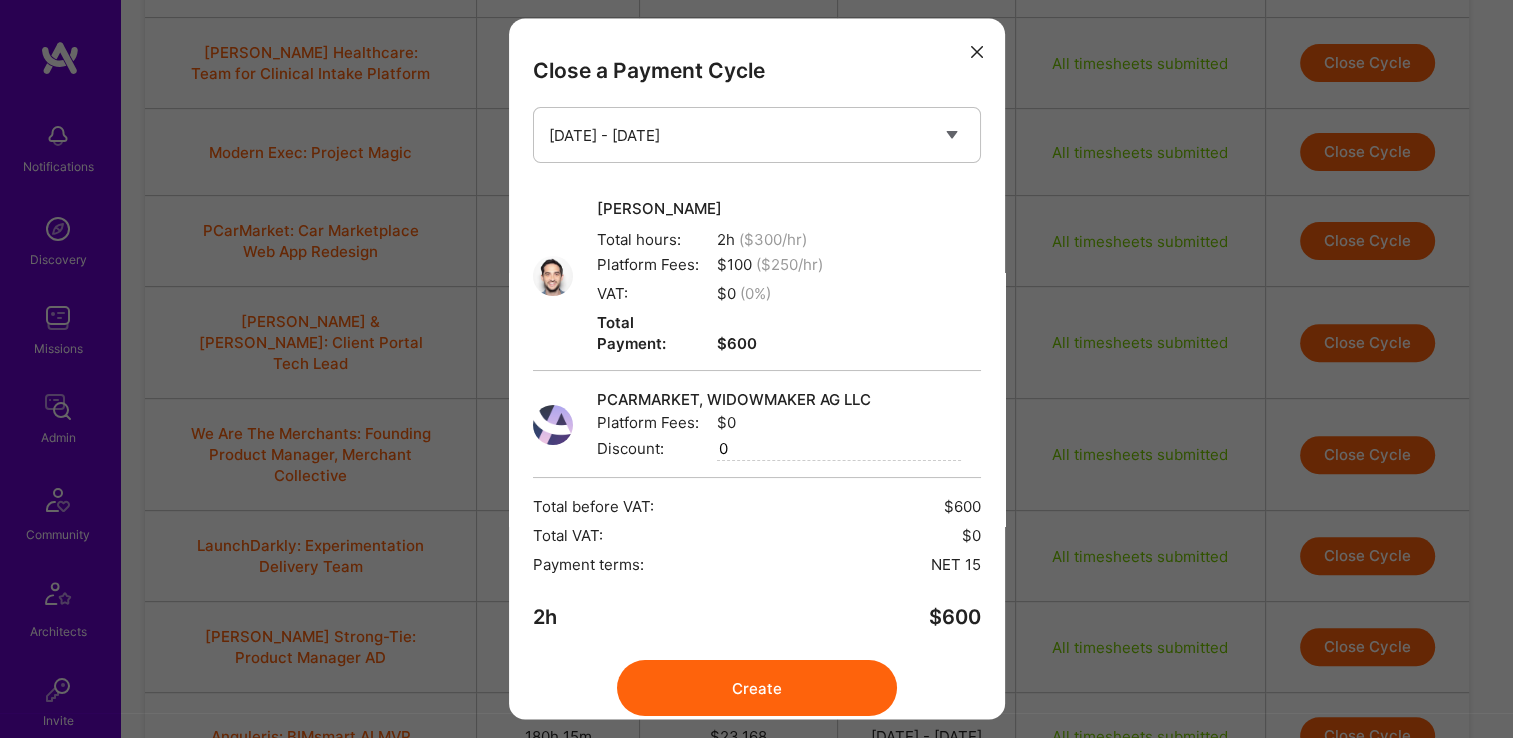 click on "Create" at bounding box center [757, 689] 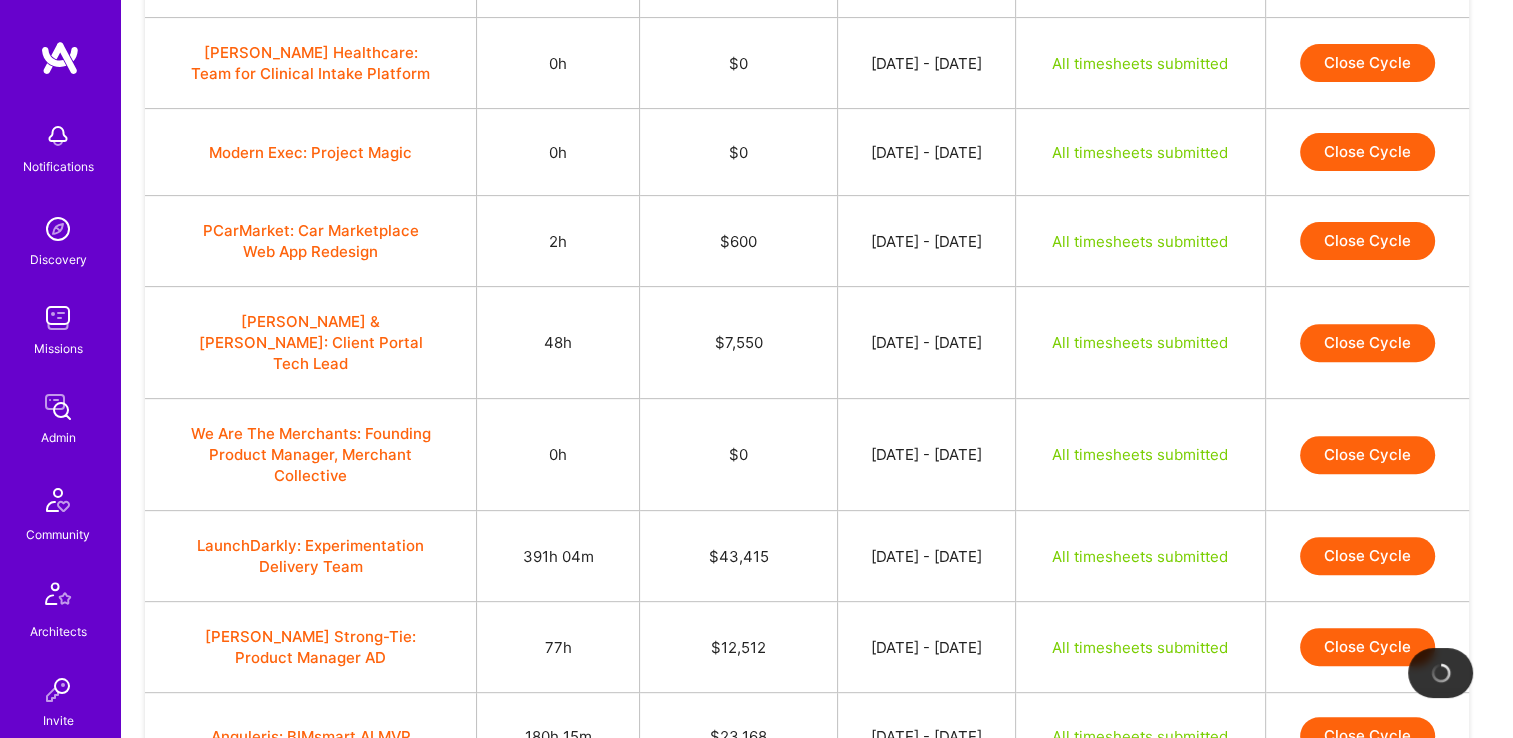 scroll, scrollTop: 671, scrollLeft: 0, axis: vertical 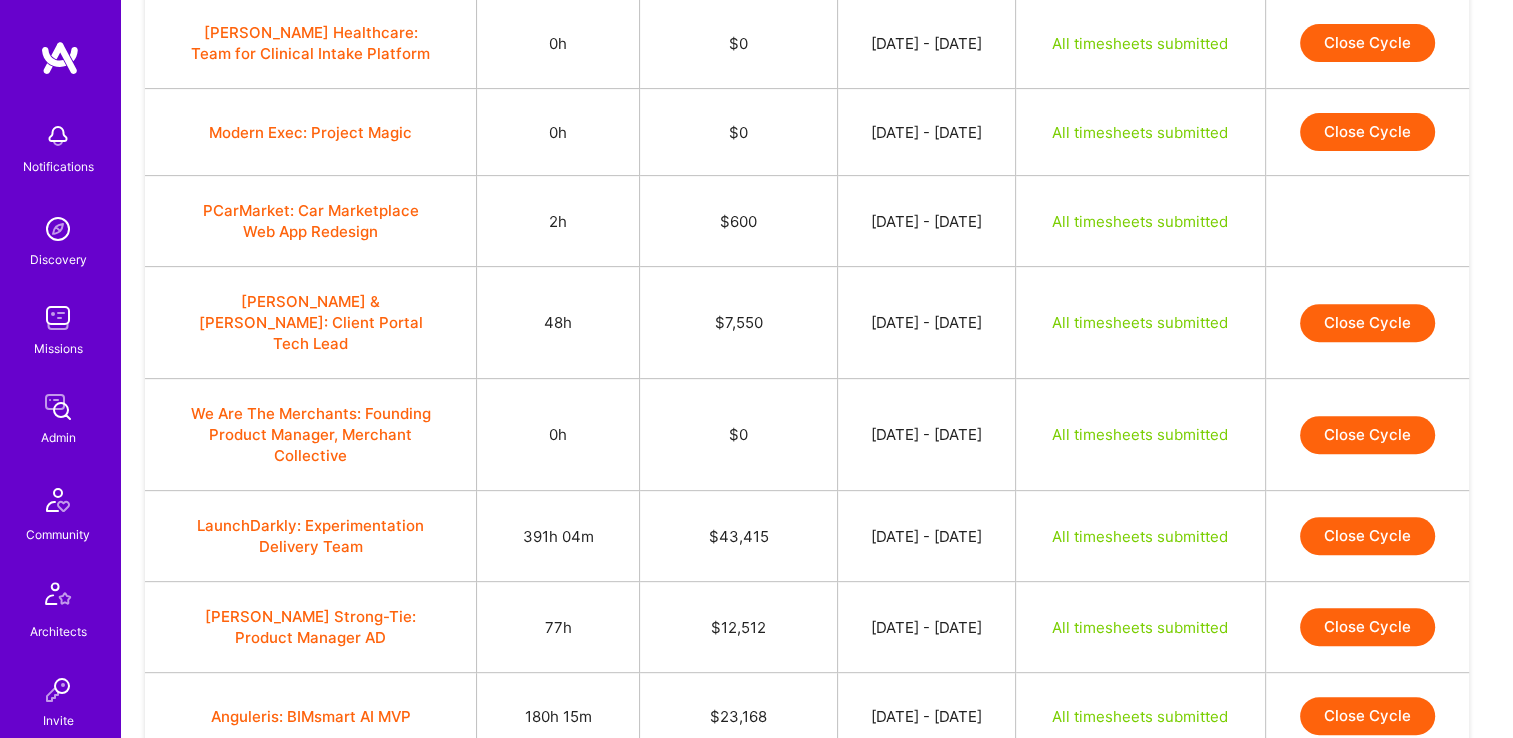 click on "Close Cycle" at bounding box center [1367, 323] 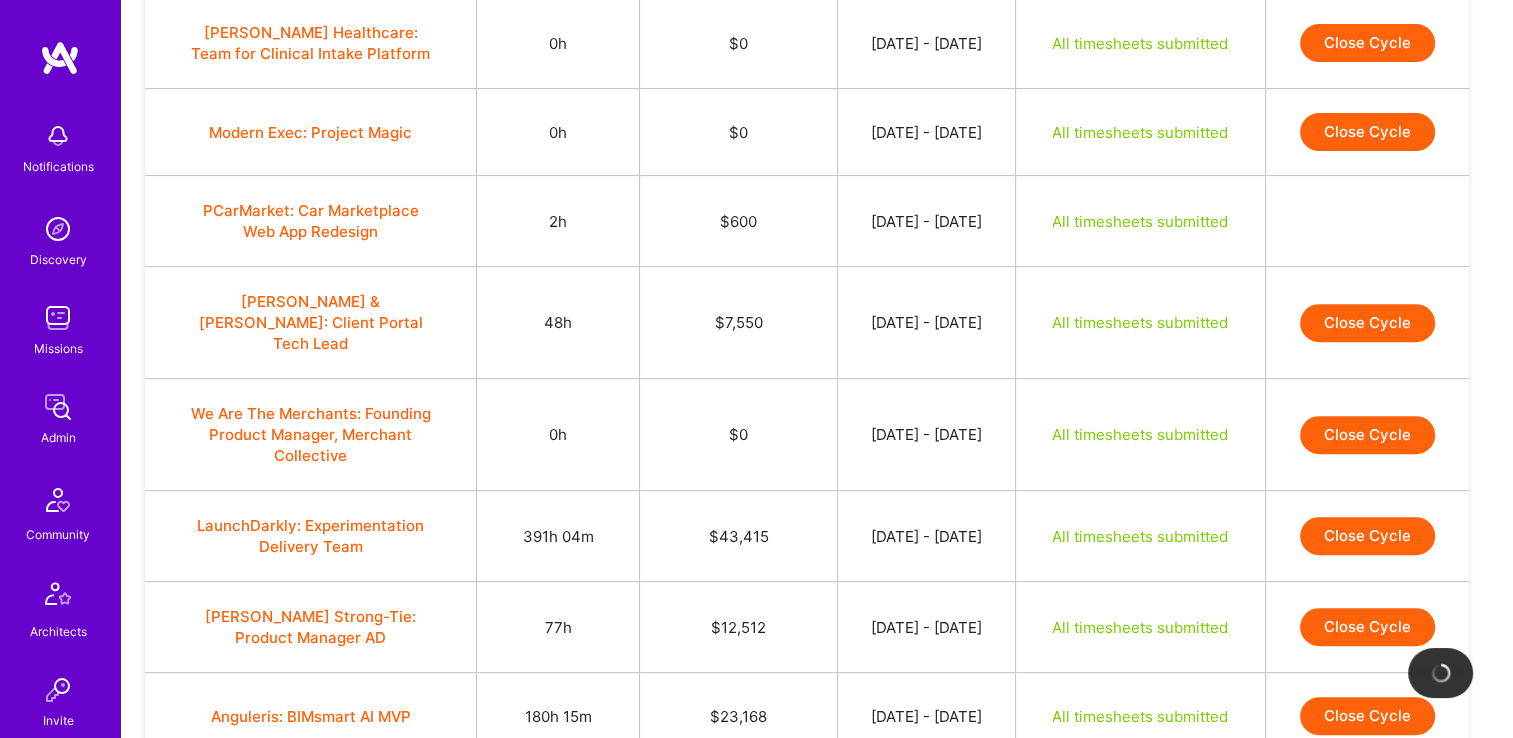 click on "[DATE] - [DATE]" at bounding box center [926, 323] 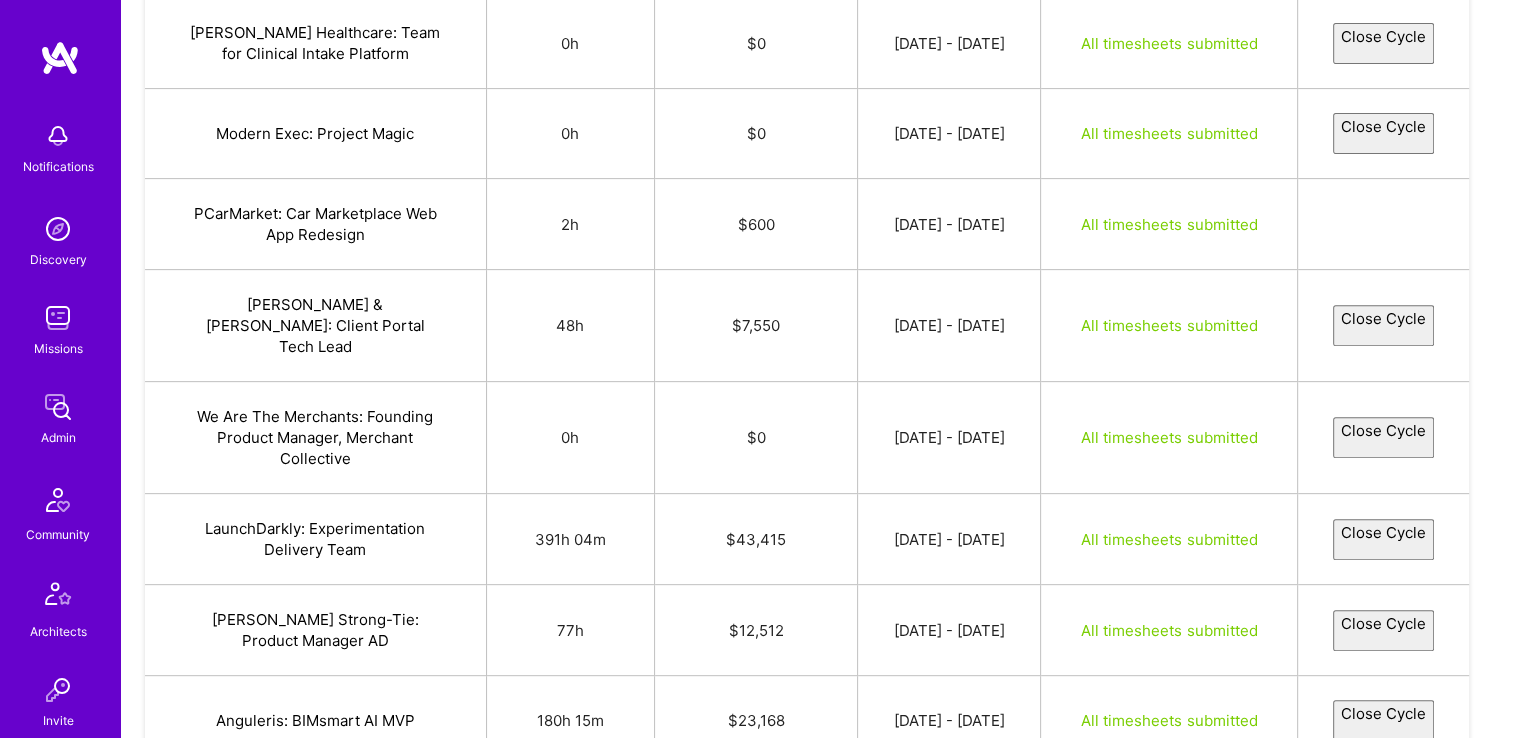 select on "6863ff018f24333aaf314424" 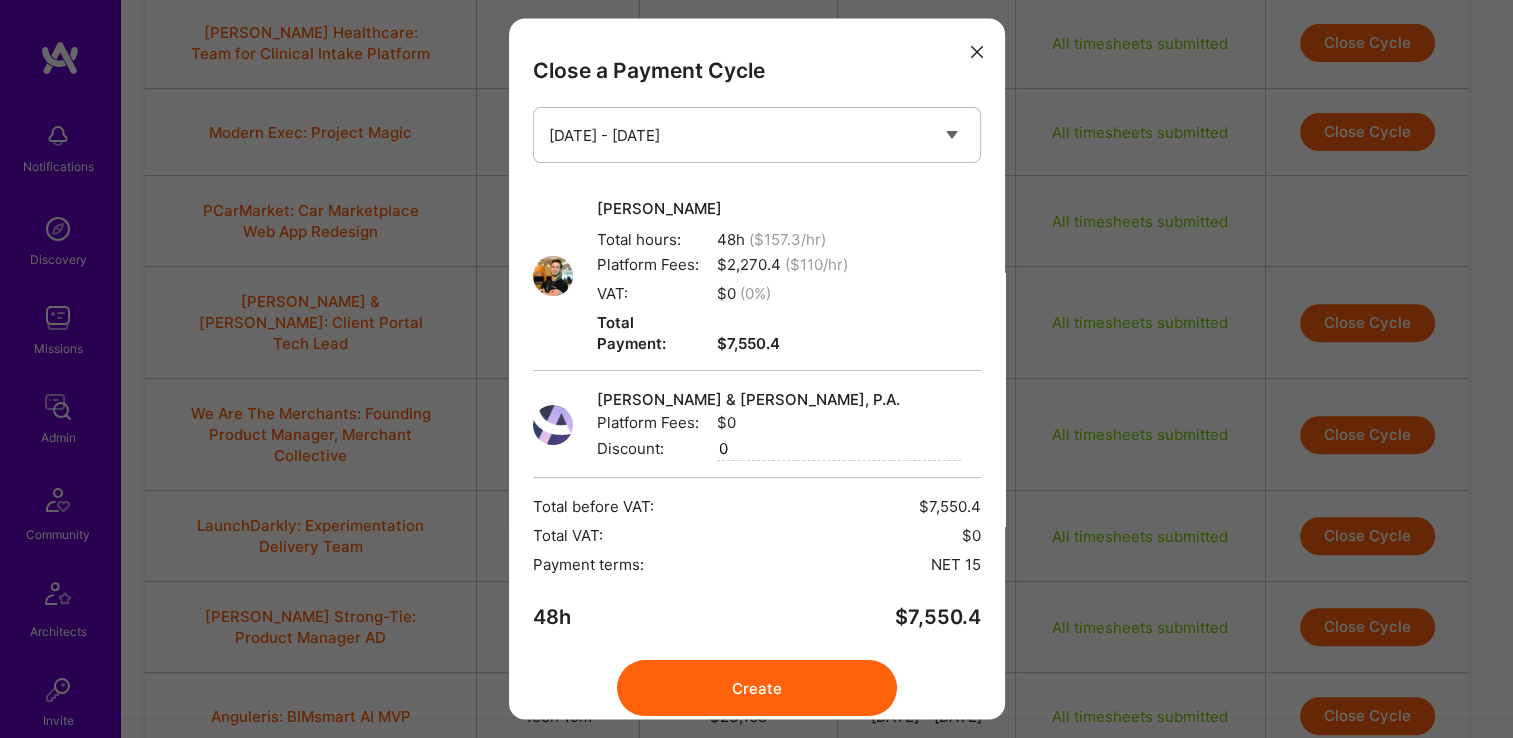 scroll, scrollTop: 52, scrollLeft: 0, axis: vertical 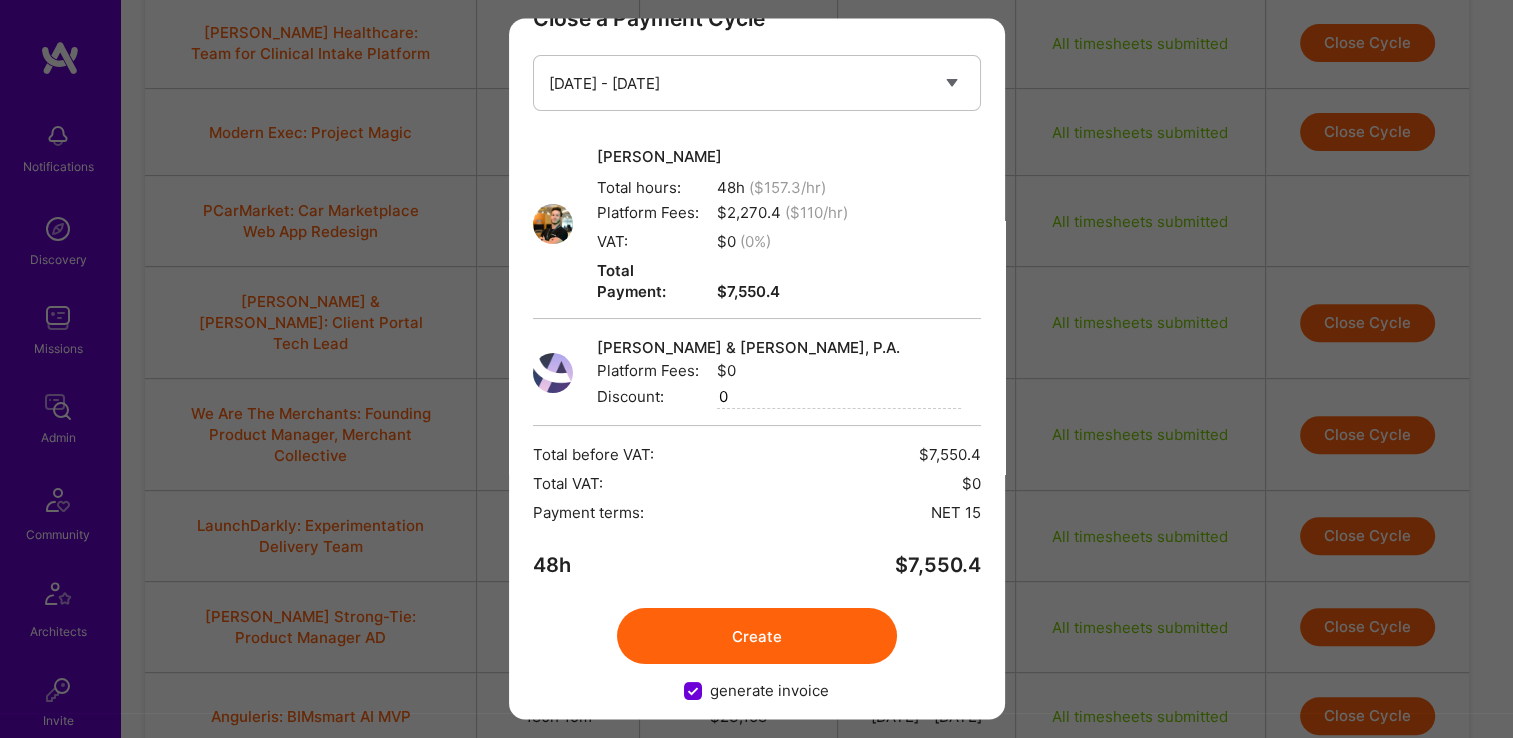 click on "Create" at bounding box center (757, 637) 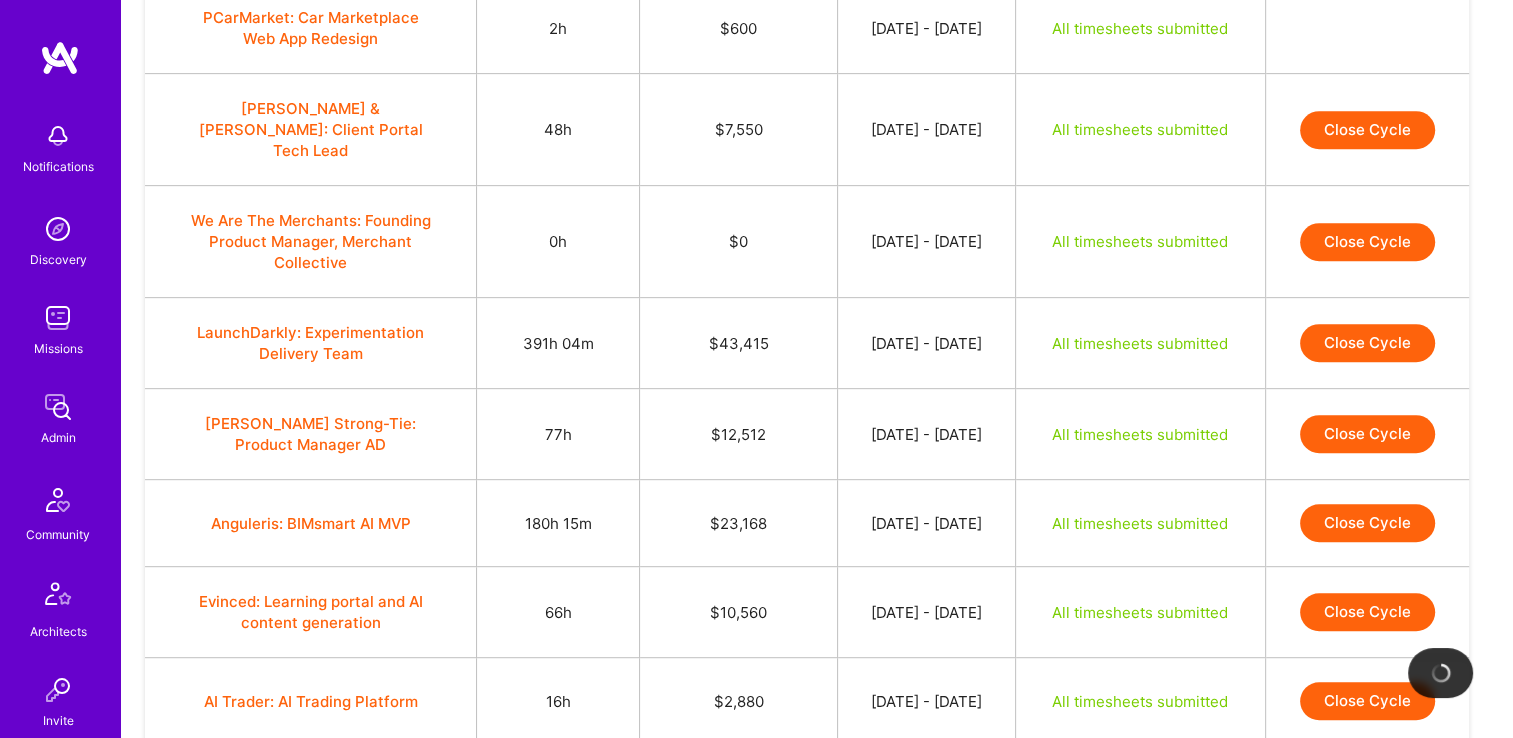 scroll, scrollTop: 936, scrollLeft: 0, axis: vertical 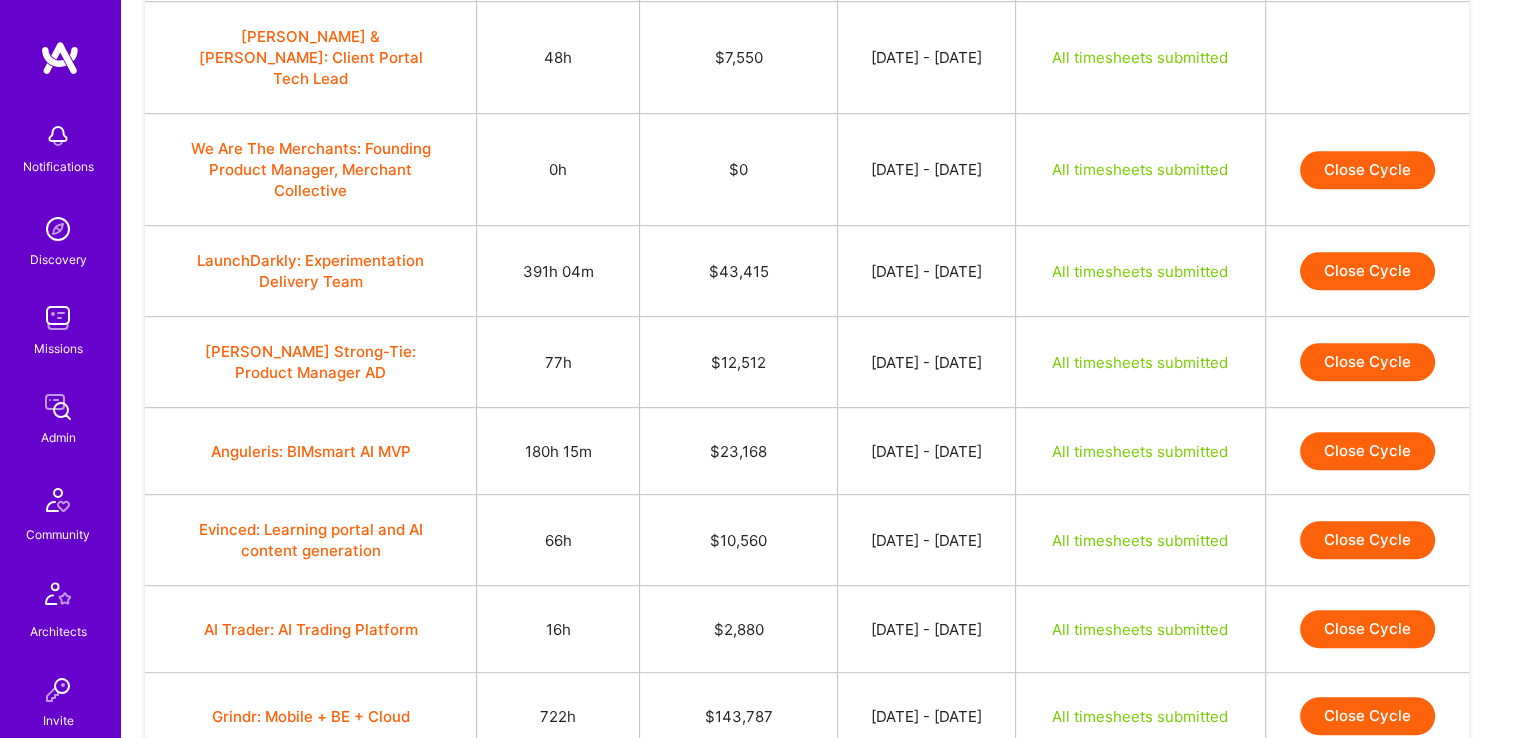 click on "Close Cycle" at bounding box center [1367, 271] 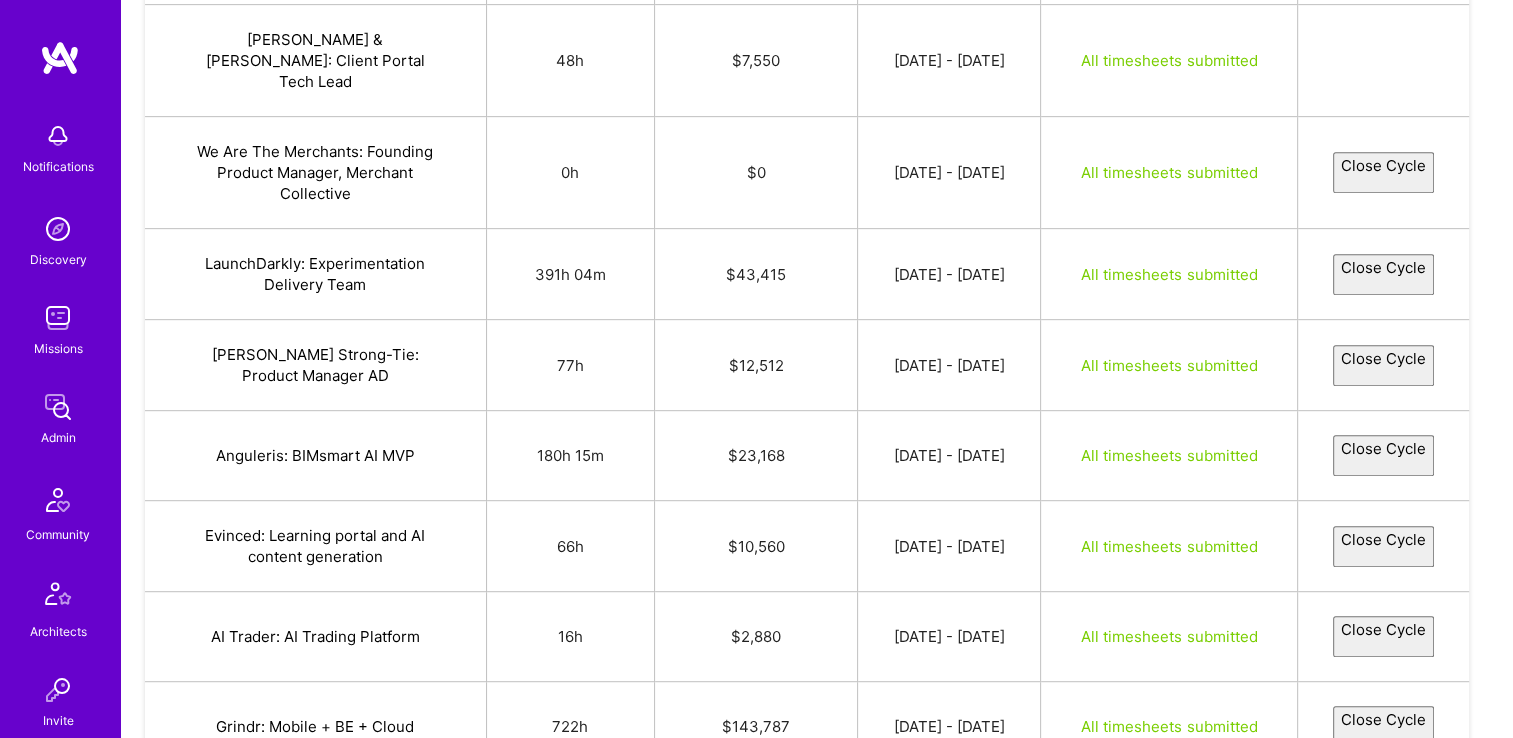 select on "686338a766b2ca694ea837ca" 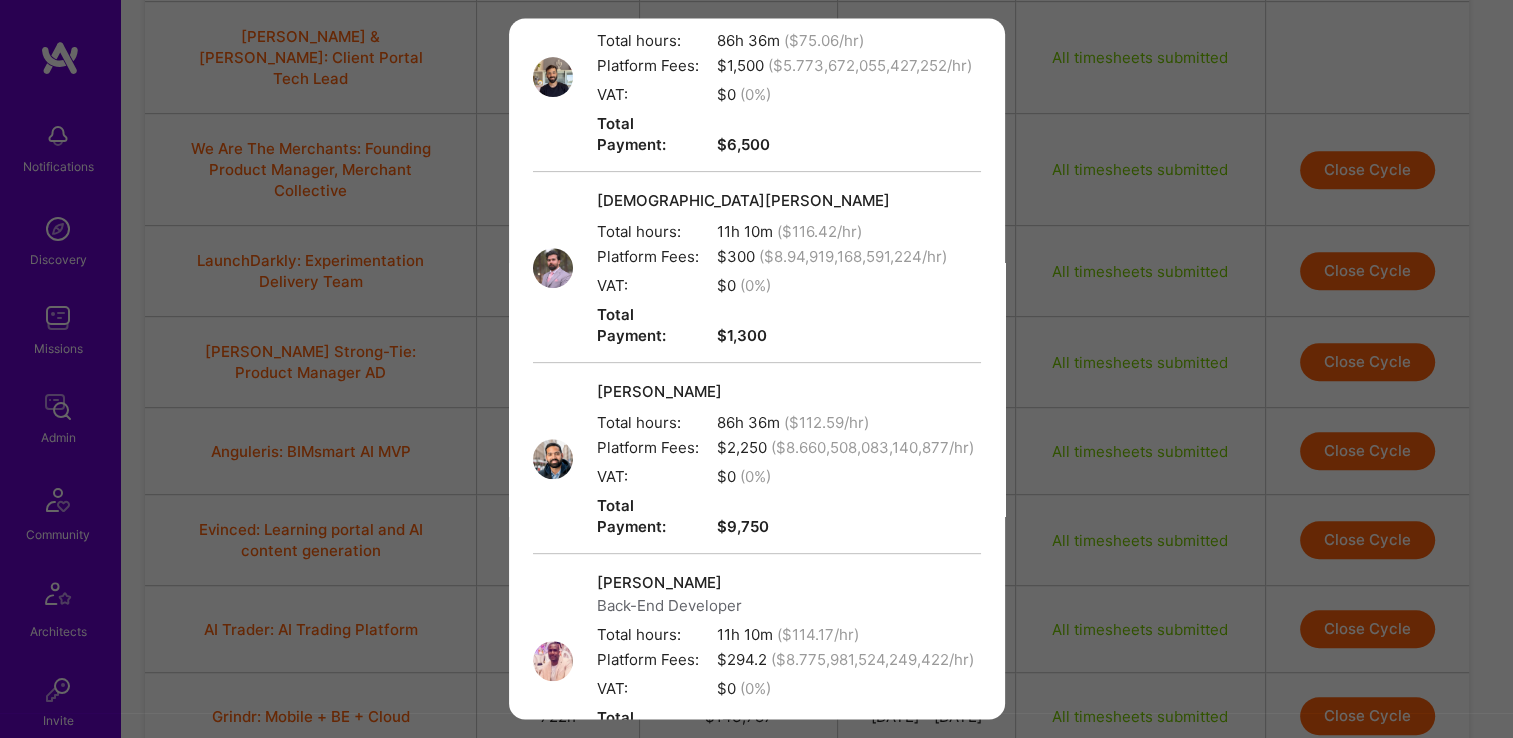 scroll, scrollTop: 1408, scrollLeft: 0, axis: vertical 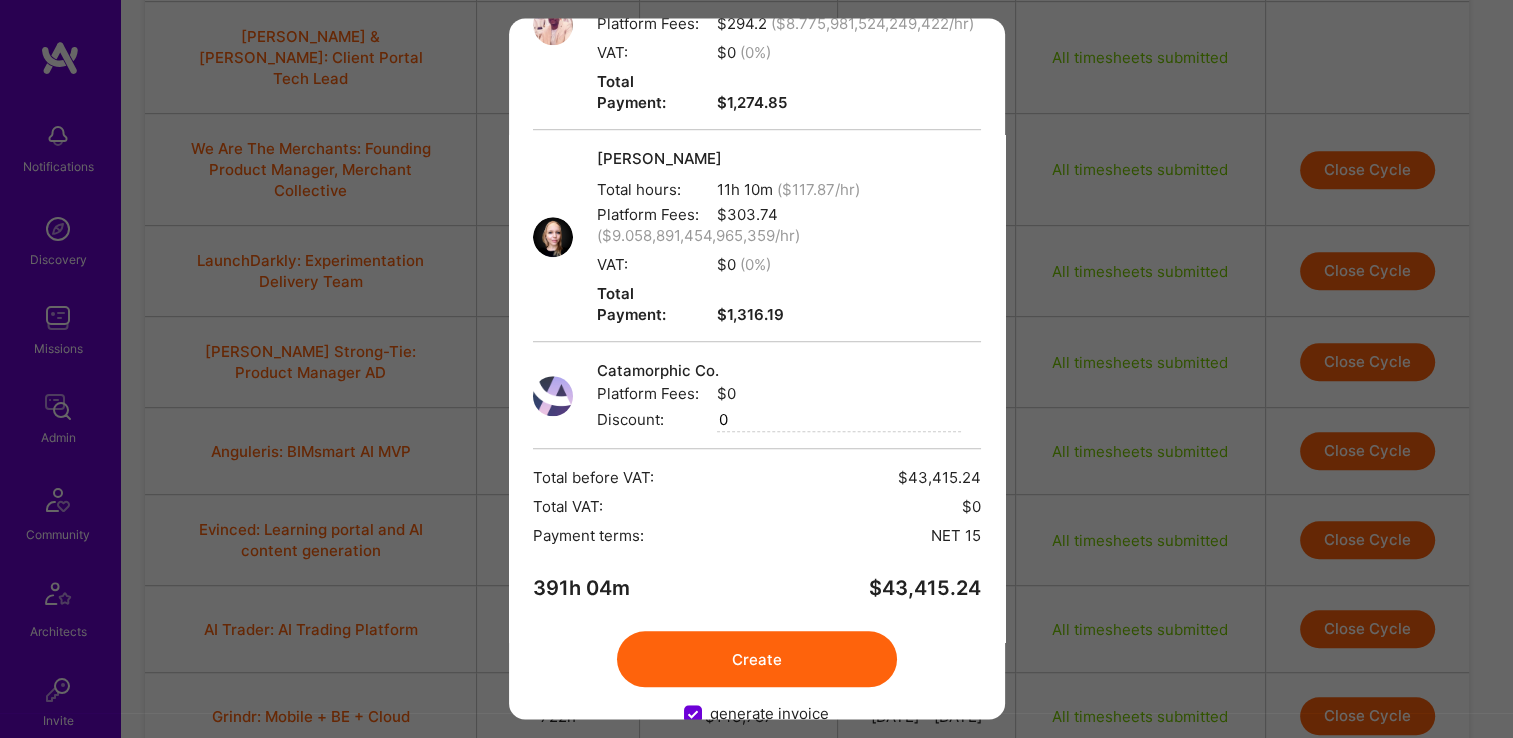 click on "Create" at bounding box center [757, 660] 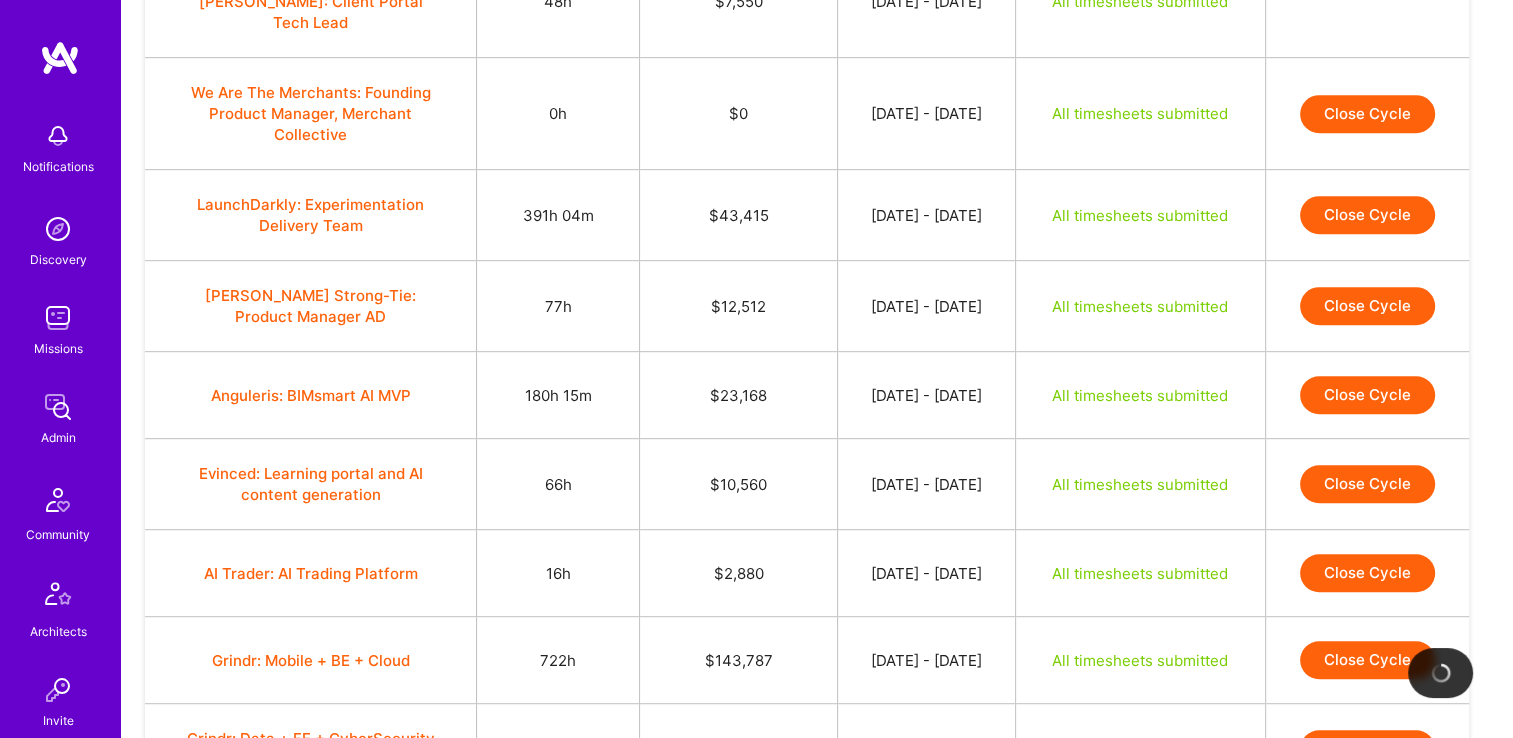scroll, scrollTop: 1000, scrollLeft: 0, axis: vertical 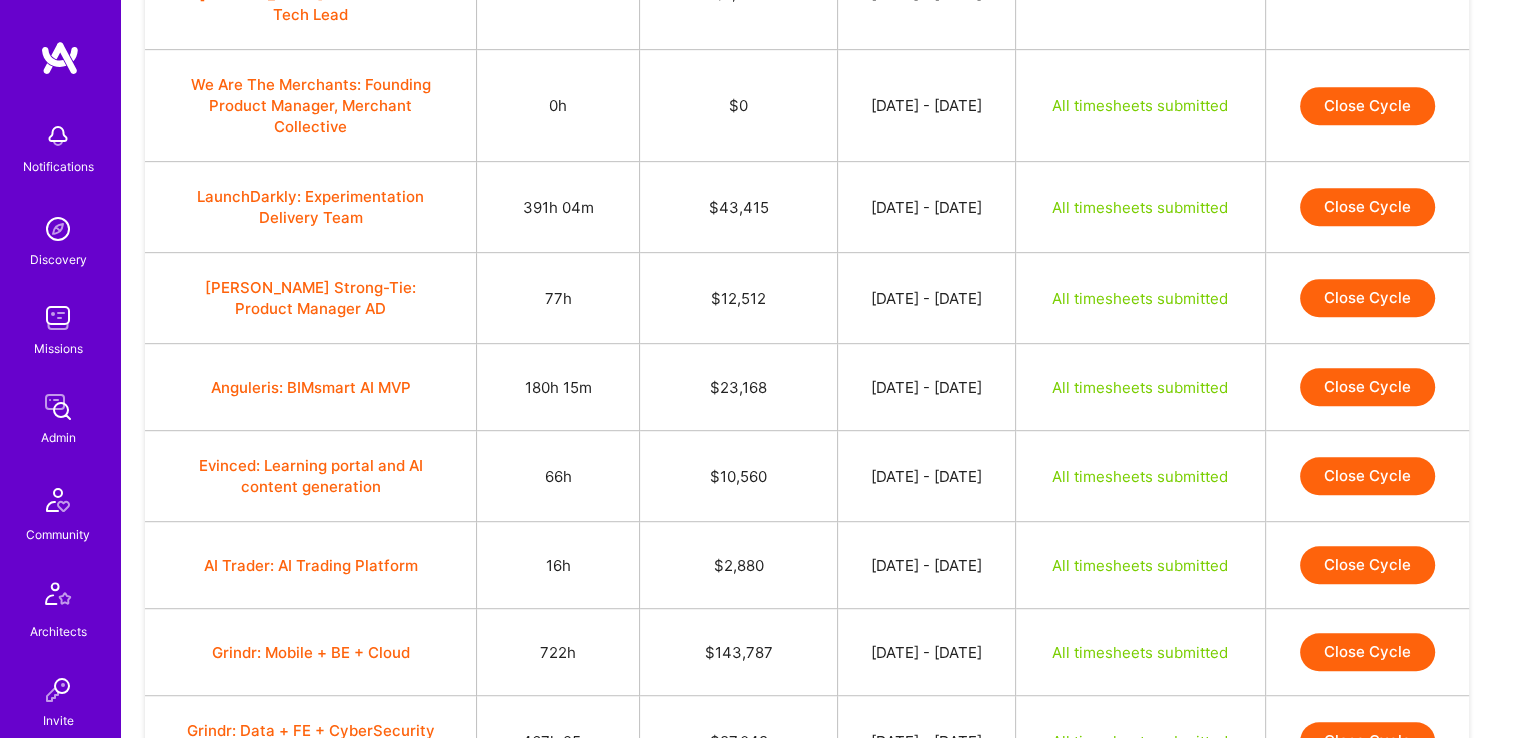 click on "Close Cycle" at bounding box center [1367, 207] 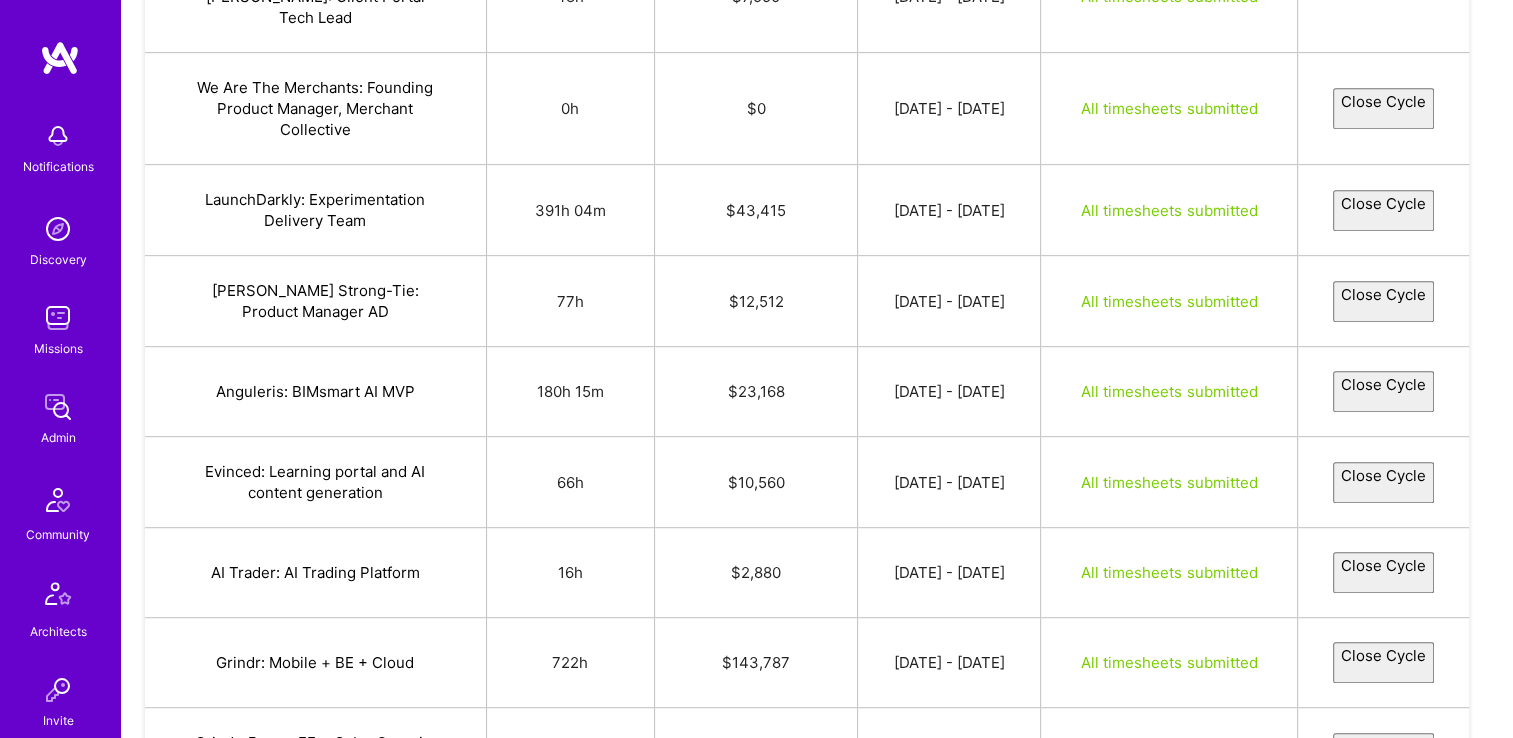 select on "686338a766b2ca694ea837ca" 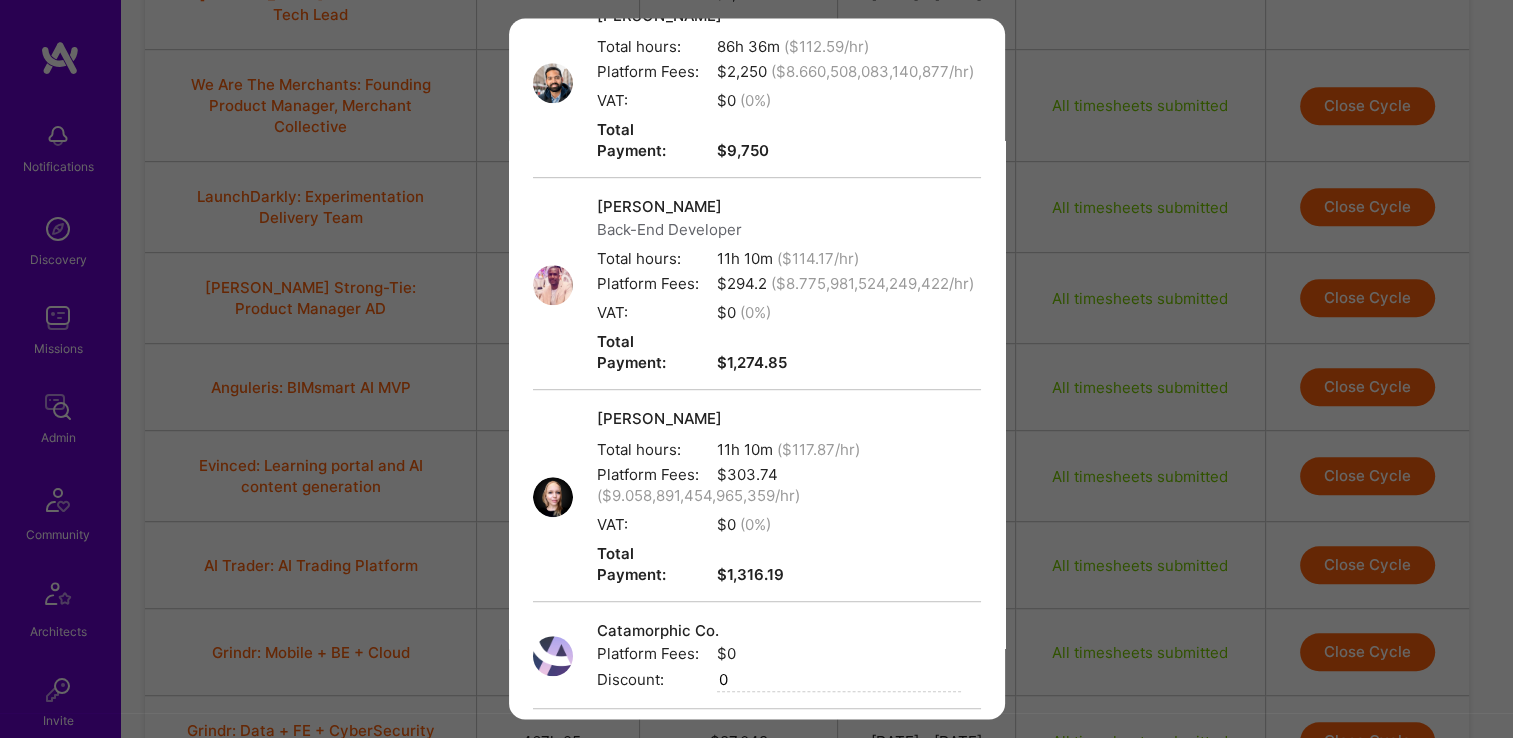 scroll, scrollTop: 1408, scrollLeft: 0, axis: vertical 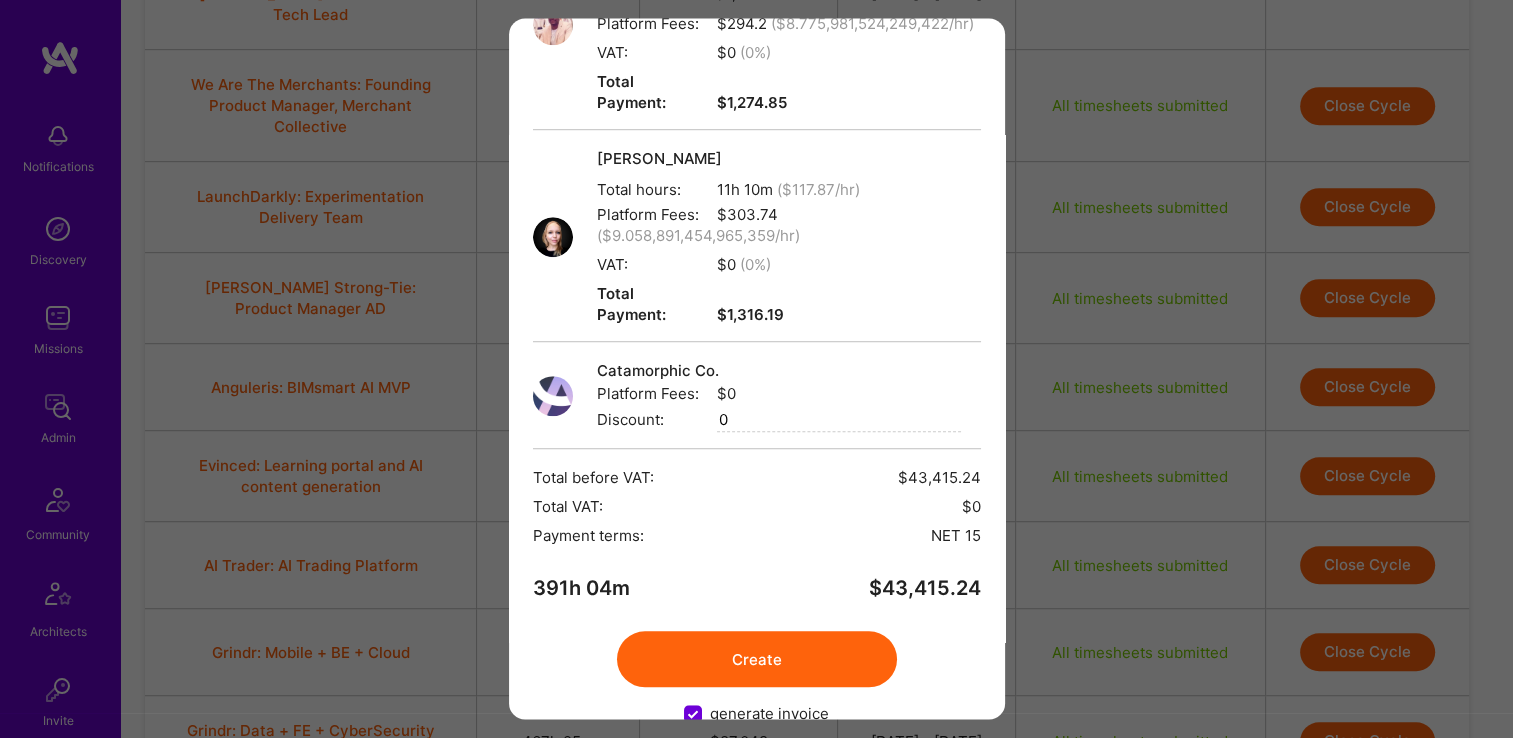 click on "Close a Payment Cycle Select a payment cycle [DATE] - [DATE] [DATE] - [DATE] [PERSON_NAME] Total hours: 11h 10m   ($ 105.15 /hr) Platform Fees: $ 270.97   ($ 8.083,140,877,598,153 /hr) VAT: $0   ( 0 %) Total Payment: $1,174.2 [PERSON_NAME] Total hours: 86h 36m   ($ 165.13 /hr) Platform Fees: $ 3,300   ($ 127.02,078,521,939,954 /hr) VAT: $0   ( 0 %) Total Payment: $14,300 [PERSON_NAME] Total hours: 86h 36m   ($ 90.07 /hr) Platform Fees: $ 1,800   ($ 6.928,406,466,512,702 /hr) VAT: $0   ( 0 %) Total Payment: $7,800 [PERSON_NAME] Total hours: 86h 36m   ($ 75.06 /hr) Platform Fees: $ 1,500   ($ 5.773,672,055,427,252 /hr) VAT: $0   ( 0 %) Total Payment: $6,500 [DEMOGRAPHIC_DATA][PERSON_NAME] Total hours: 11h 10m   ($ 116.42 /hr) Platform Fees: $ 300   ($ 8.94,919,168,591,224 /hr) VAT: $0   ( 0 %) Total Payment: $1,300 [PERSON_NAME] Total hours: 86h 36m   ($ 112.59 /hr) Platform Fees: $ 2,250   ($ 8.660,508,083,140,877 /hr) VAT: $0   ( 0 %) Total Payment: $9,750 [PERSON_NAME] Back-End Developer Total hours: 11h 10m   ($ /hr)" at bounding box center [757, 368] 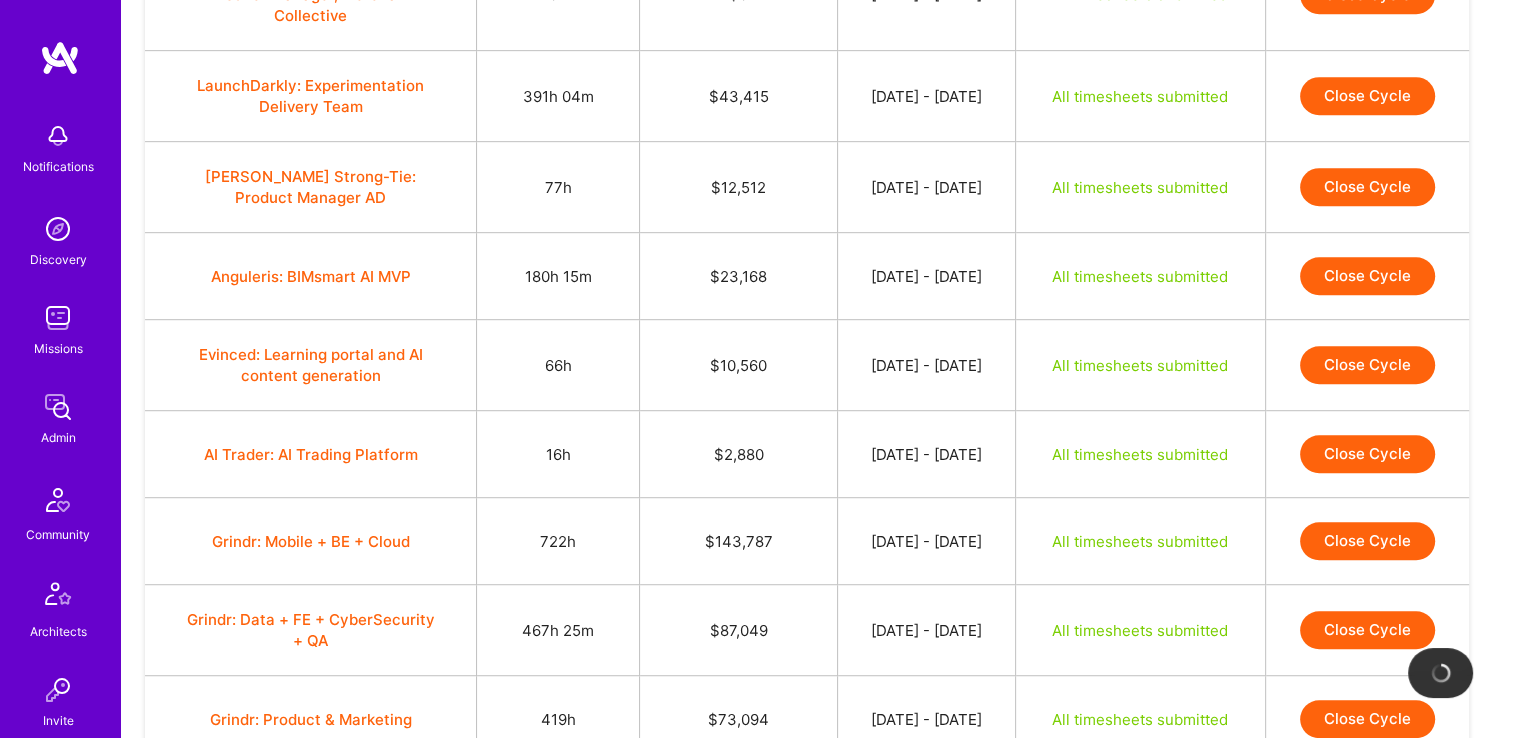 scroll, scrollTop: 1114, scrollLeft: 0, axis: vertical 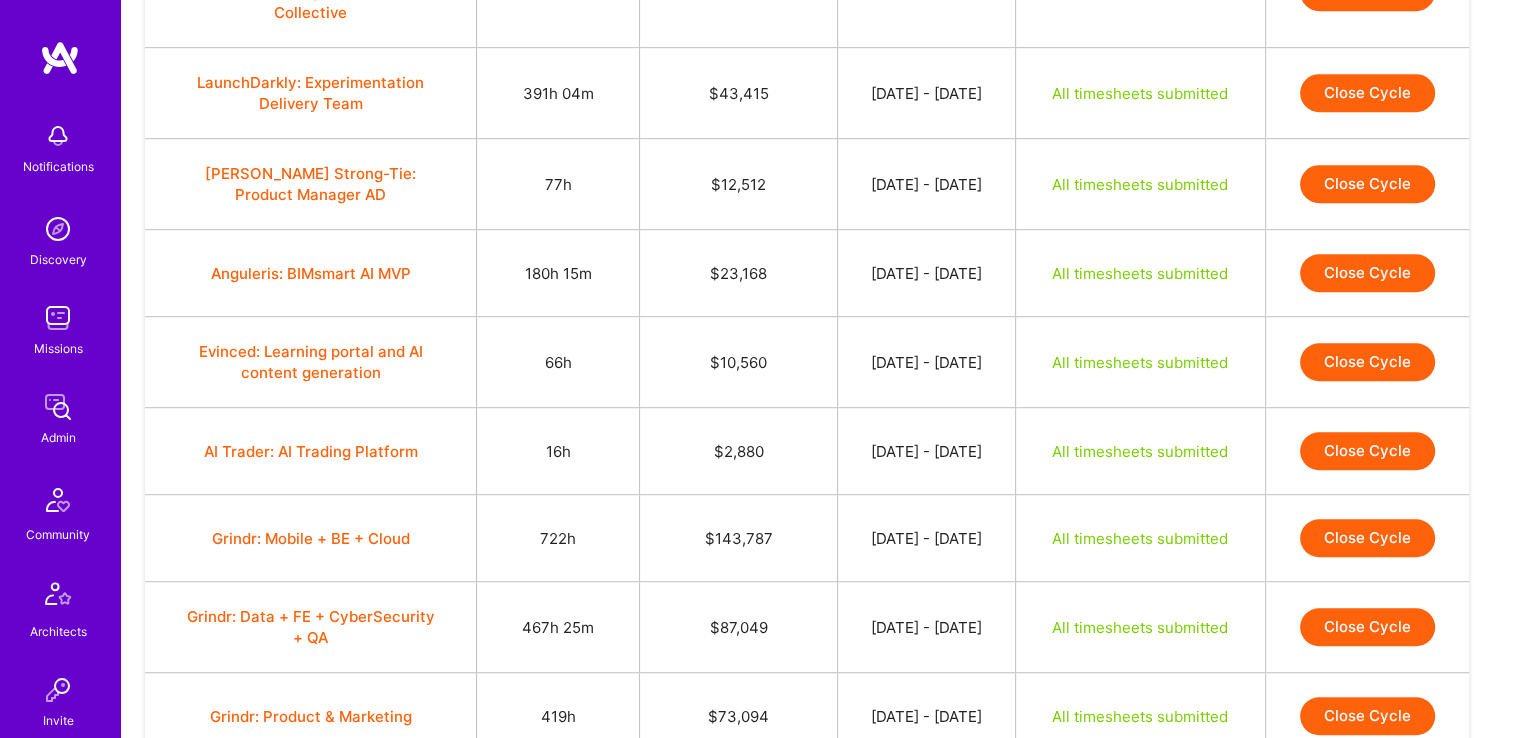 click on "Close Cycle" at bounding box center (1367, 184) 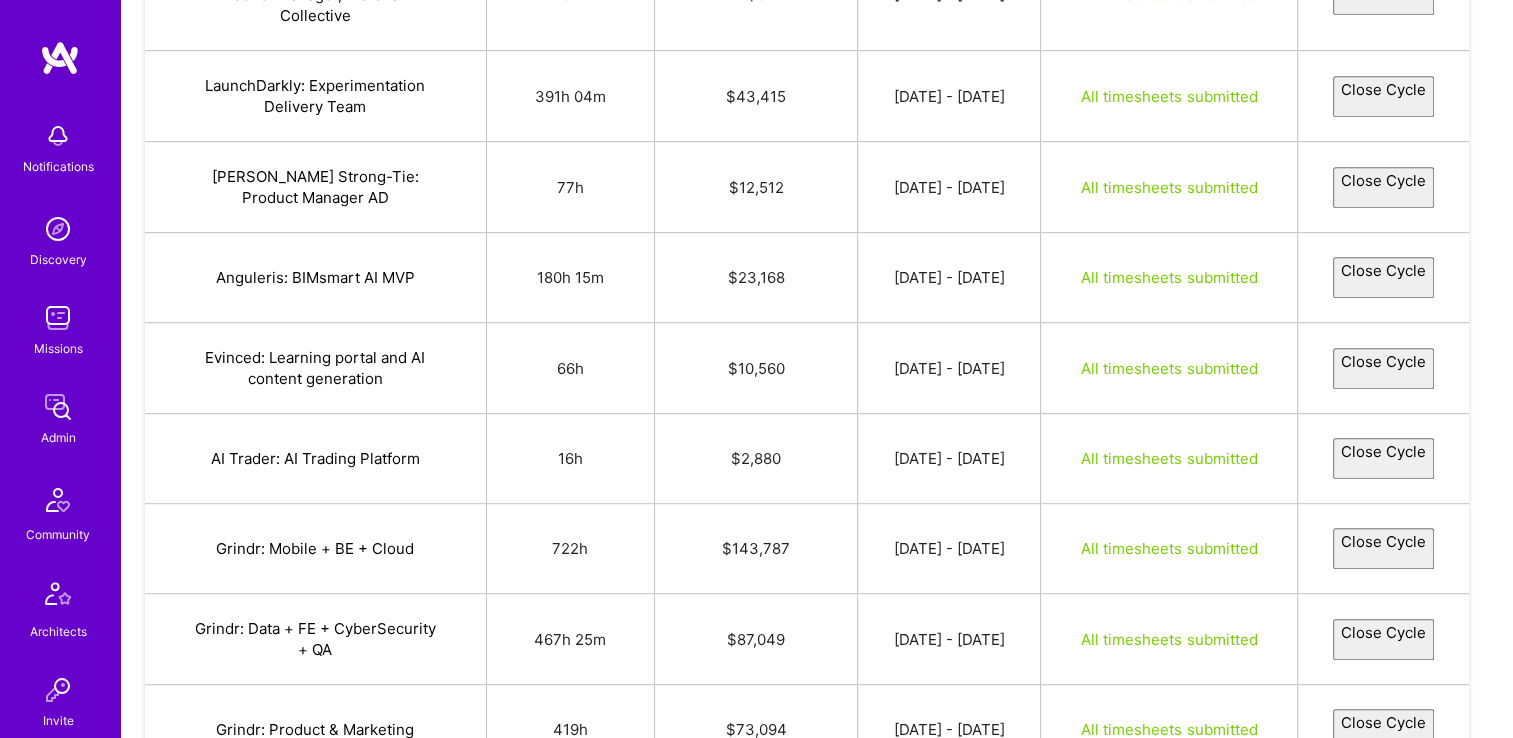 select on "6864683d21f1893acaee86f5" 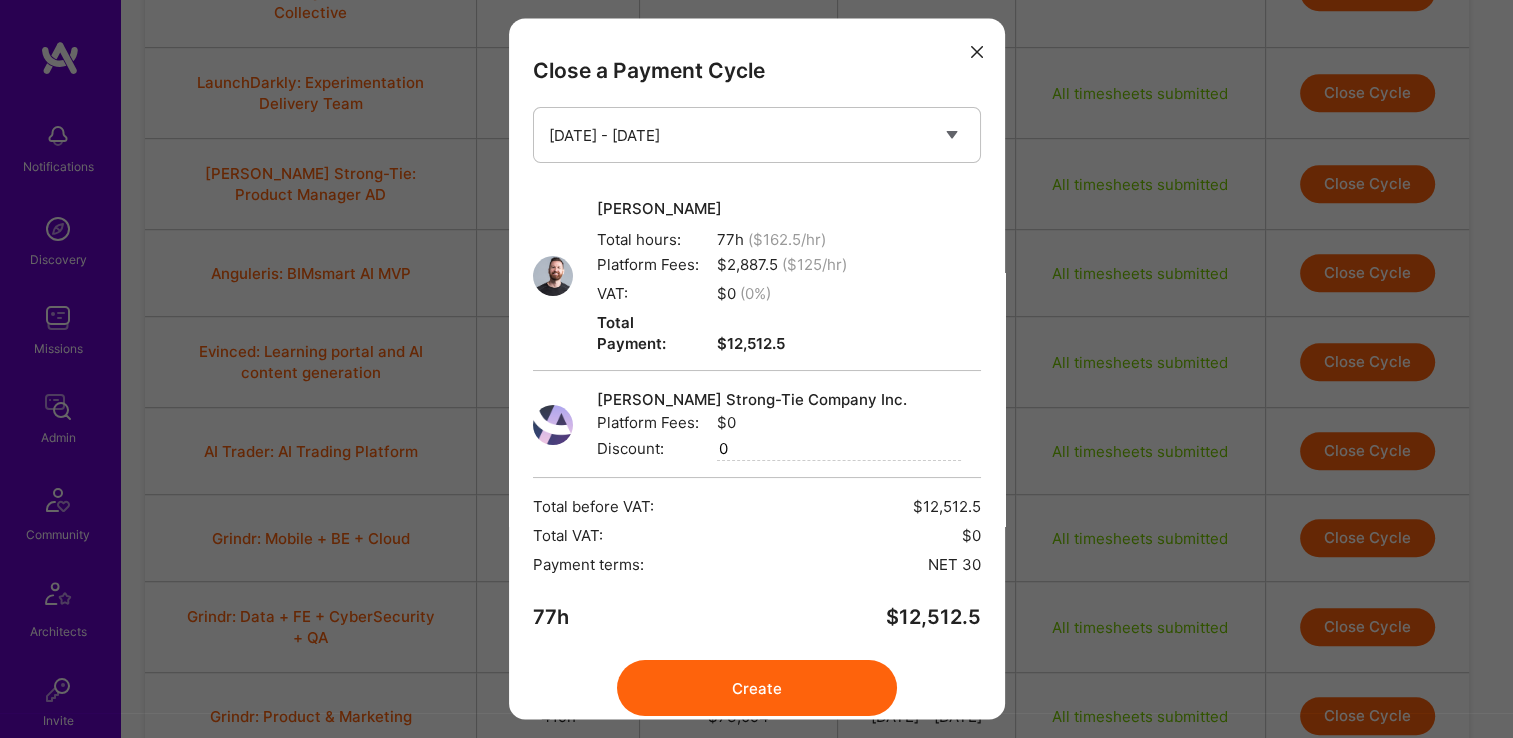 scroll, scrollTop: 52, scrollLeft: 0, axis: vertical 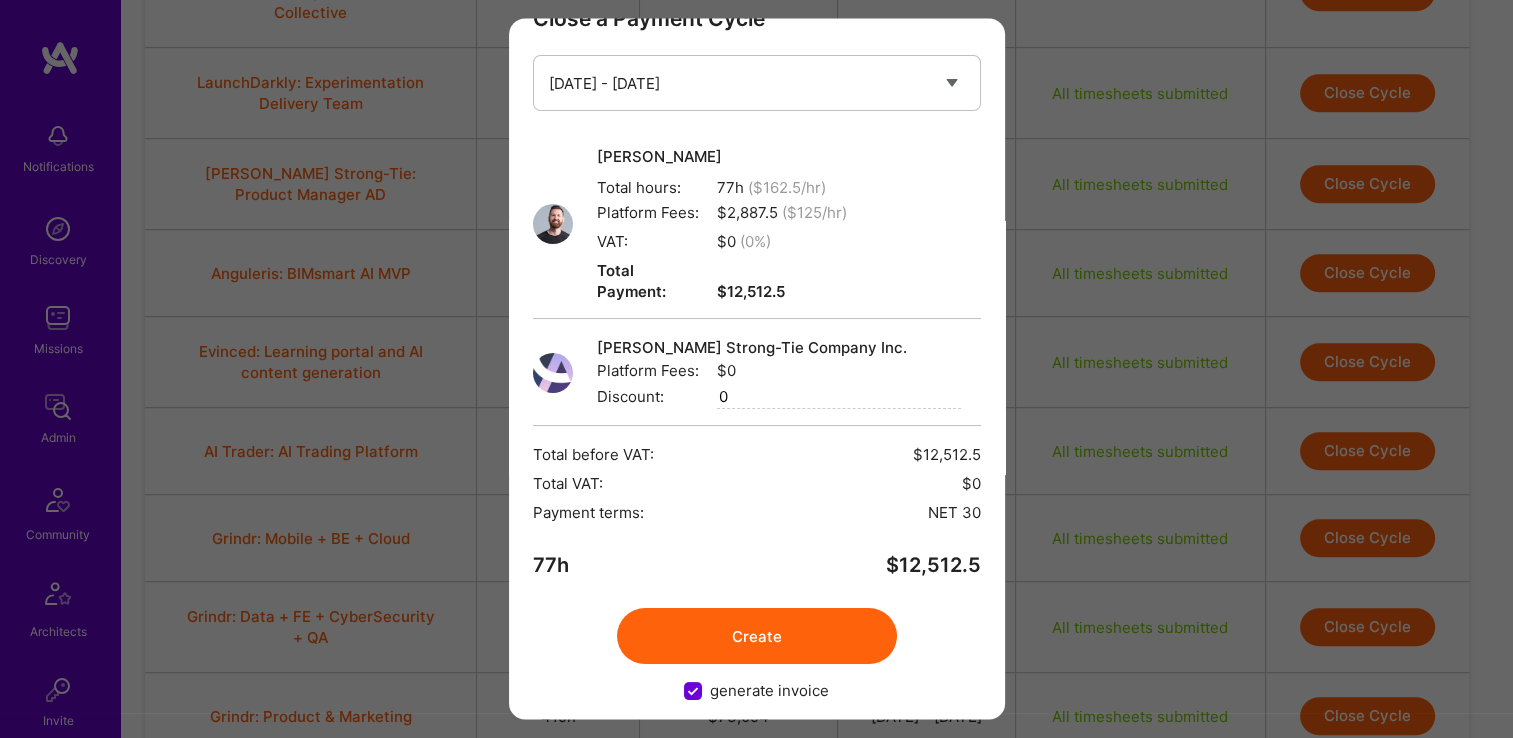 click on "Create" at bounding box center (757, 637) 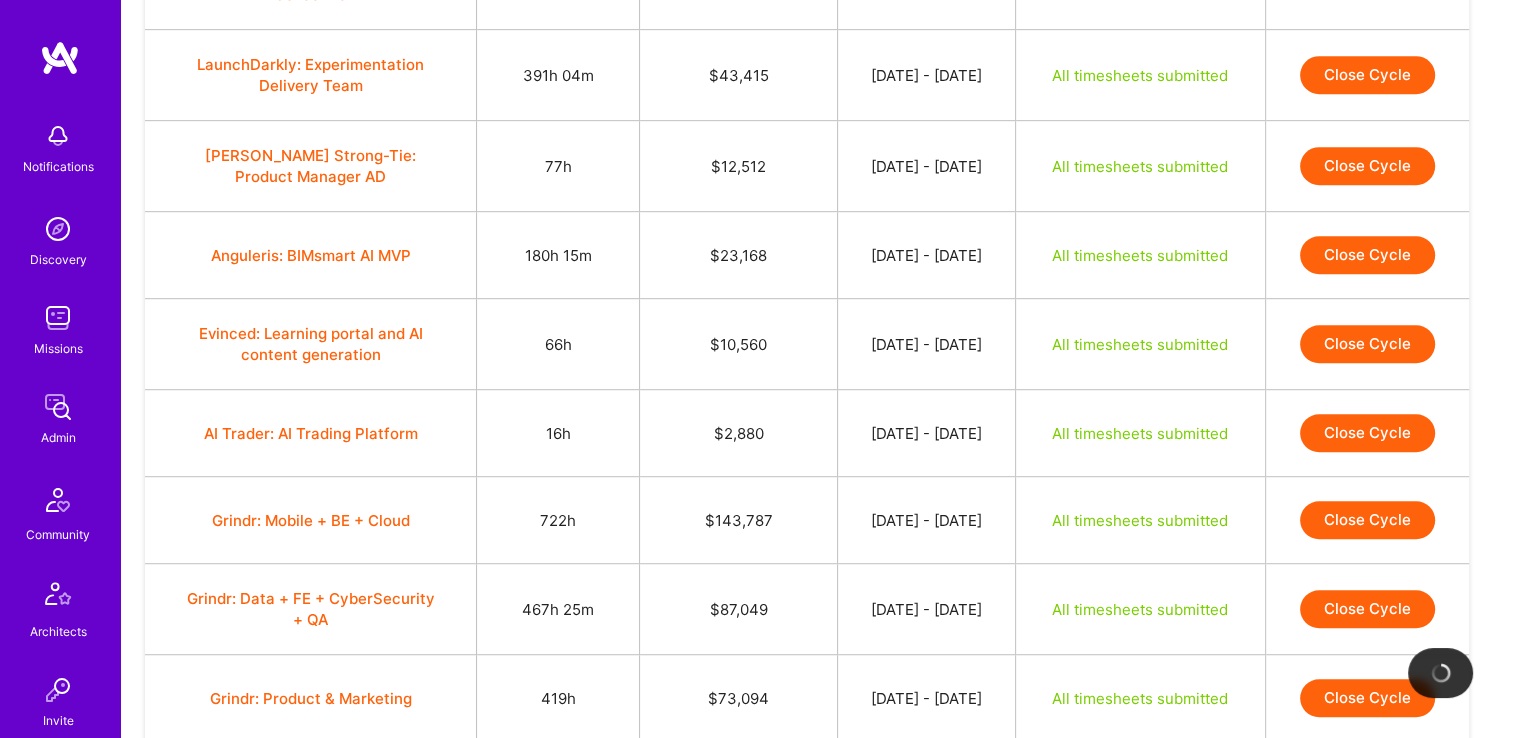 scroll, scrollTop: 1147, scrollLeft: 0, axis: vertical 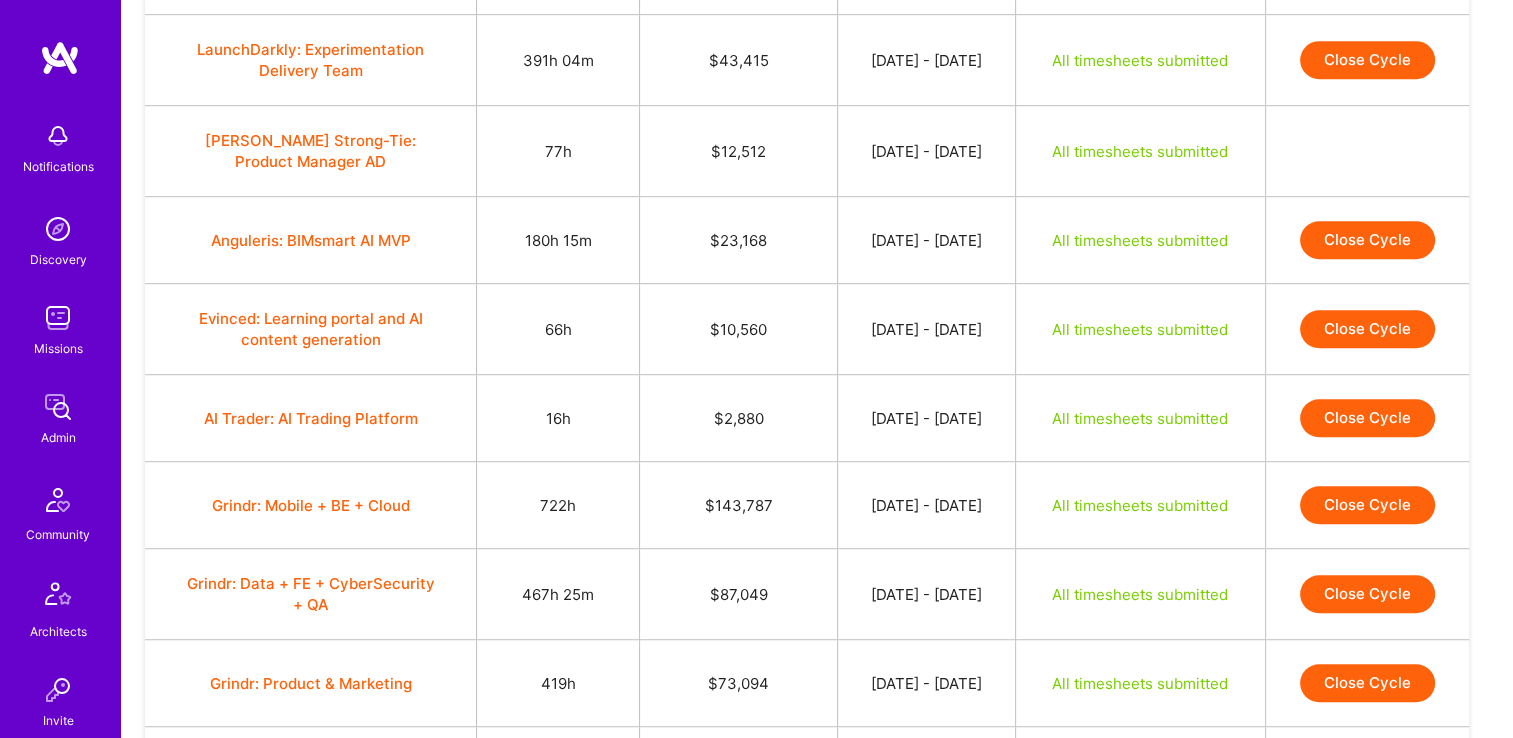 click on "Close Cycle" at bounding box center (1367, 240) 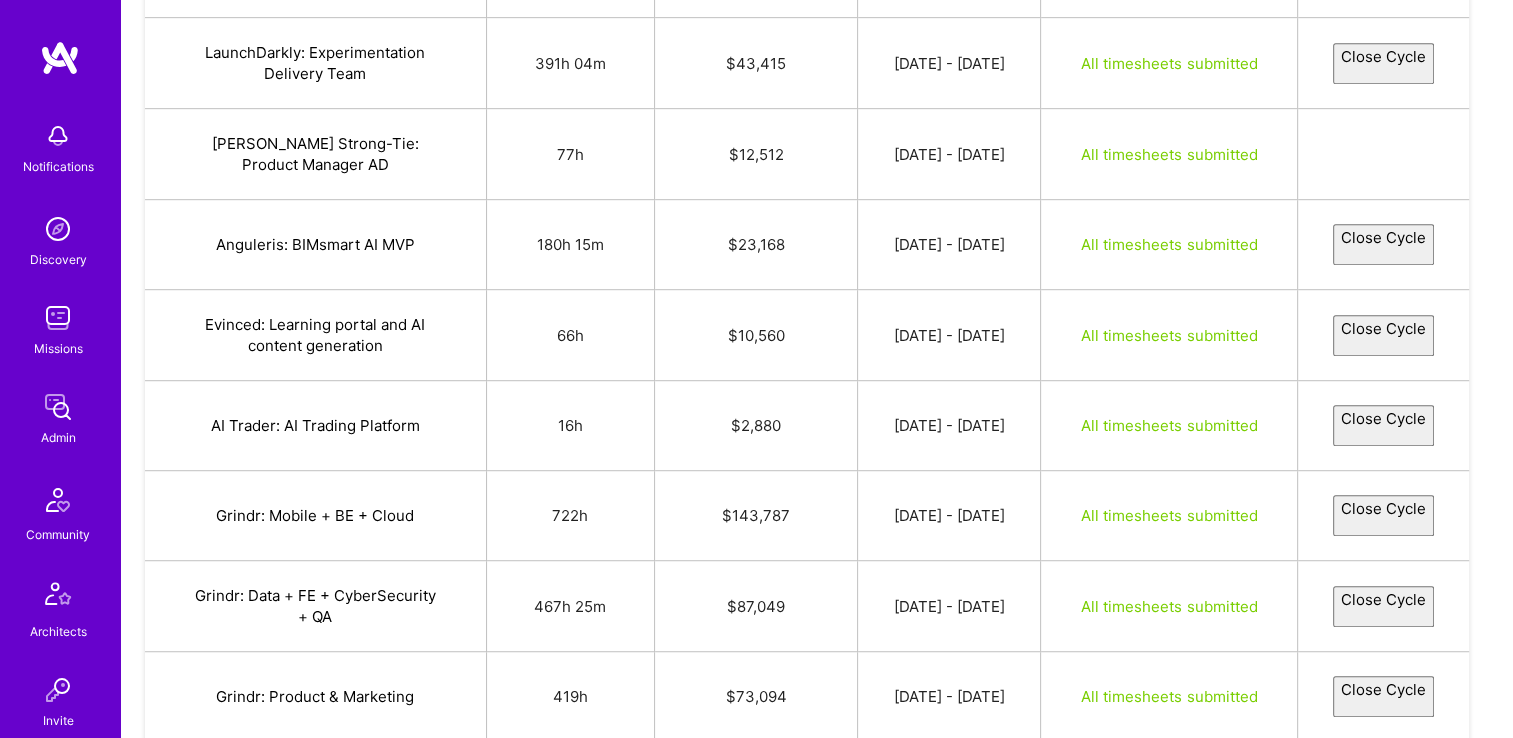 select on "686384d623fe09445cdd4389" 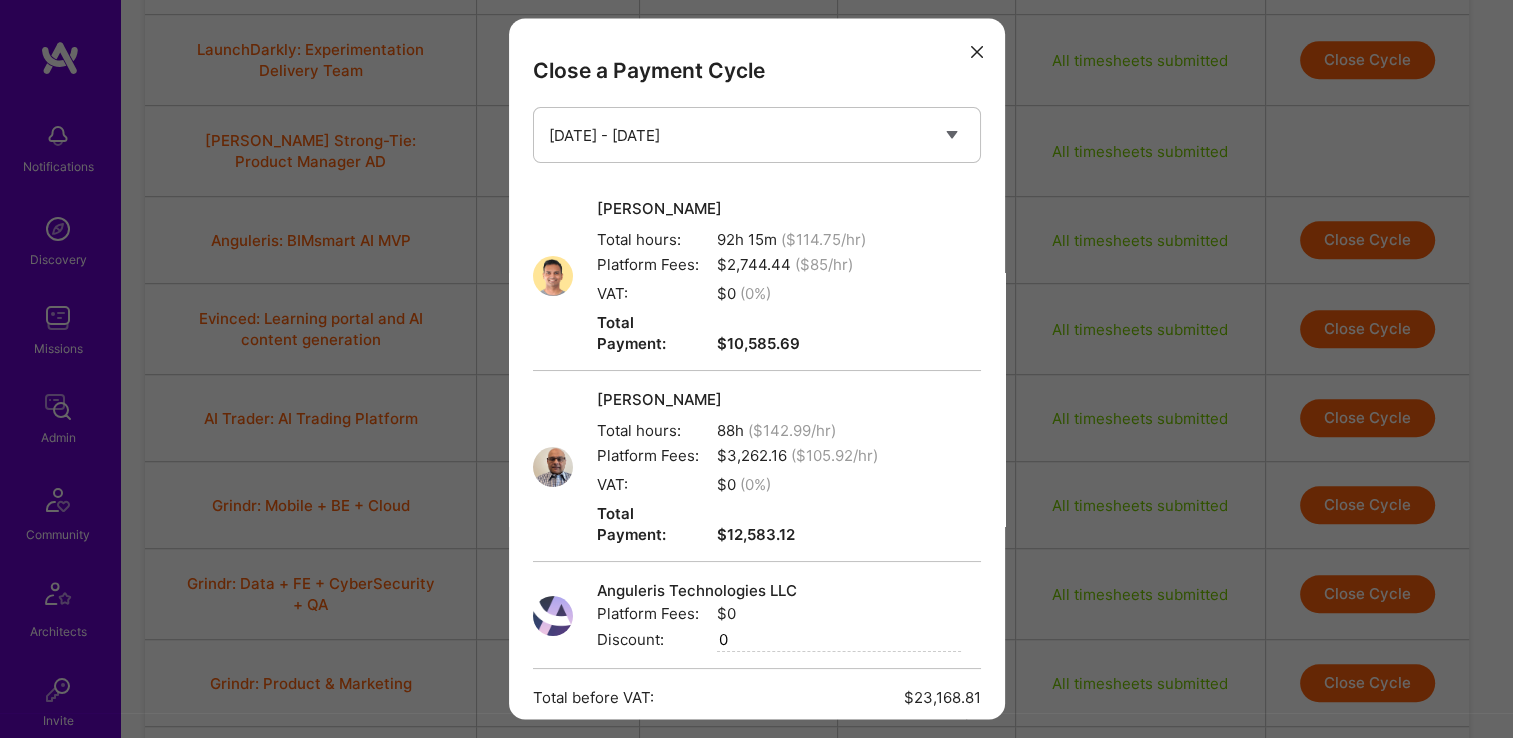 scroll, scrollTop: 221, scrollLeft: 0, axis: vertical 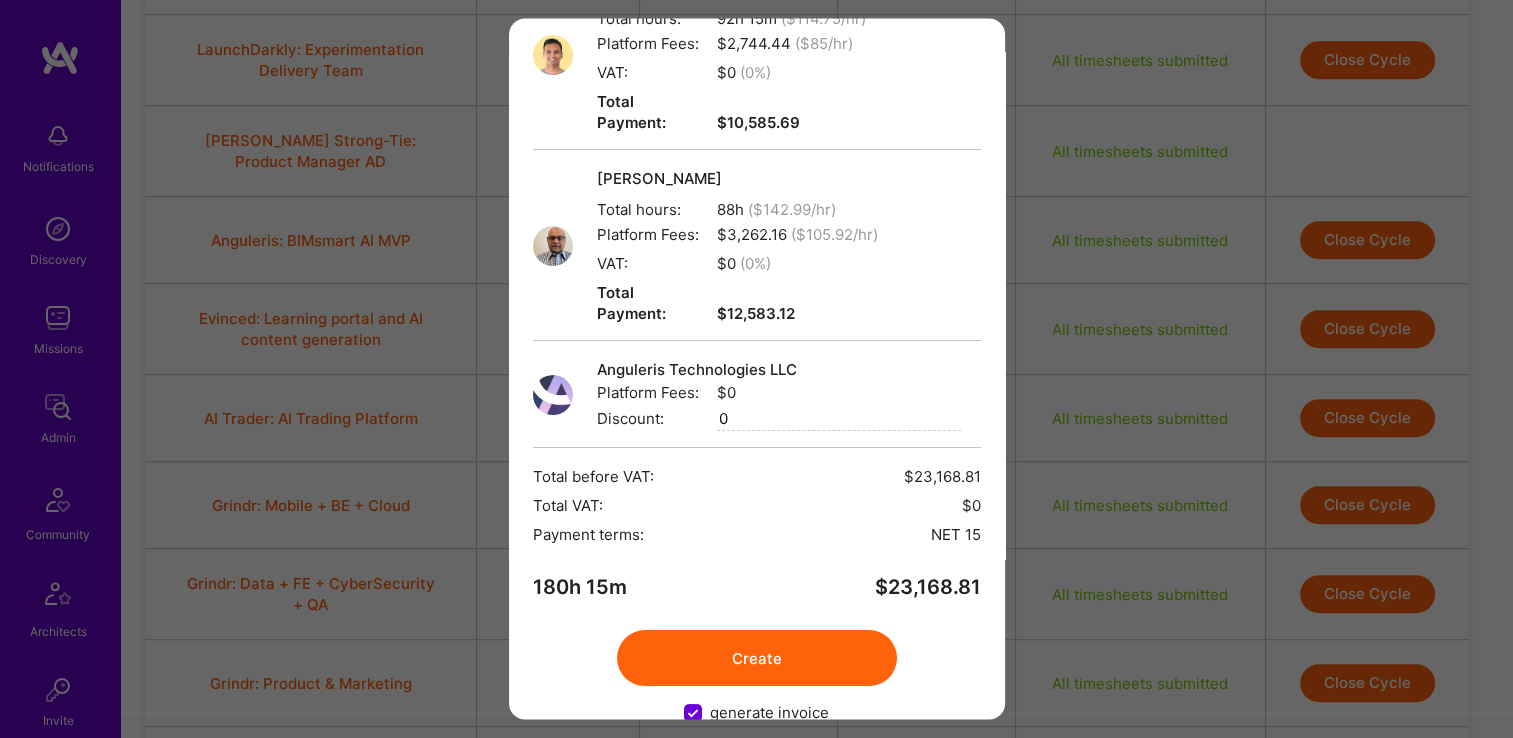 click on "Create" at bounding box center (757, 659) 